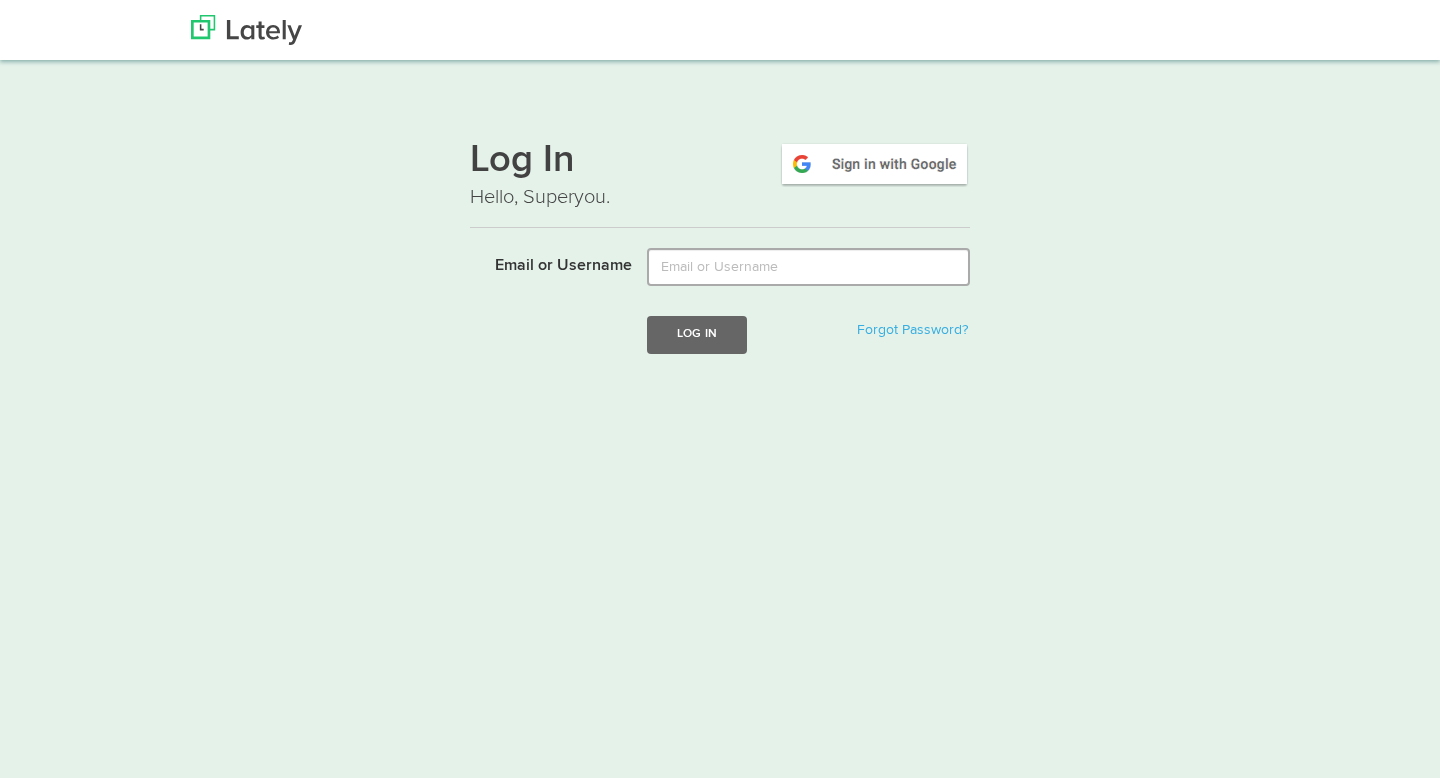 scroll, scrollTop: 0, scrollLeft: 0, axis: both 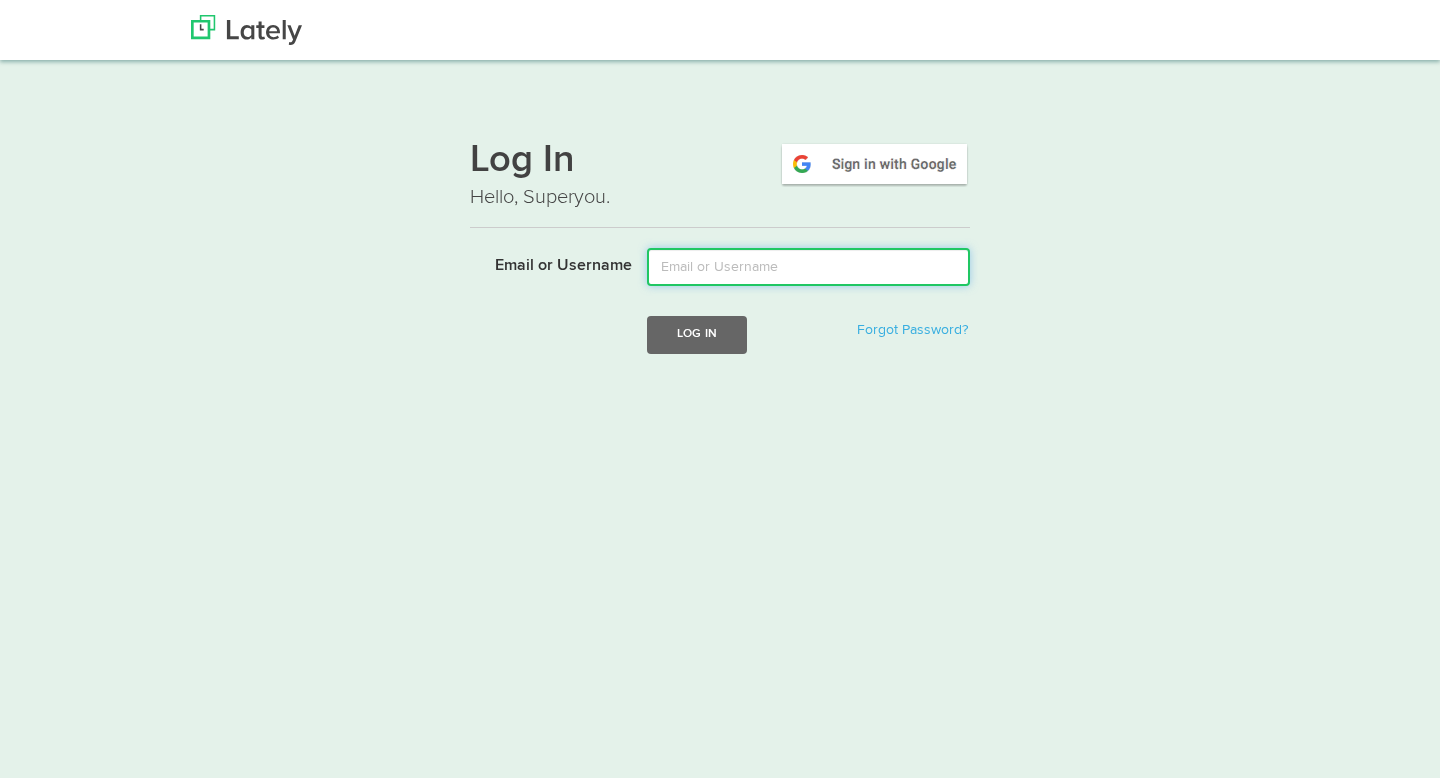 click on "Email or Username" at bounding box center [808, 267] 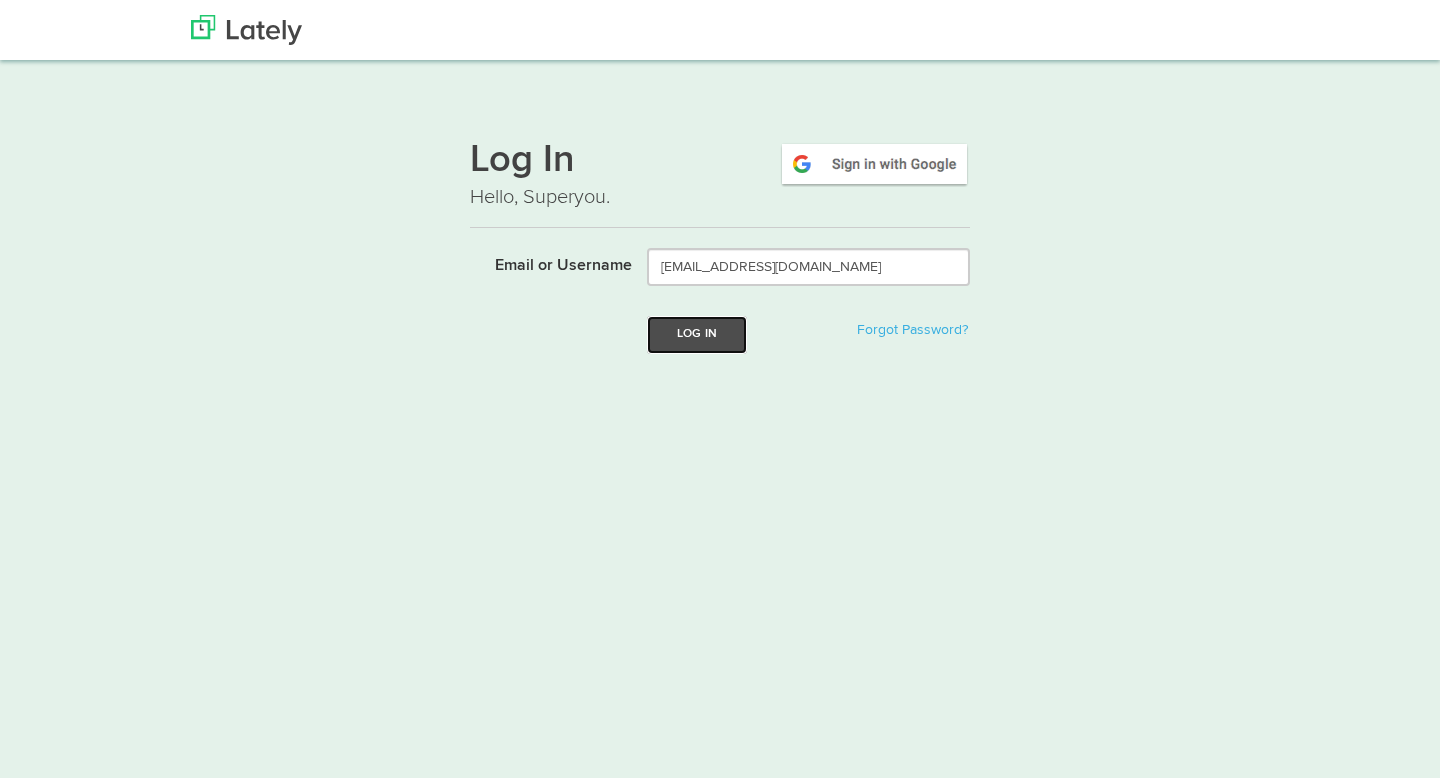 click on "Log In" at bounding box center (697, 334) 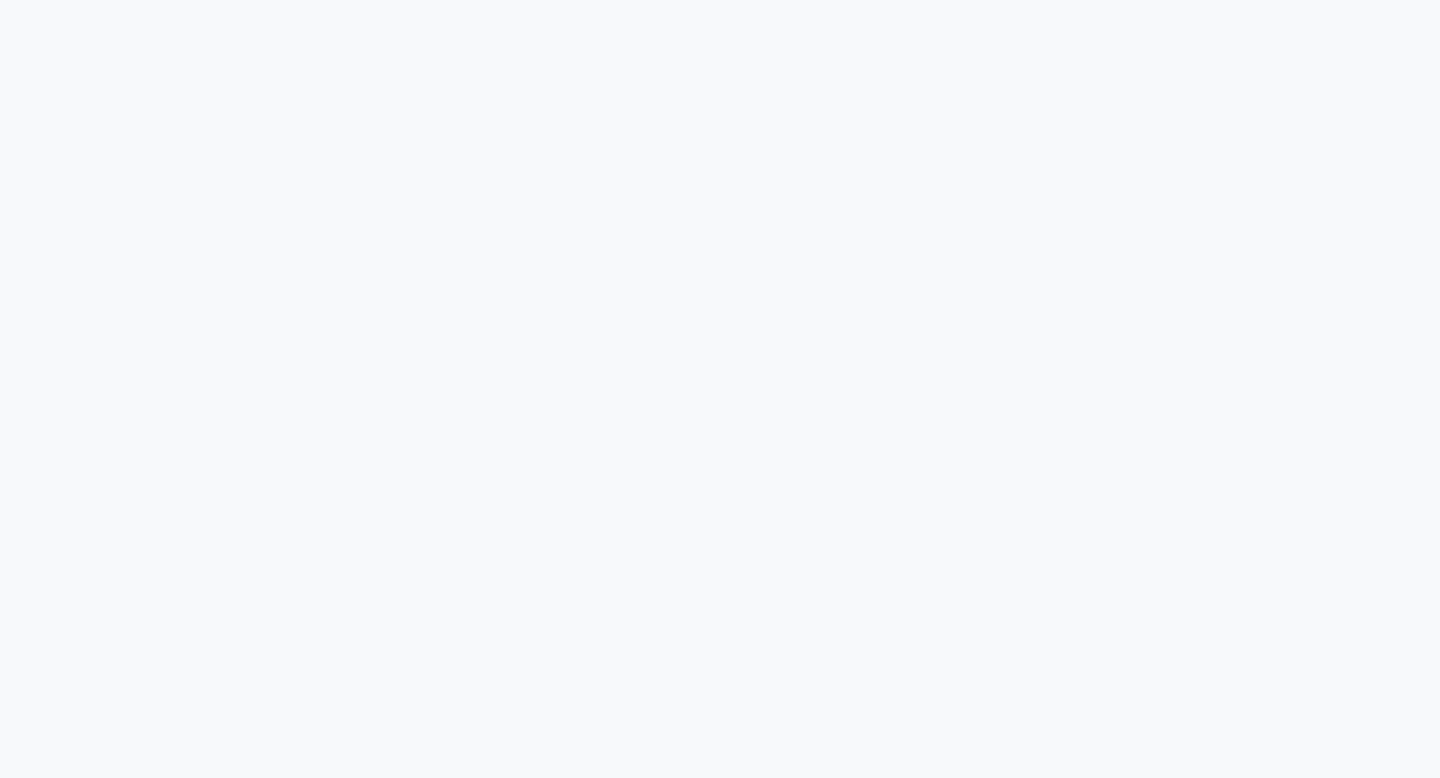 scroll, scrollTop: 0, scrollLeft: 0, axis: both 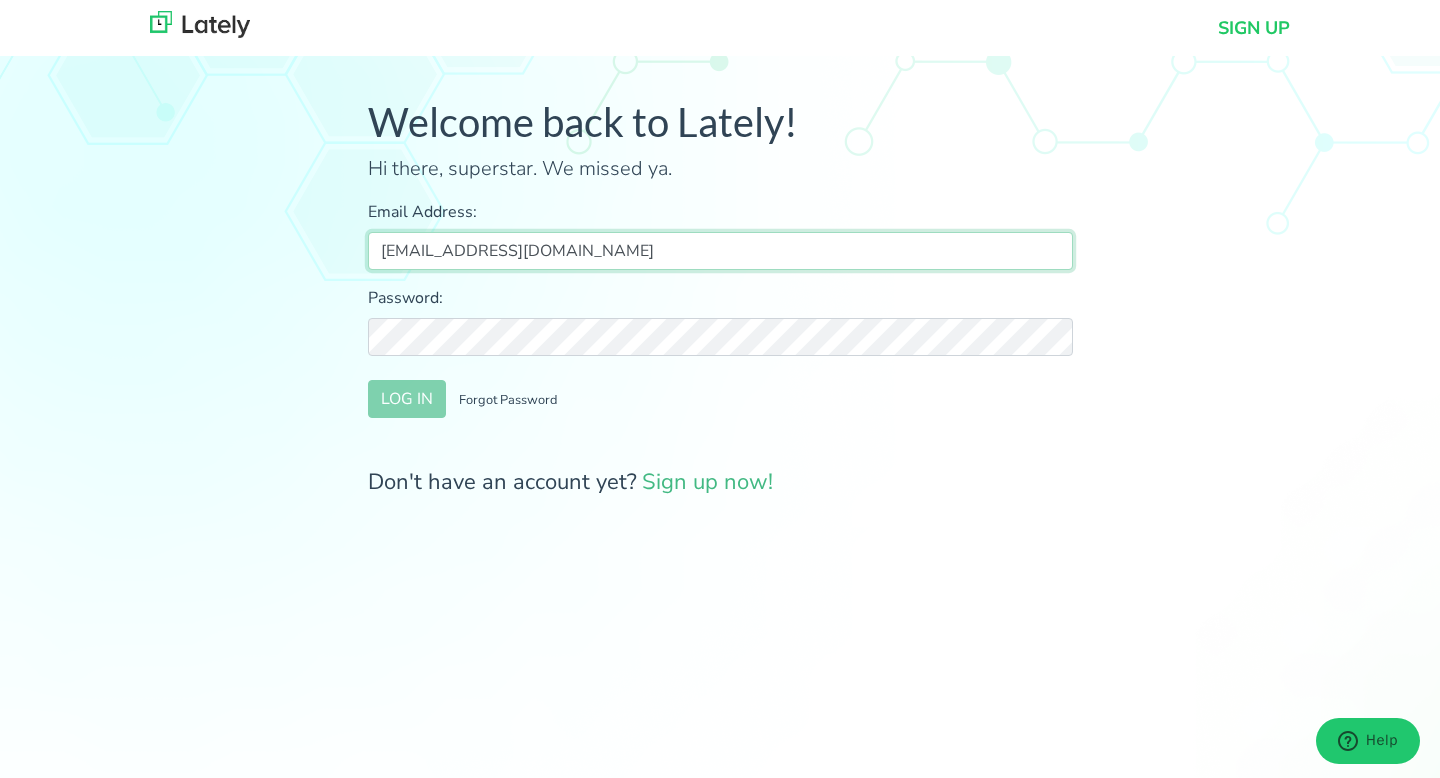 click on "[EMAIL_ADDRESS][DOMAIN_NAME]" at bounding box center [720, 251] 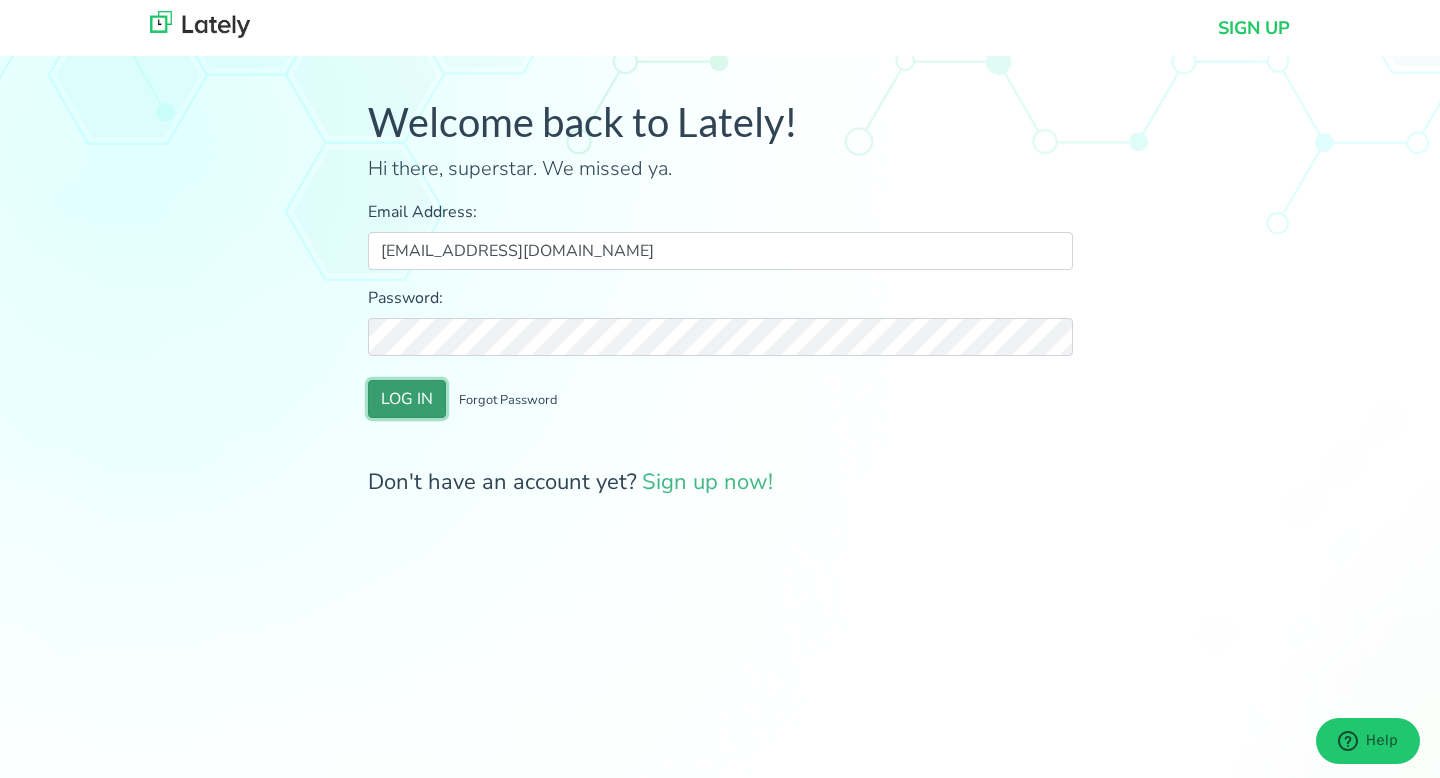 click on "LOG IN" at bounding box center (407, 399) 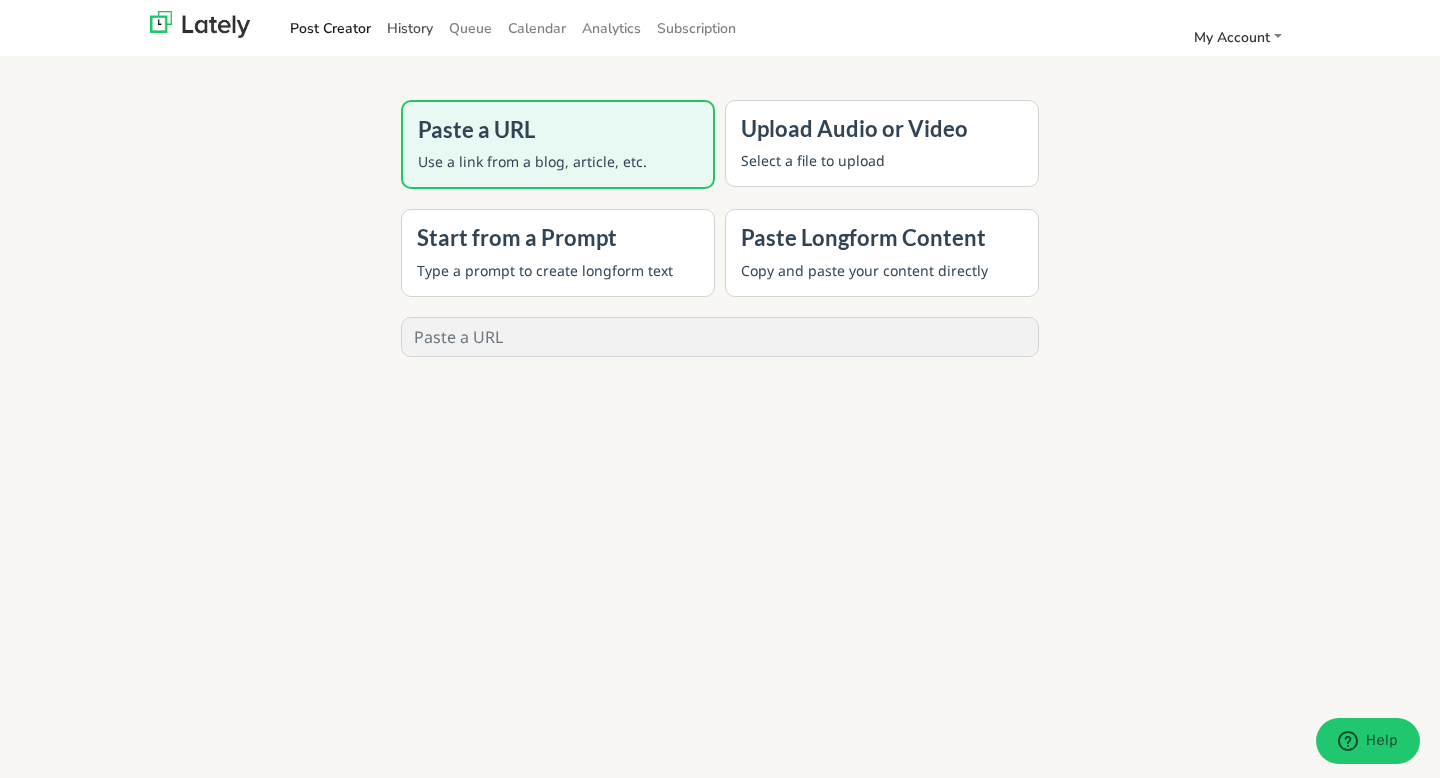 click on "History" at bounding box center [410, 28] 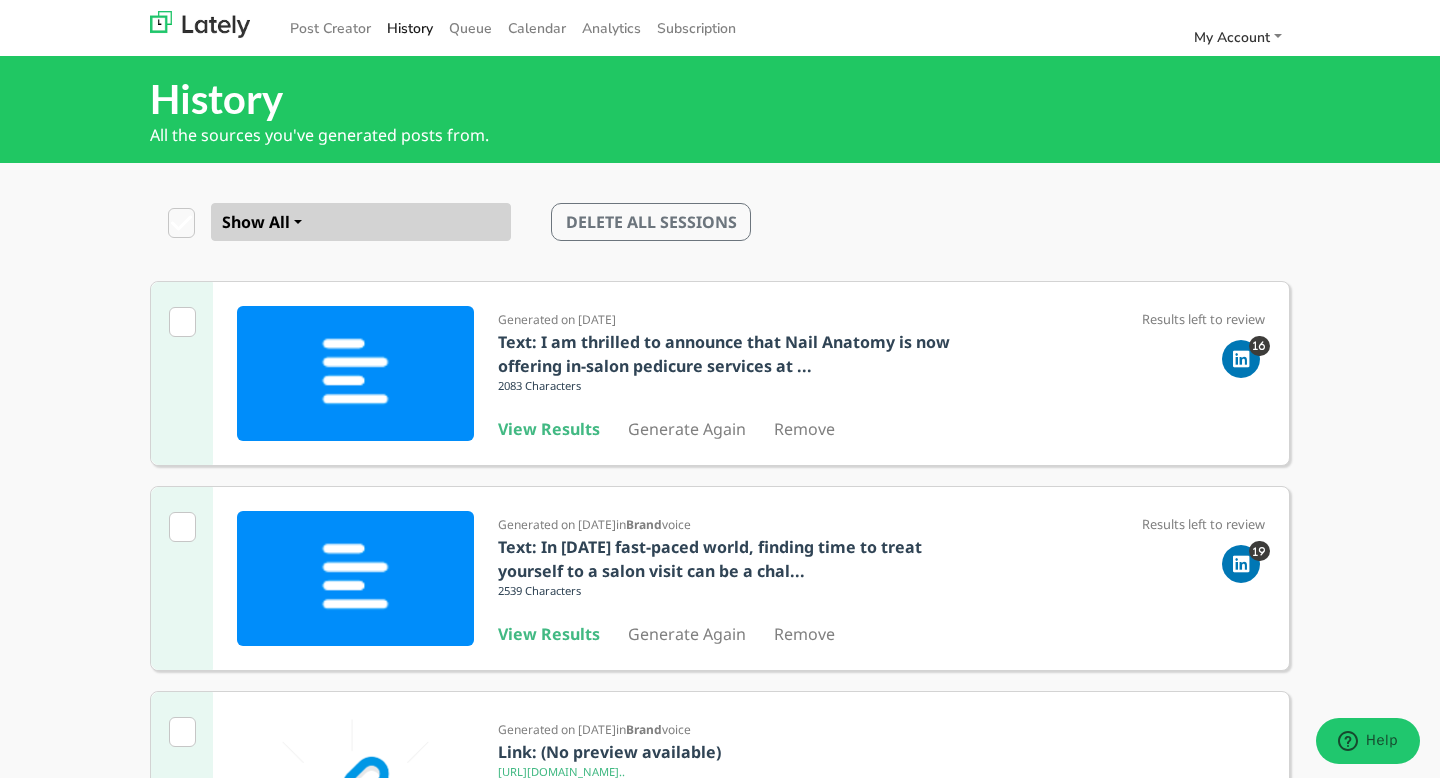scroll, scrollTop: 136, scrollLeft: 0, axis: vertical 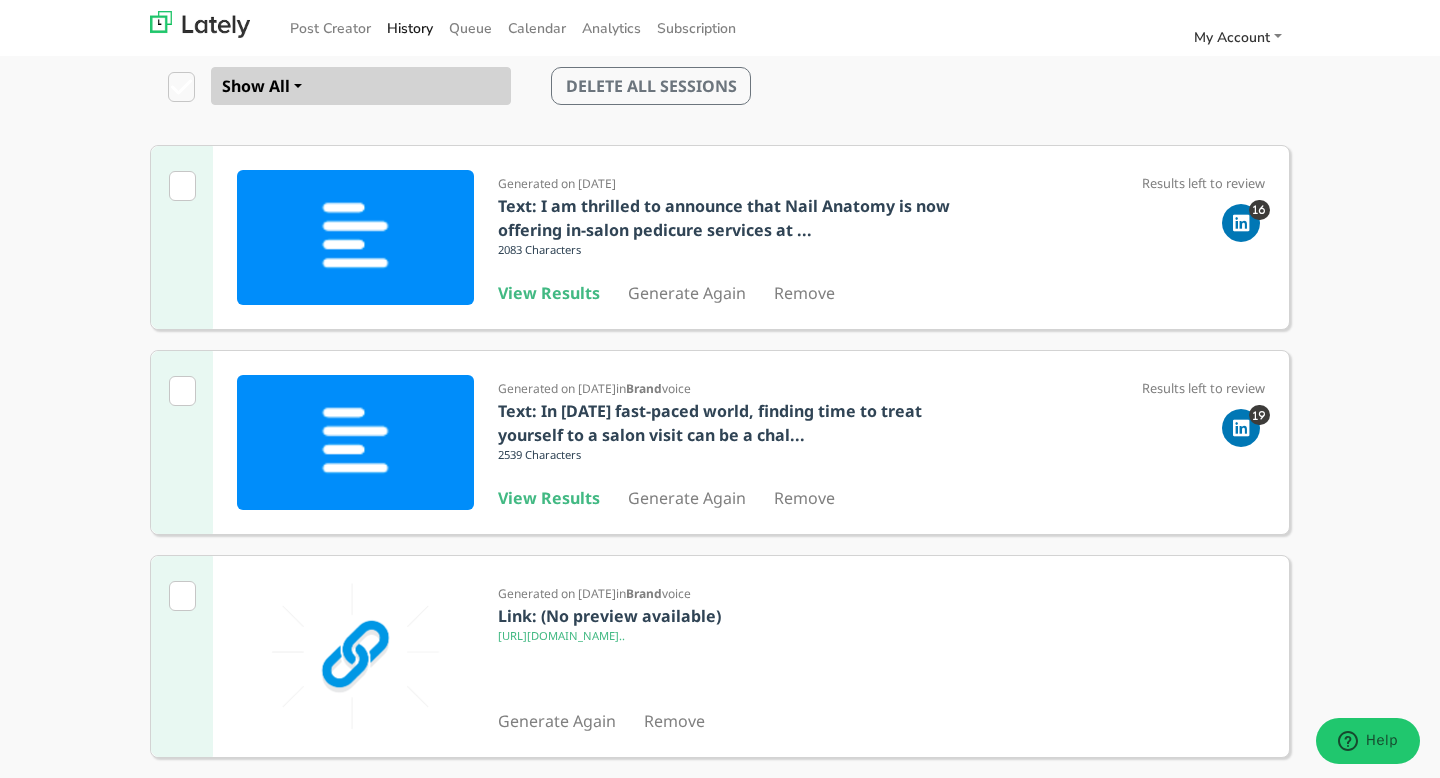 click at bounding box center (1242, 223) 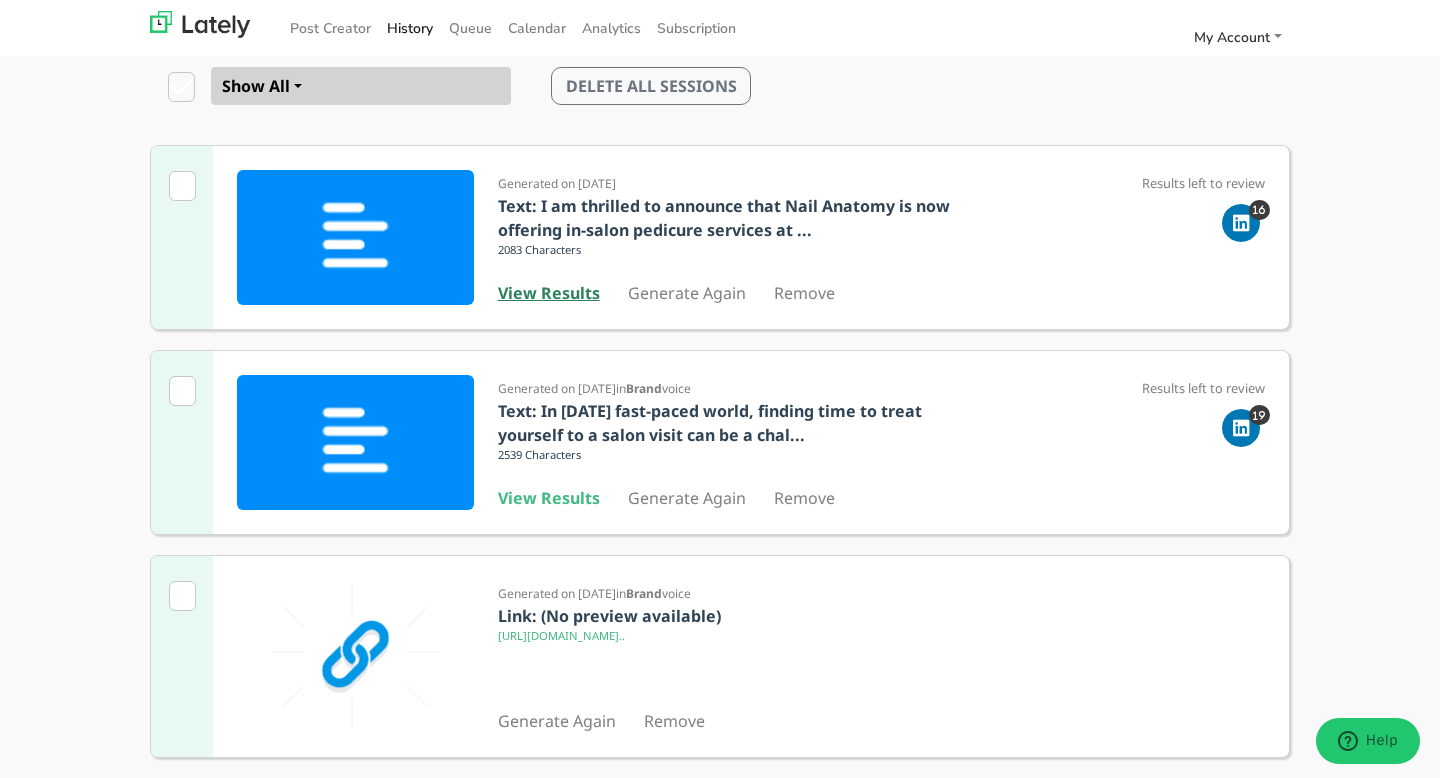 click on "View Results" at bounding box center (549, 293) 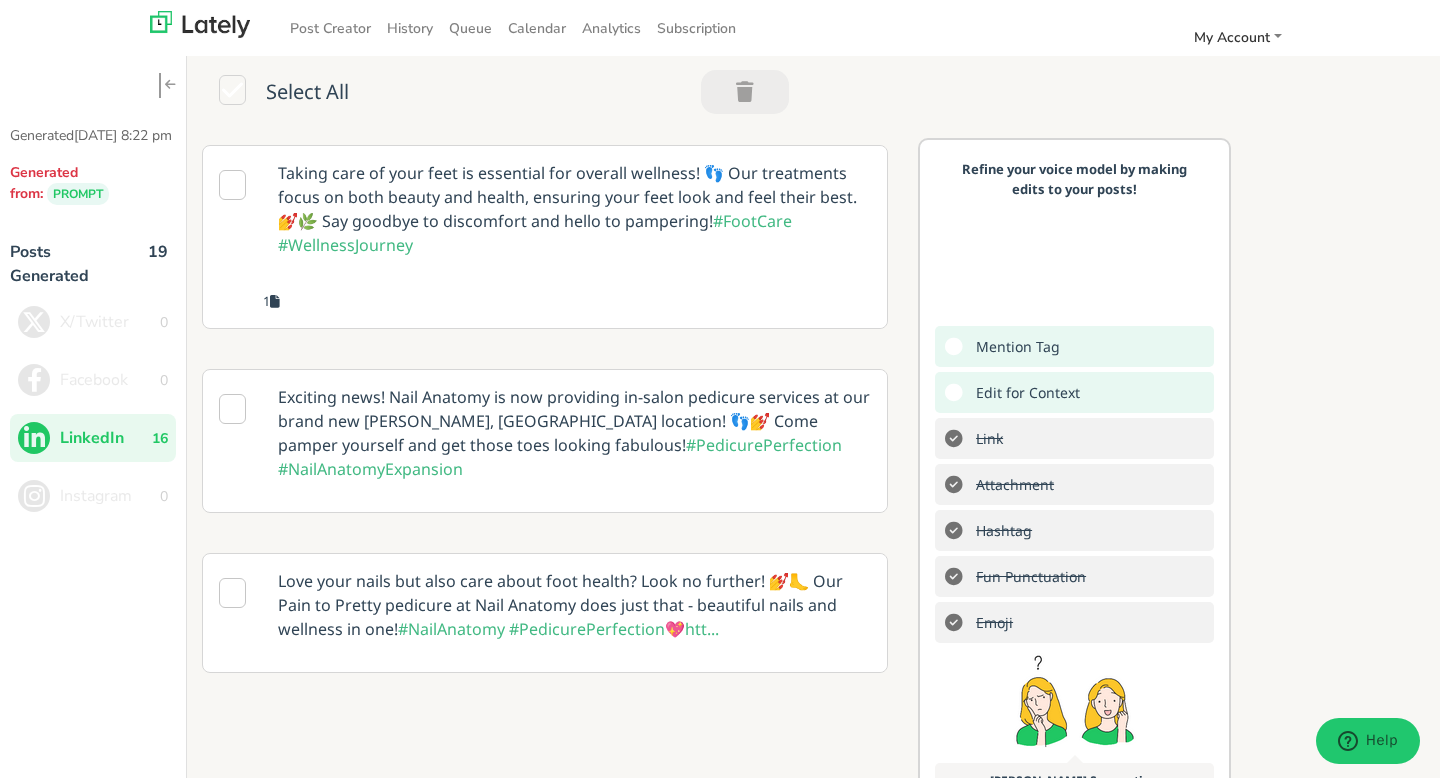 scroll, scrollTop: 457, scrollLeft: 0, axis: vertical 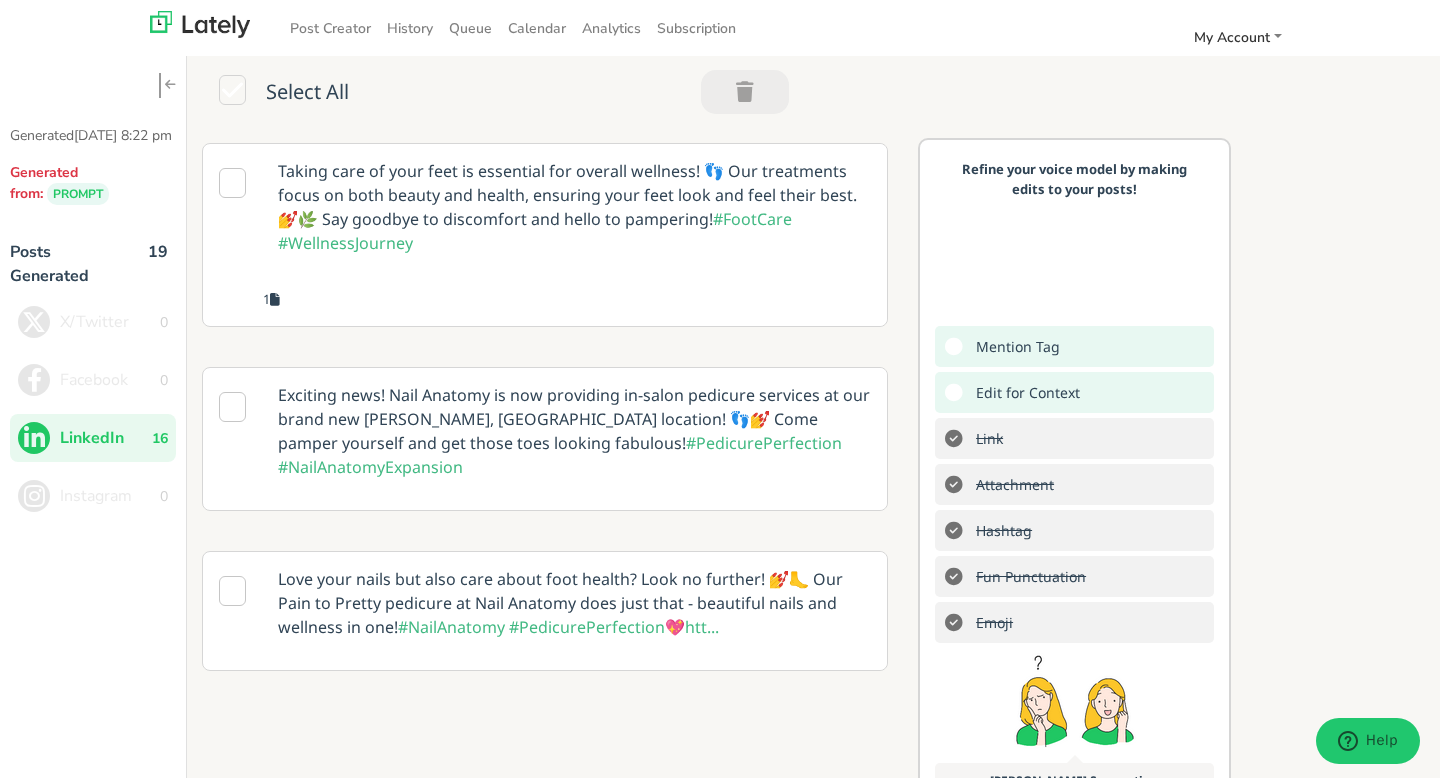 click at bounding box center [232, 407] 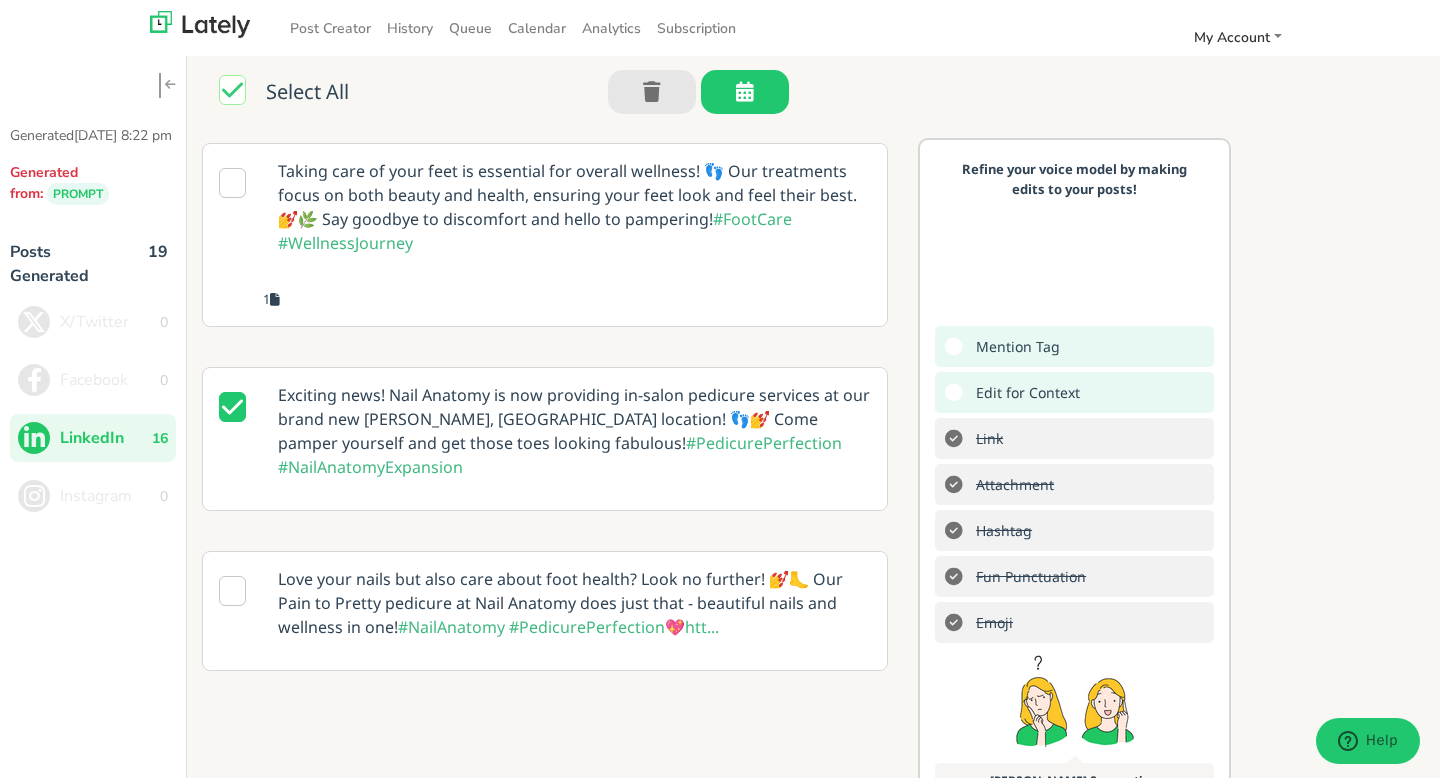 click on "Exciting news! Nail Anatomy is now providing in-salon pedicure services at our brand new [PERSON_NAME], [GEOGRAPHIC_DATA] location! 👣💅 Come pamper yourself and get those toes looking fabulous!  #PedicurePerfection   #NailAnatomyExpansion" at bounding box center [574, 431] 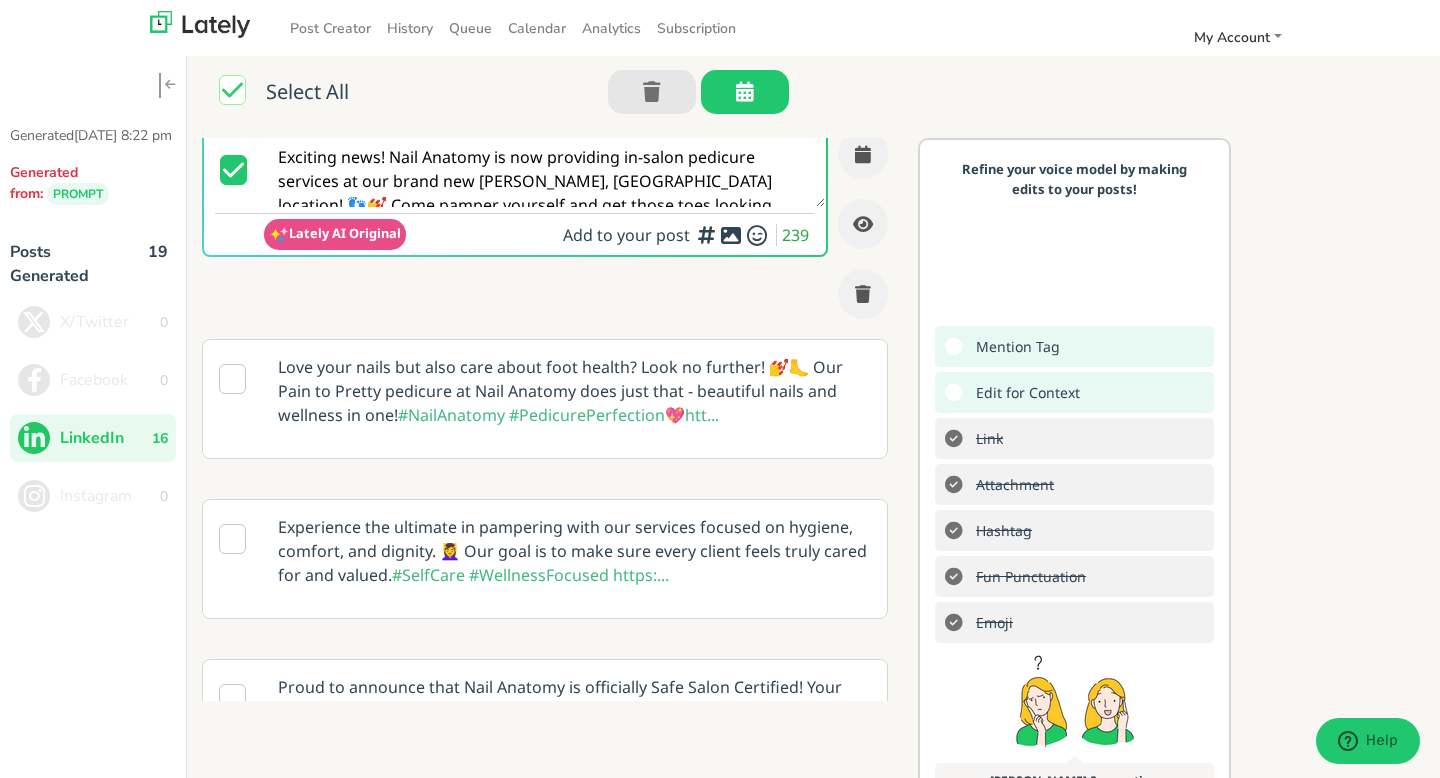 scroll, scrollTop: 219, scrollLeft: 0, axis: vertical 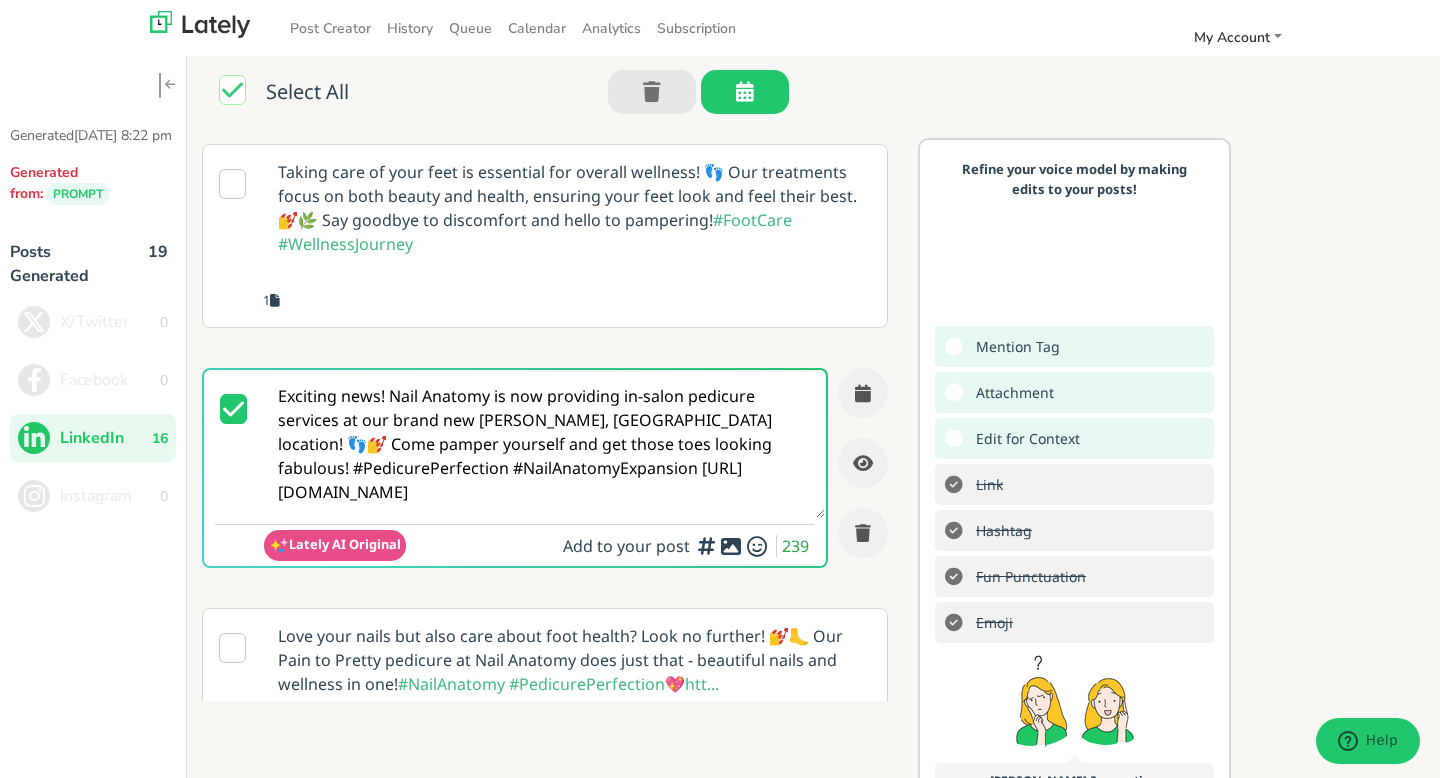 click at bounding box center (731, 546) 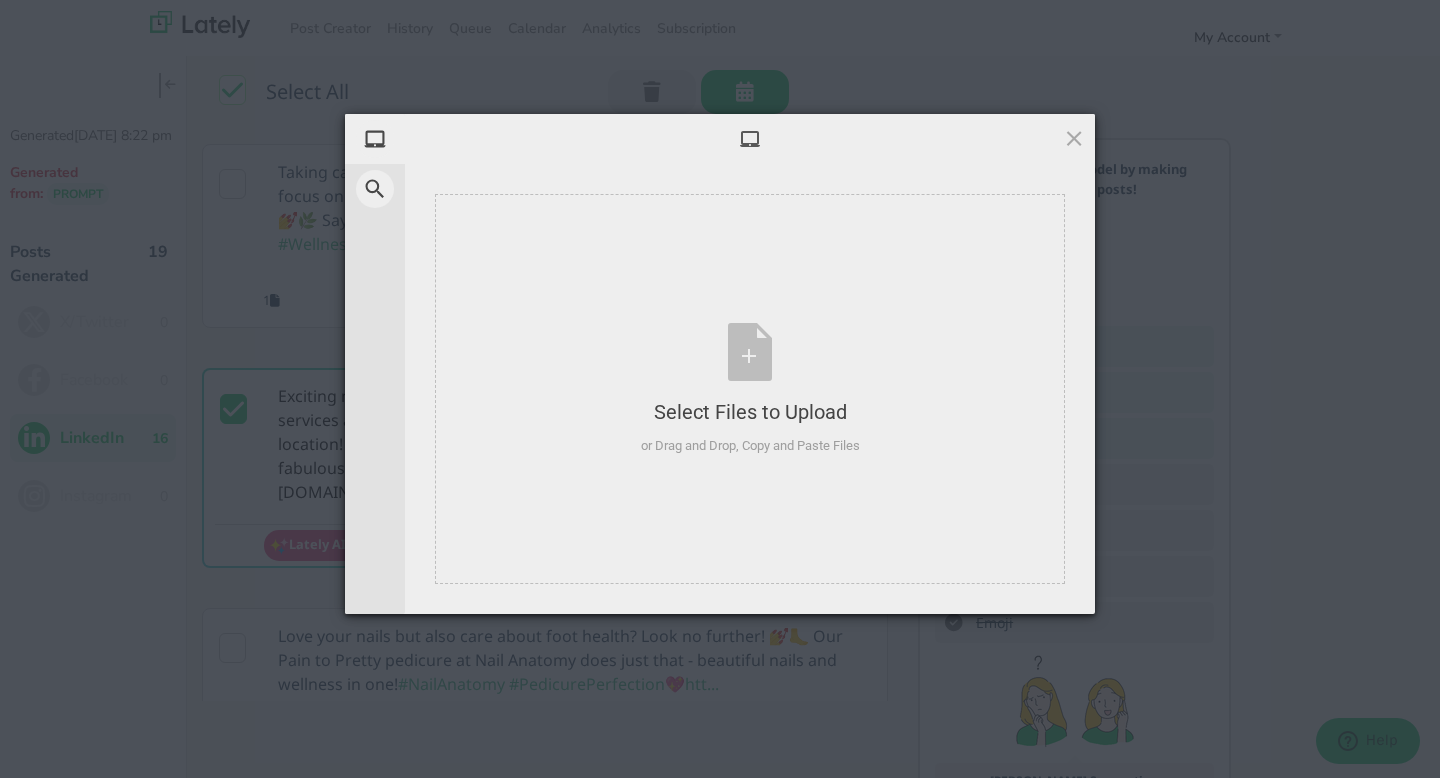 click at bounding box center (750, 139) 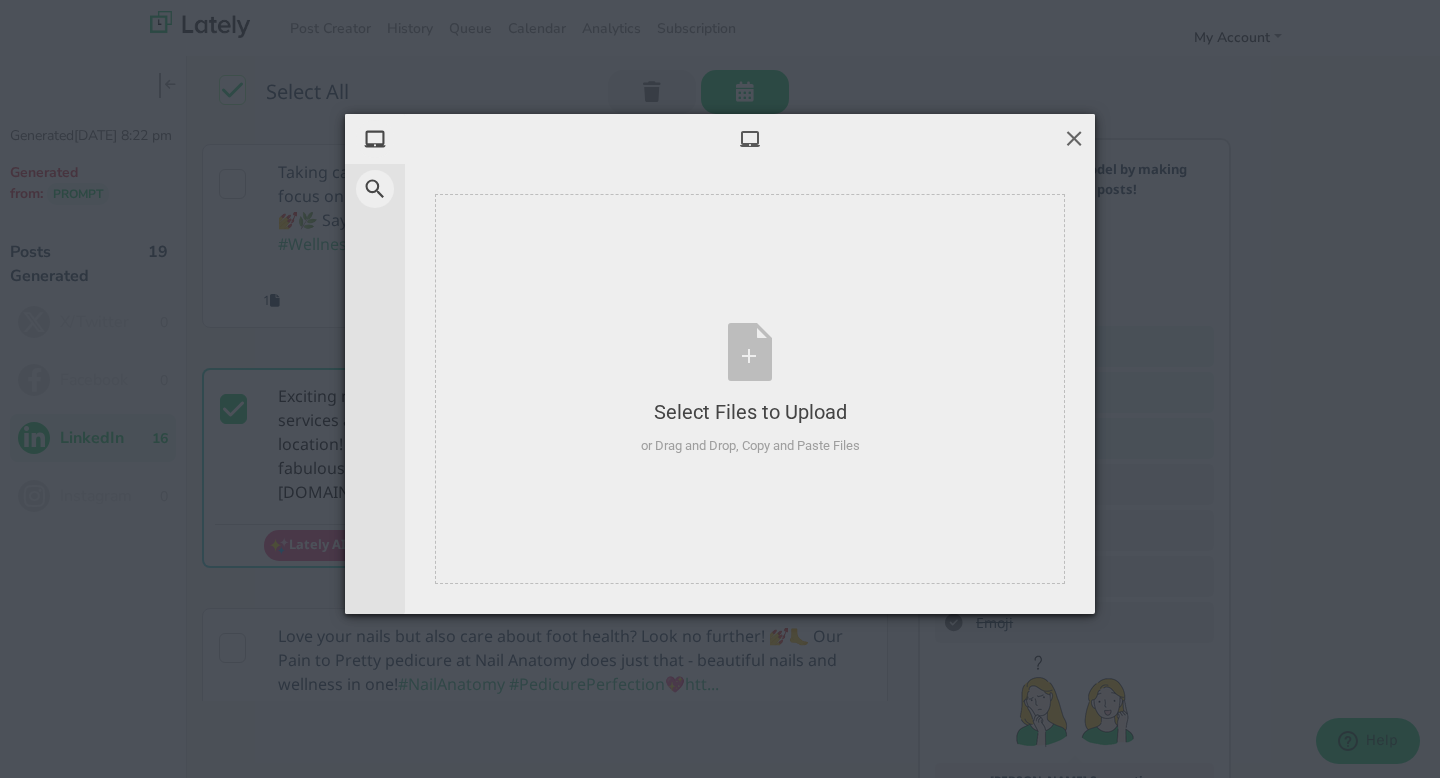 click at bounding box center (1074, 138) 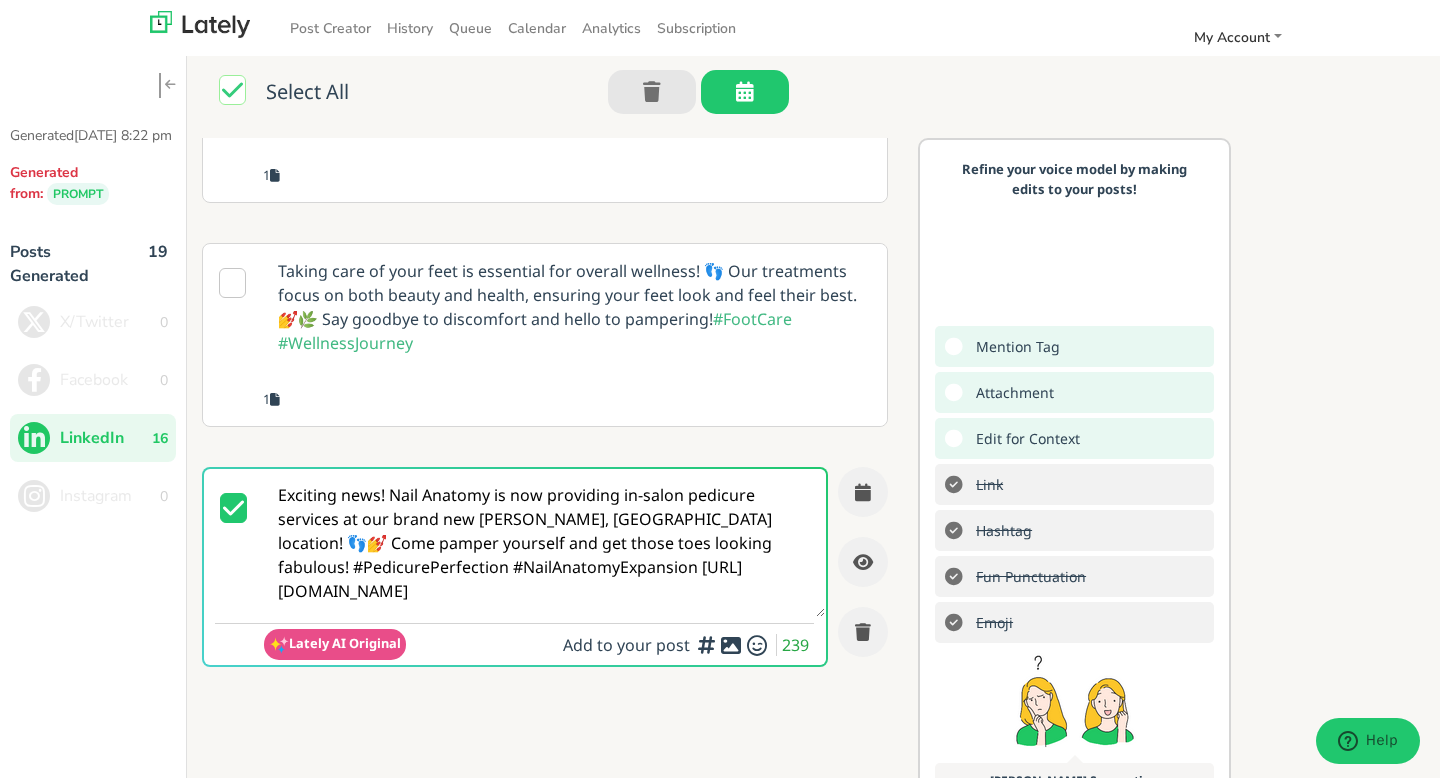 scroll, scrollTop: 0, scrollLeft: 0, axis: both 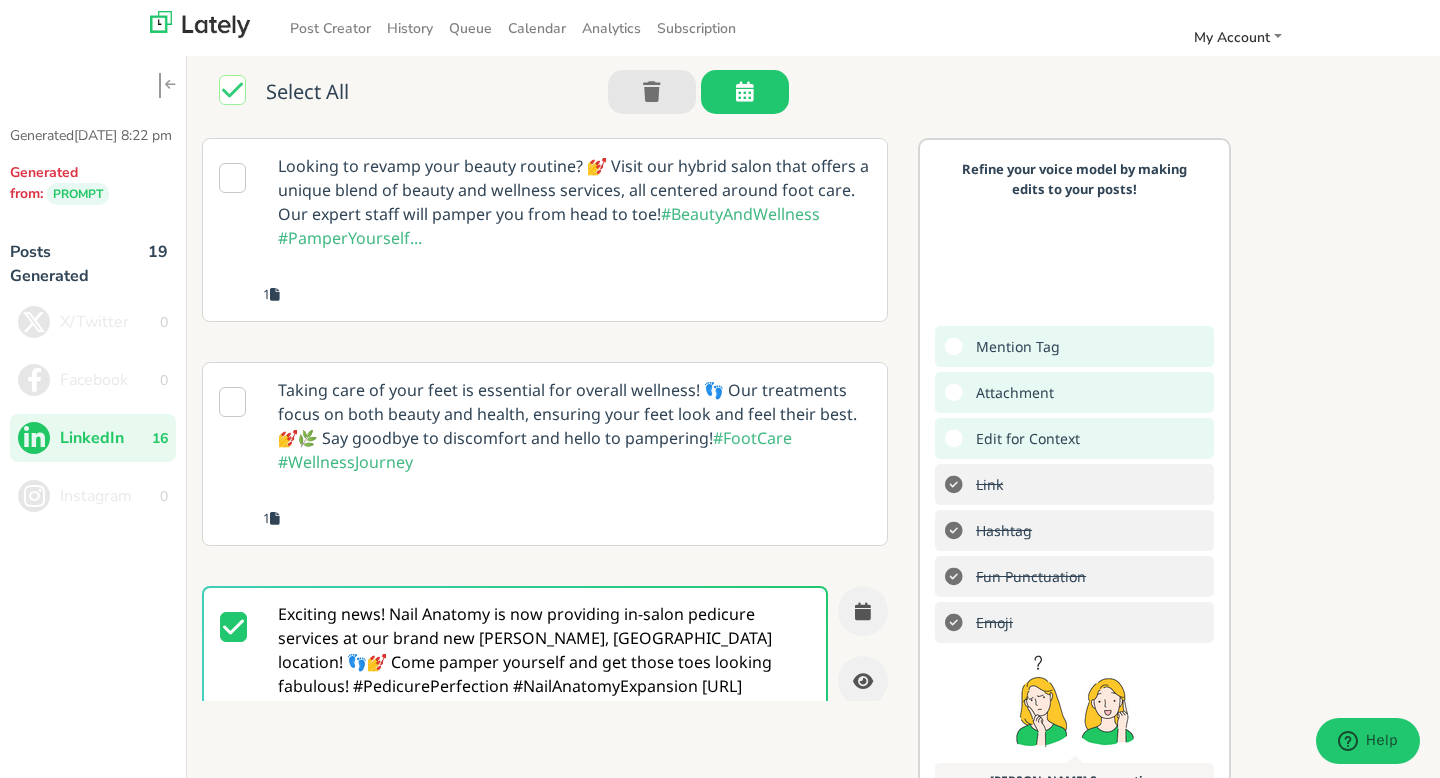 click on "Looking to revamp your beauty routine? 💅 Visit our hybrid salon that offers a unique blend of beauty and wellness services, all centered around foot care. Our expert staff will pamper you from head to toe!  #BeautyAndWellness   #PamperYourself..." at bounding box center (574, 210) 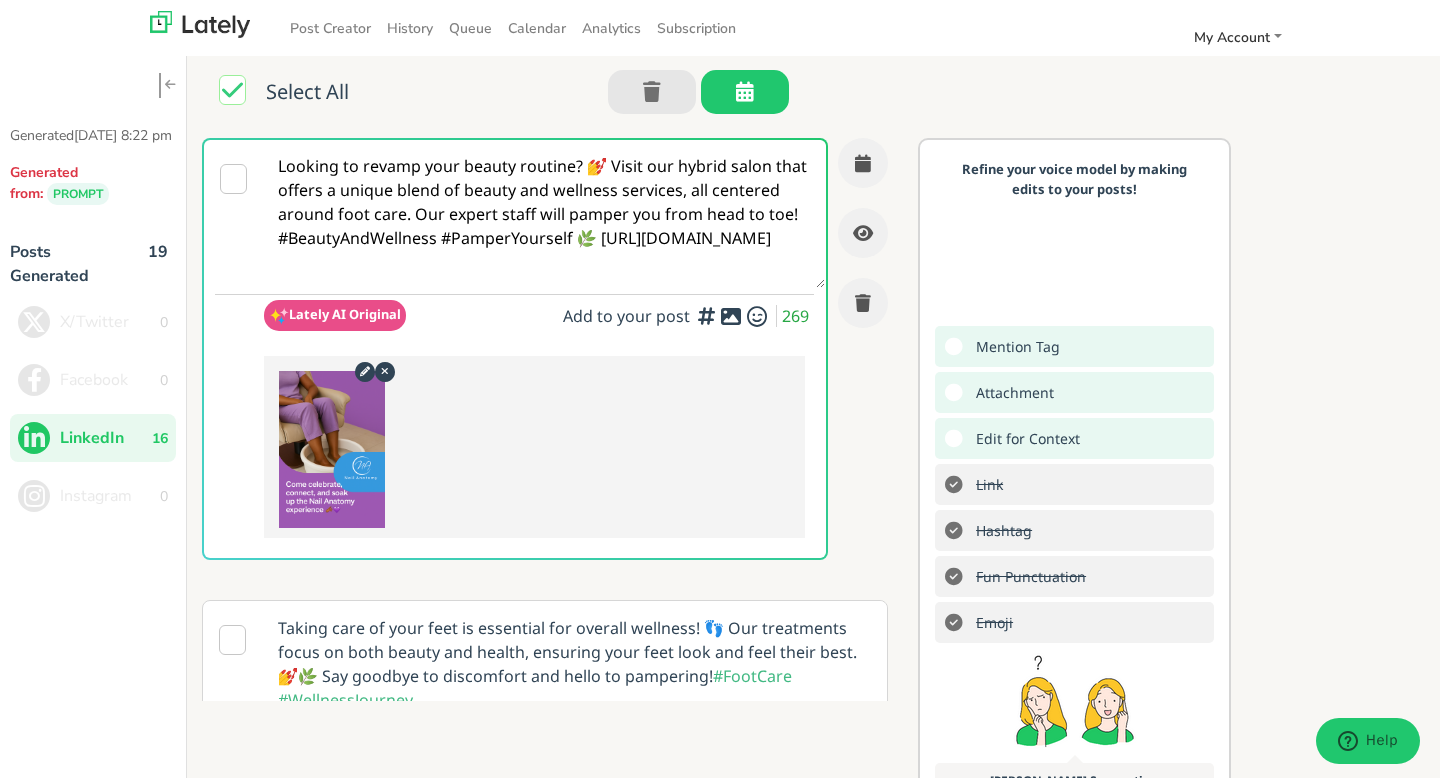 scroll, scrollTop: 0, scrollLeft: 0, axis: both 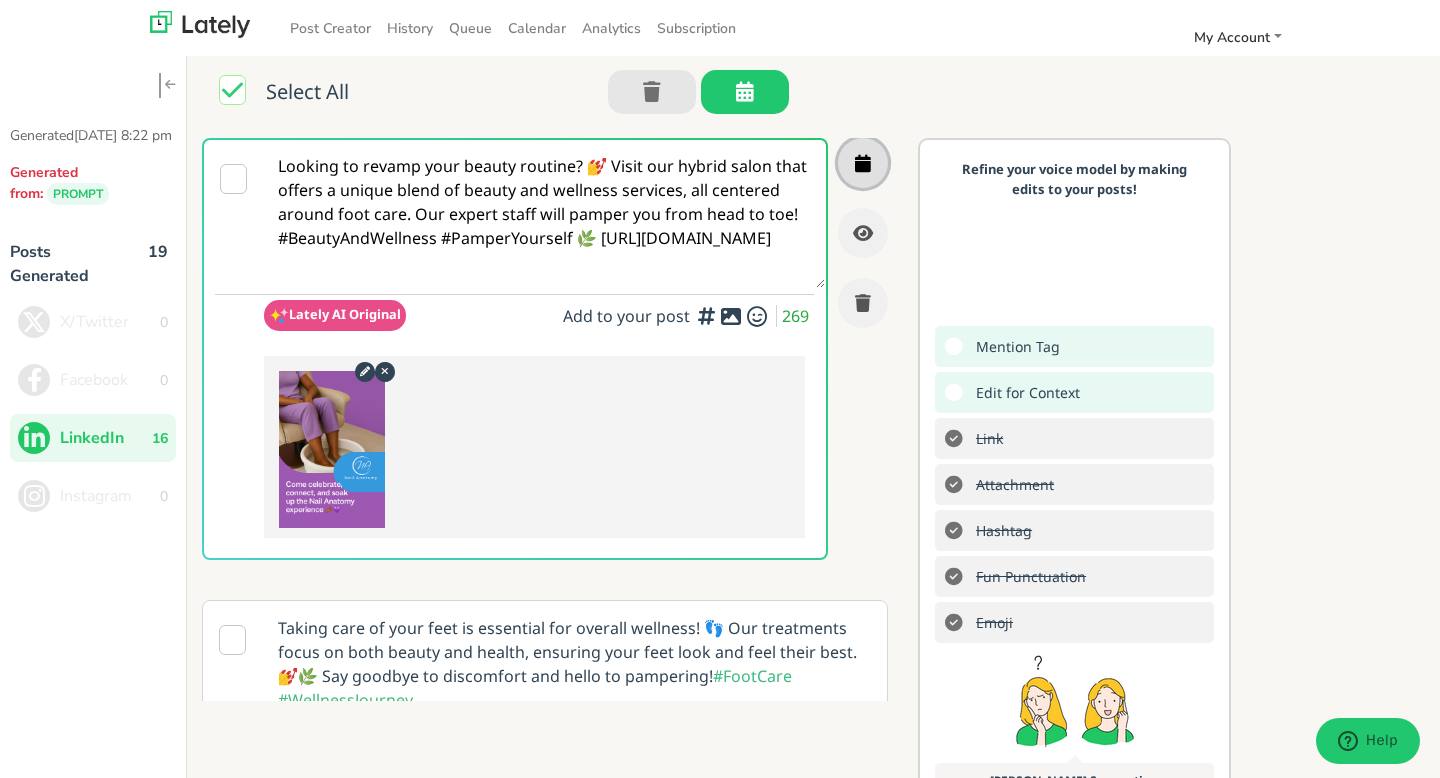 click at bounding box center [863, 163] 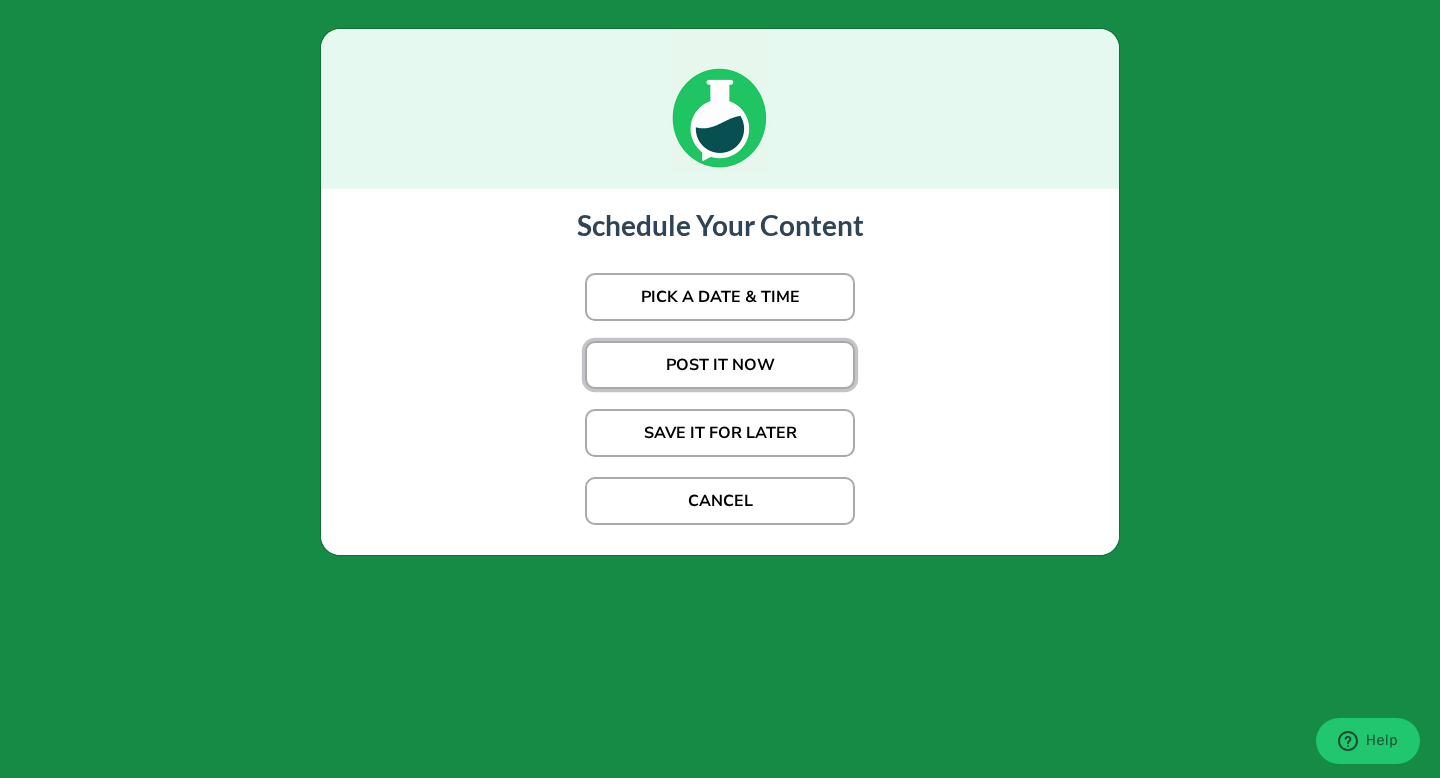 click on "POST IT NOW" at bounding box center [720, 365] 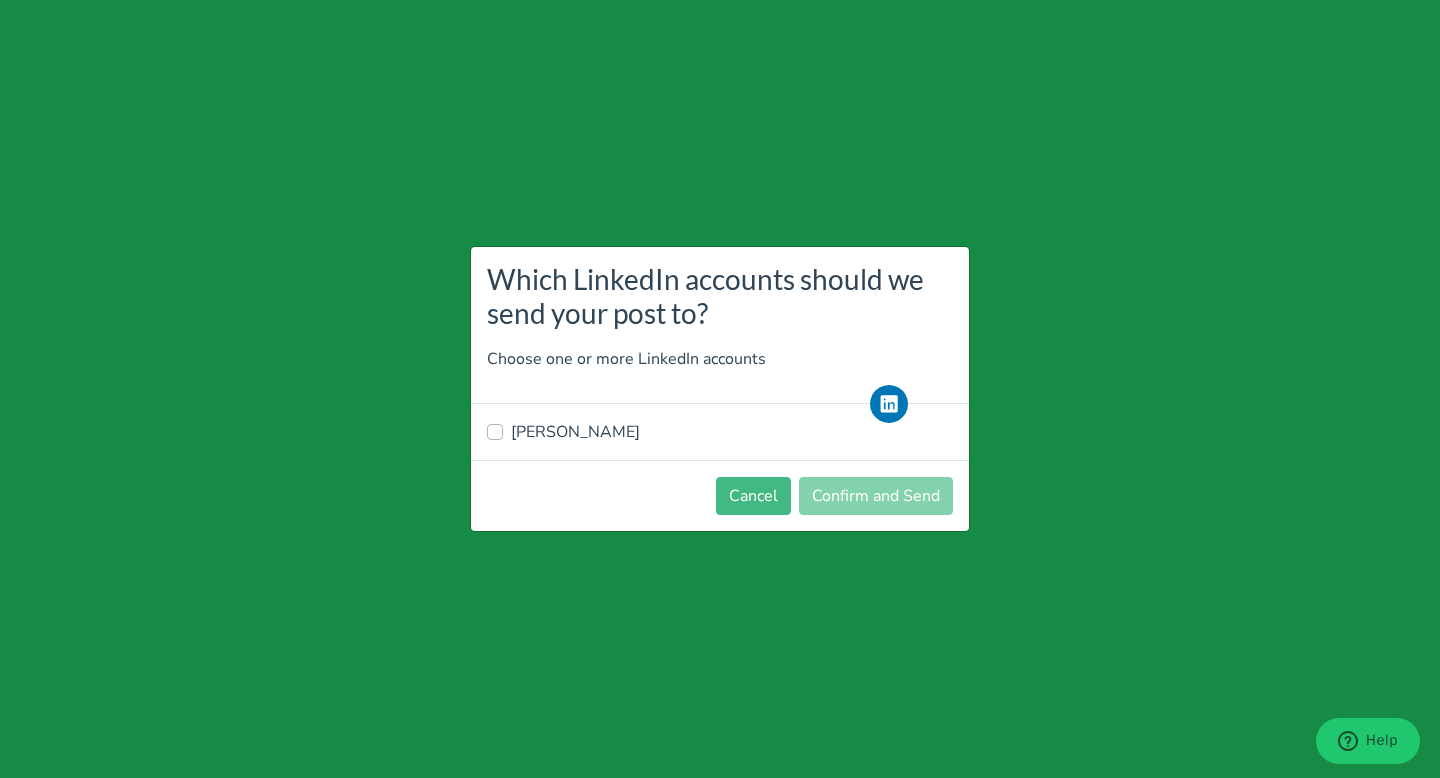 click on "[PERSON_NAME]" at bounding box center [720, 432] 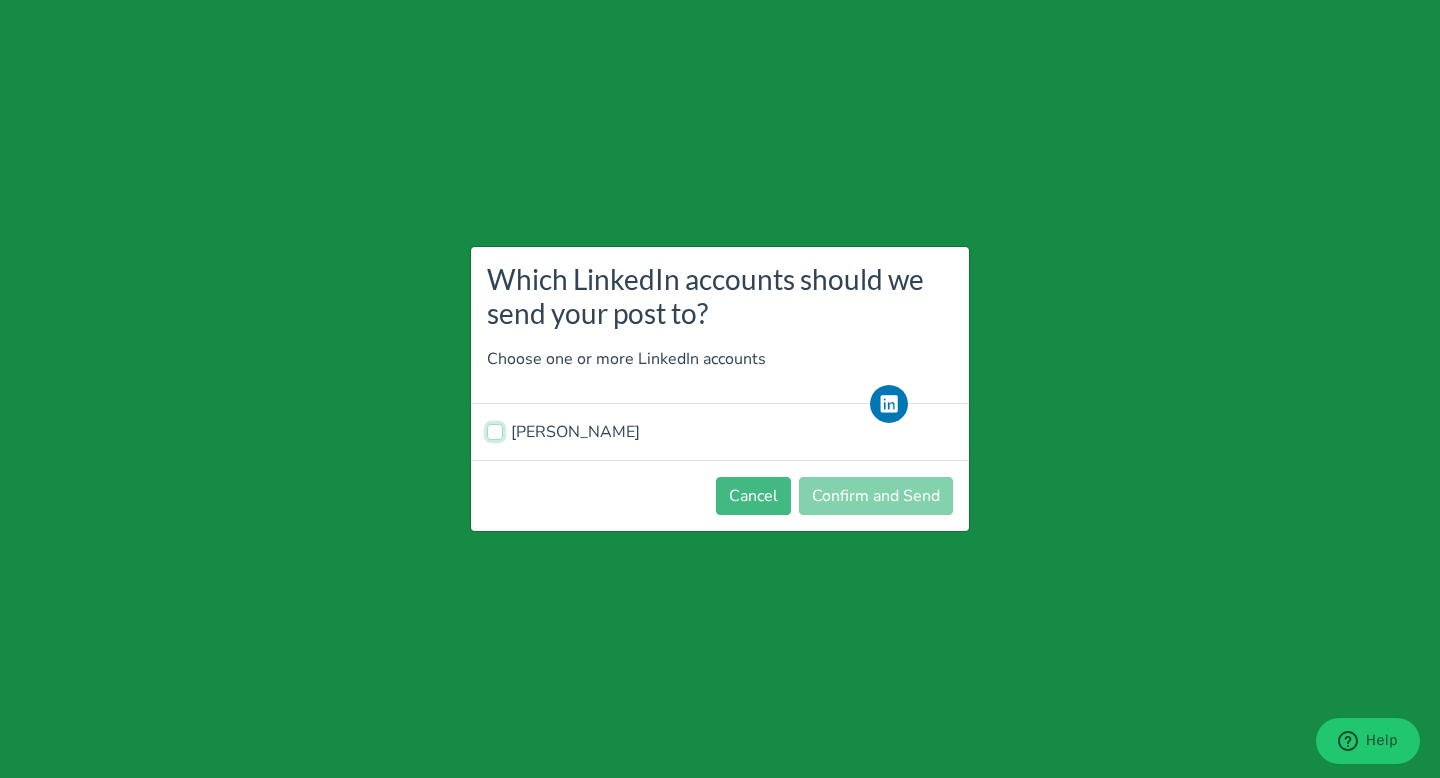 click on "[PERSON_NAME]" at bounding box center (495, 430) 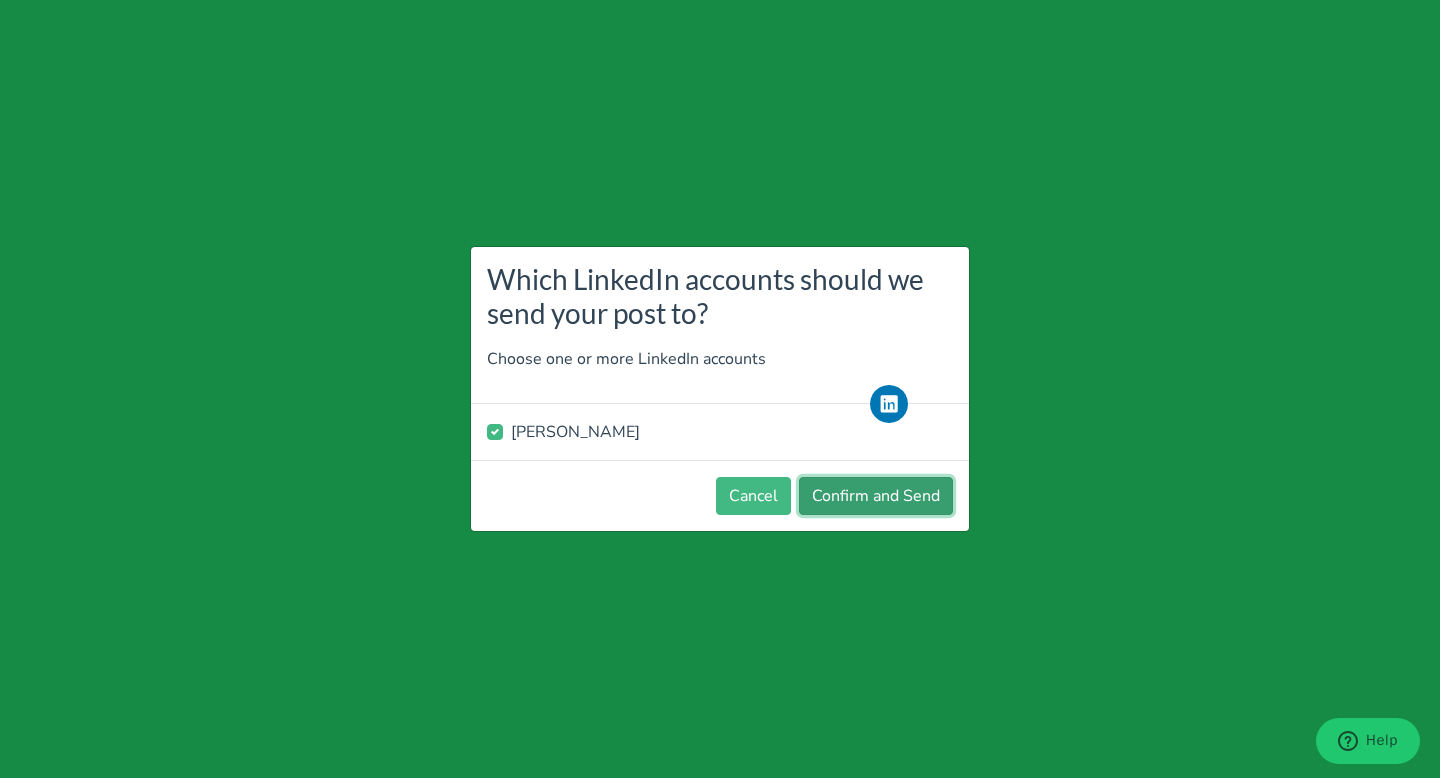 click on "Confirm and Send" at bounding box center (876, 496) 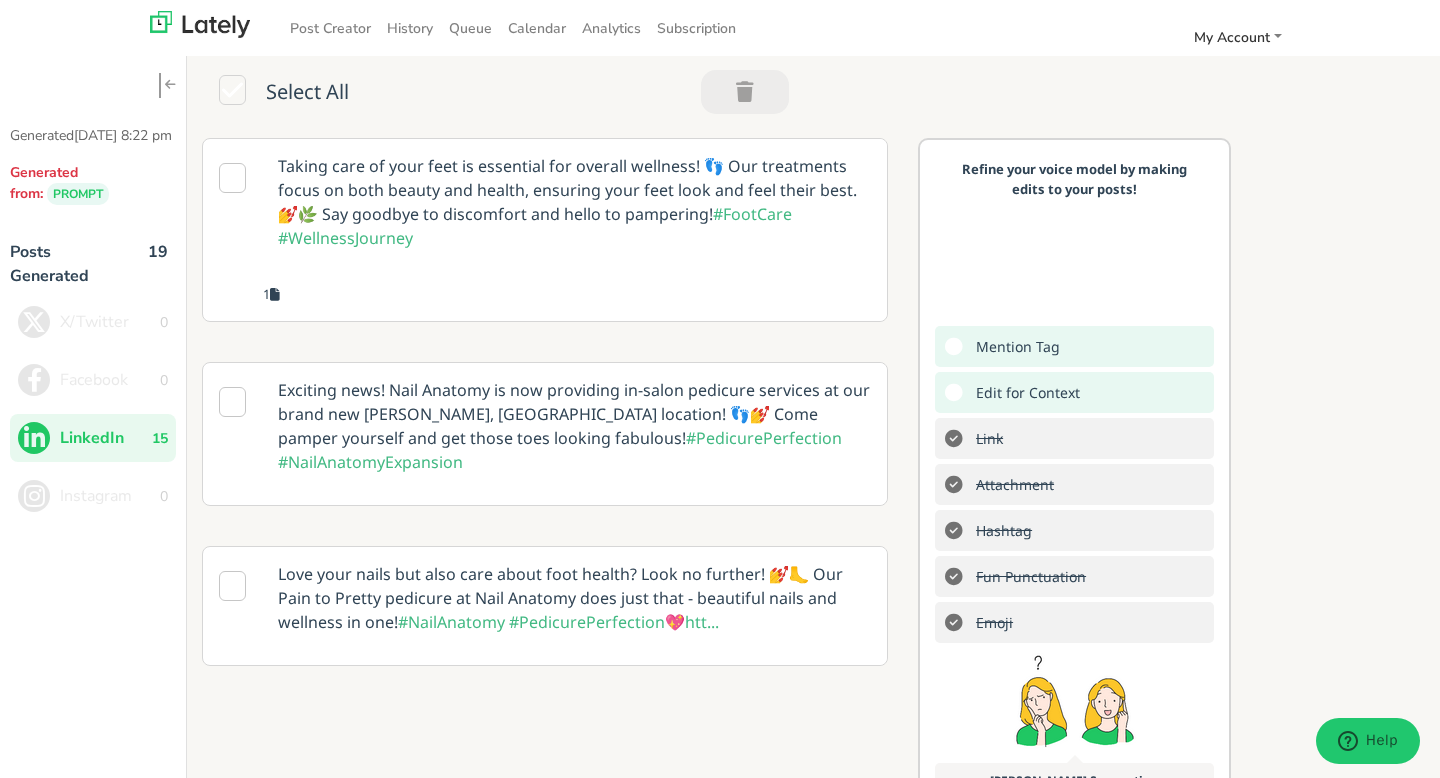 click on "Taking care of your feet is essential for overall wellness! 👣 Our treatments focus on both beauty and health, ensuring your feet look and feel their best. 💅🌿 Say goodbye to discomfort and hello to pampering!  #FootCare   #WellnessJourney" at bounding box center [574, 202] 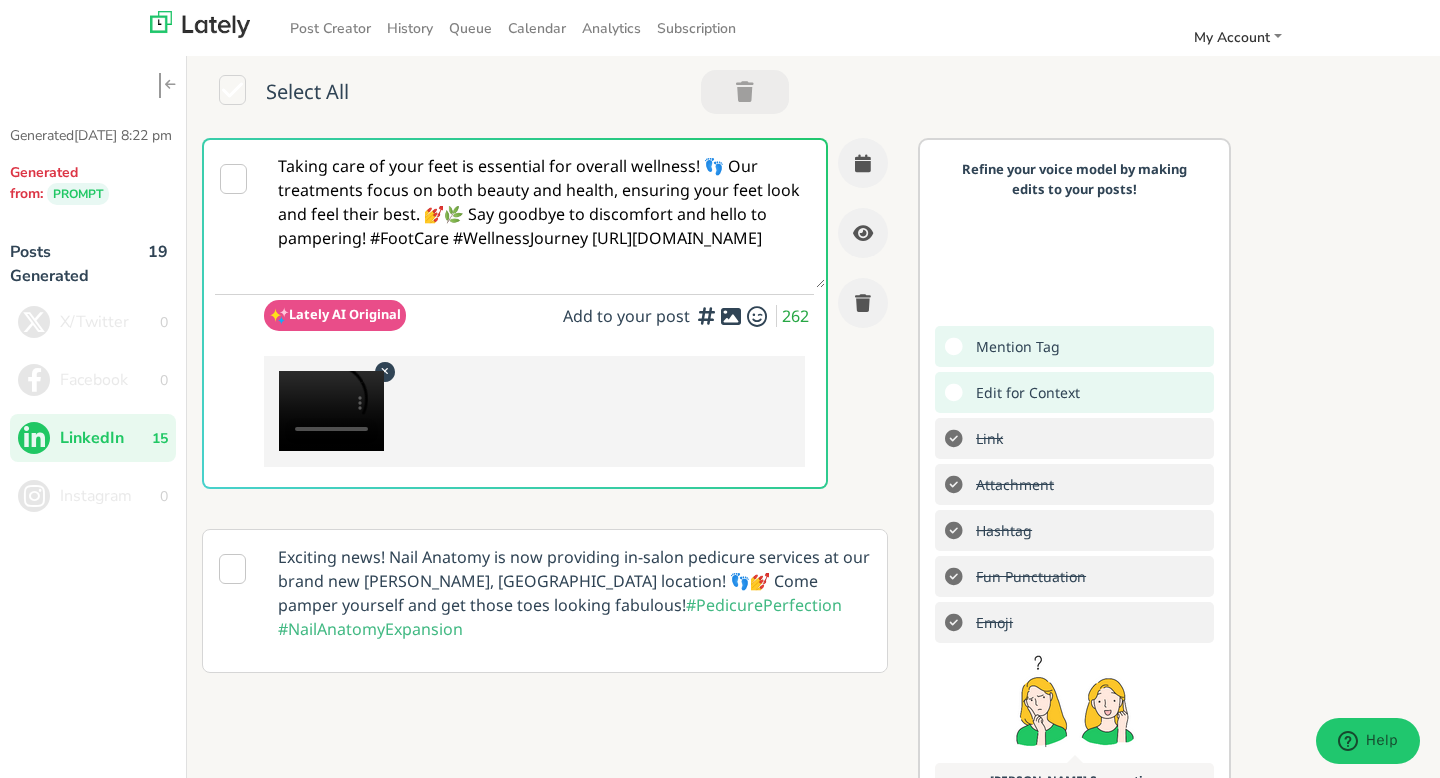 scroll, scrollTop: 0, scrollLeft: 0, axis: both 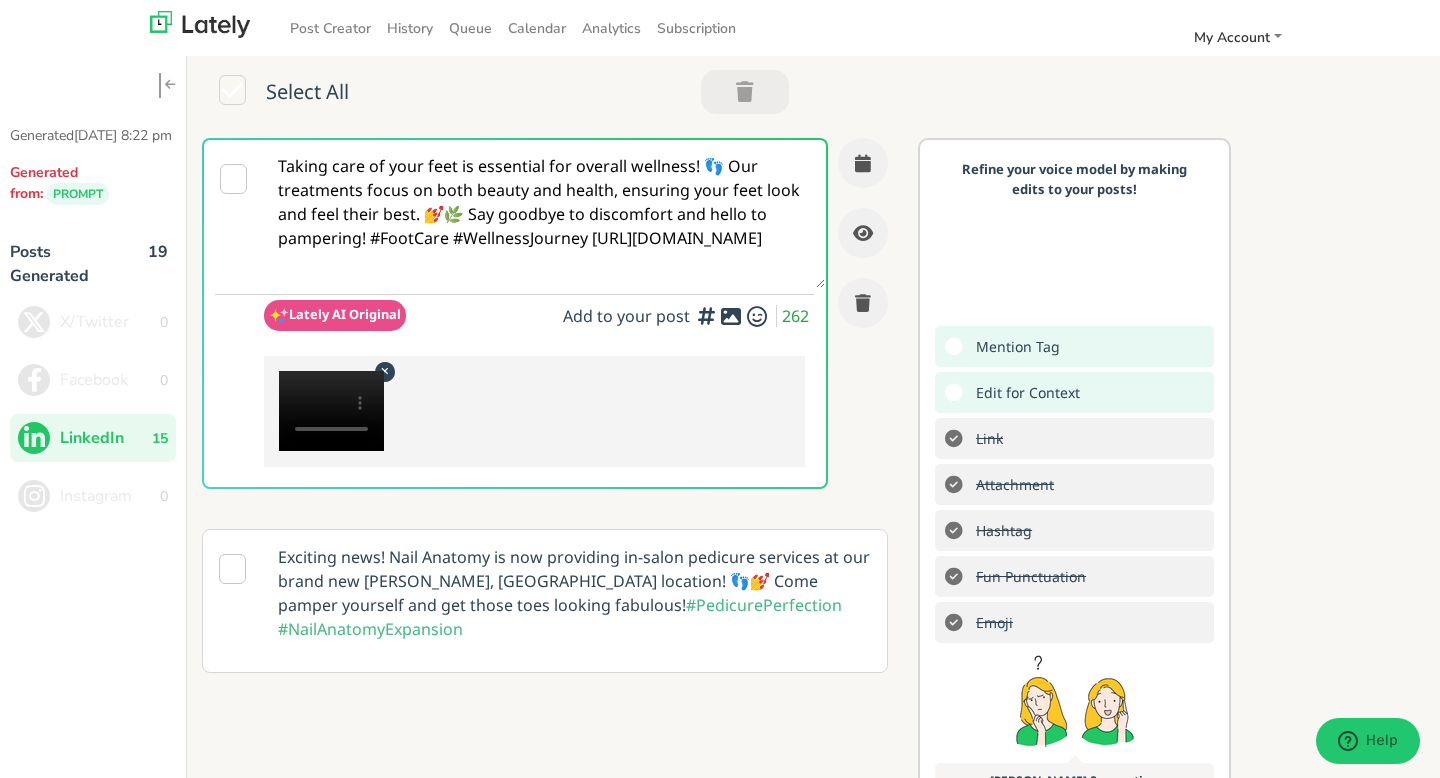 click at bounding box center (731, 316) 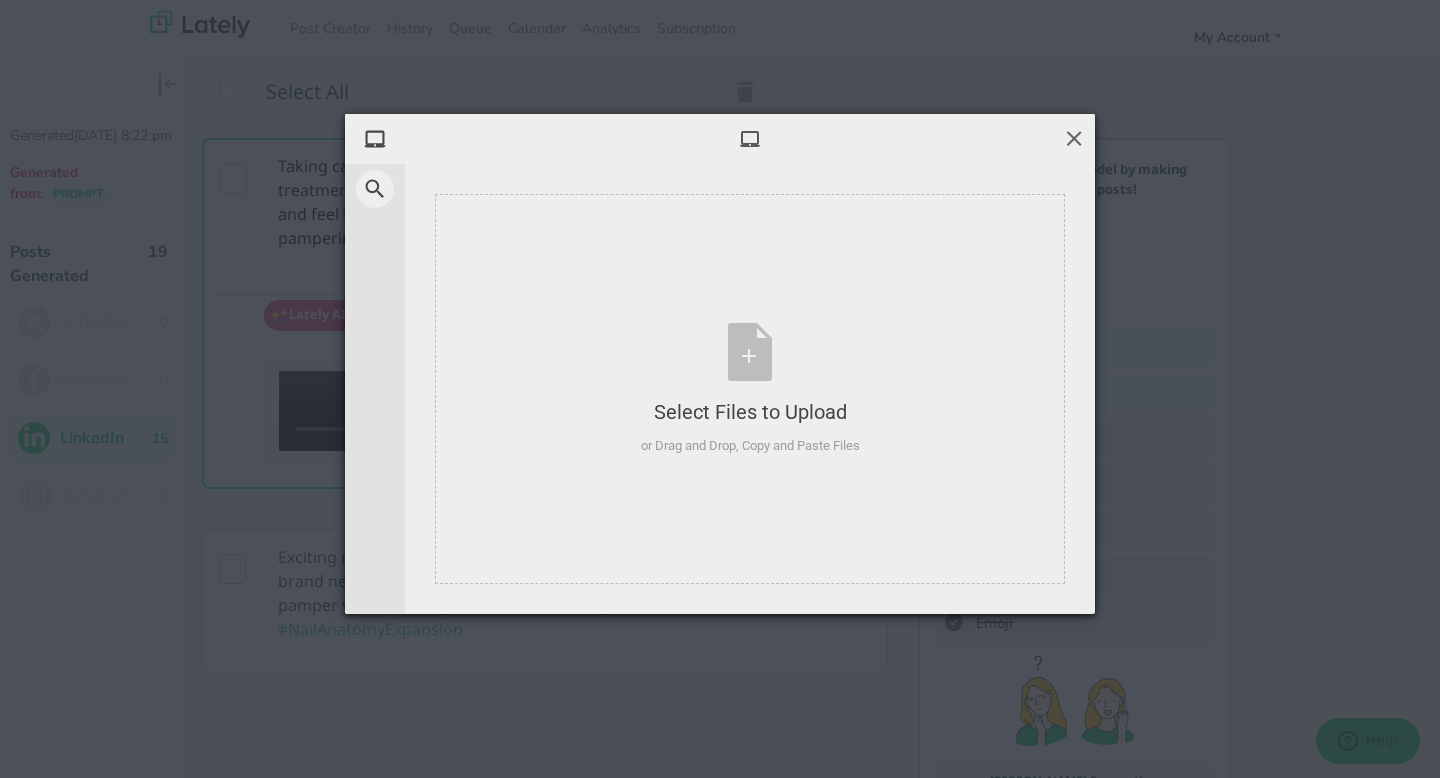 click at bounding box center (1074, 138) 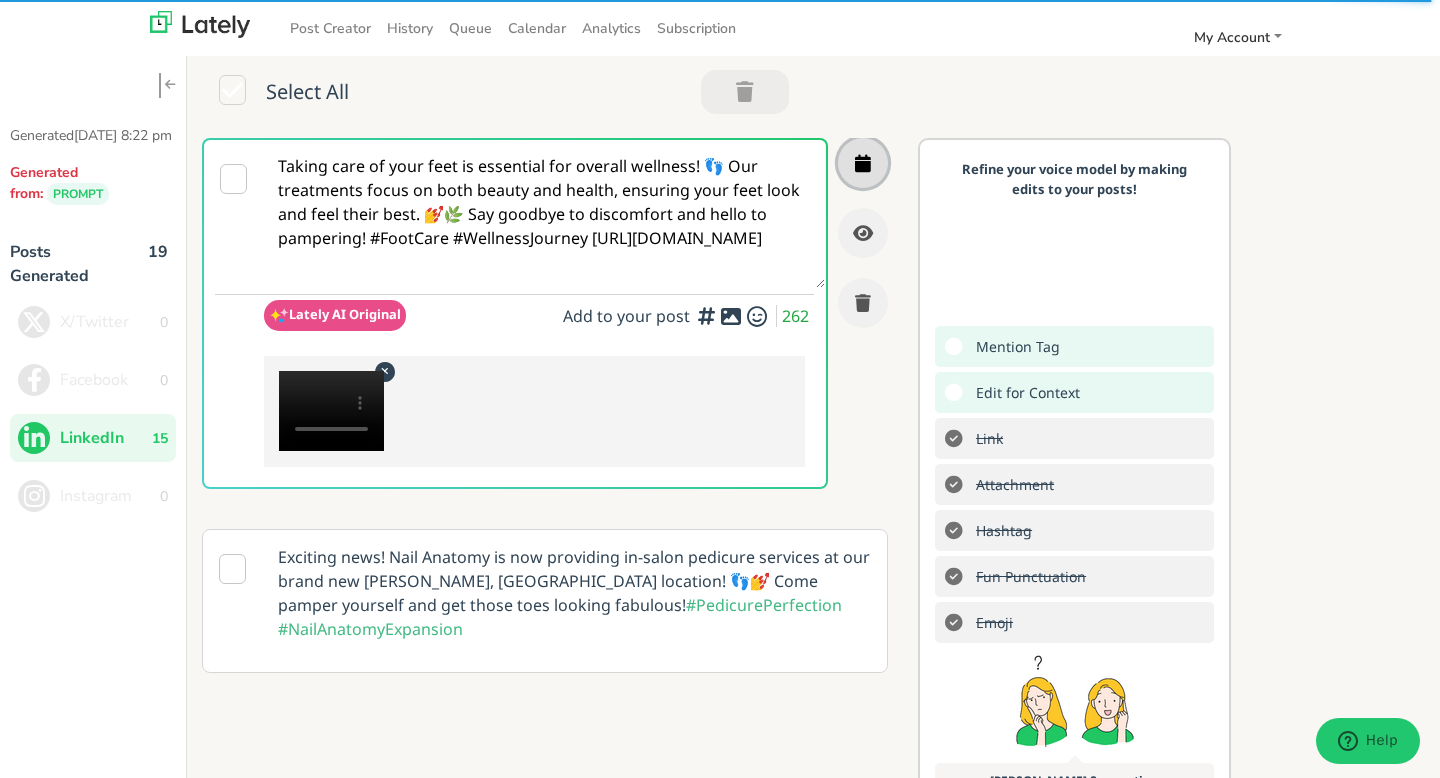 click at bounding box center [863, 163] 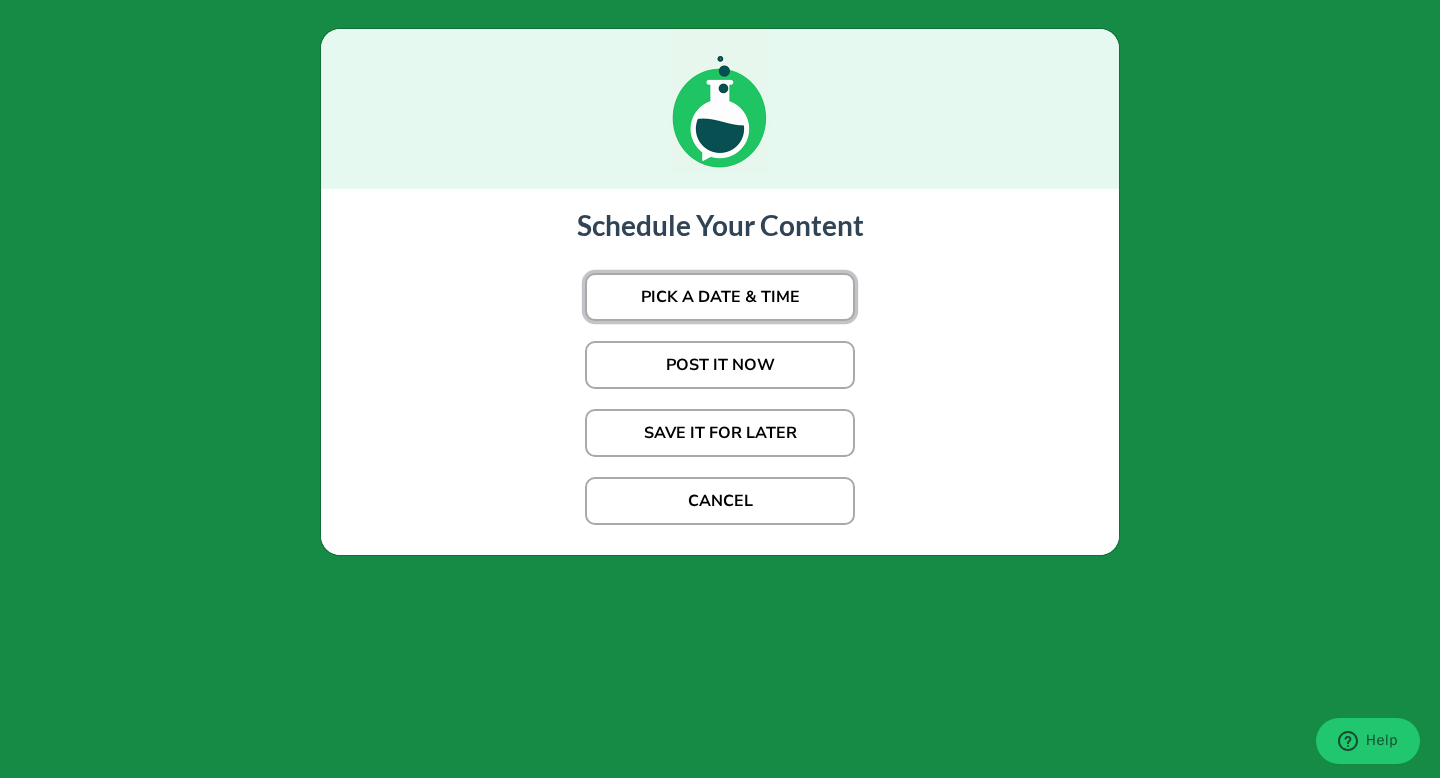 click on "PICK A DATE & TIME" at bounding box center (720, 297) 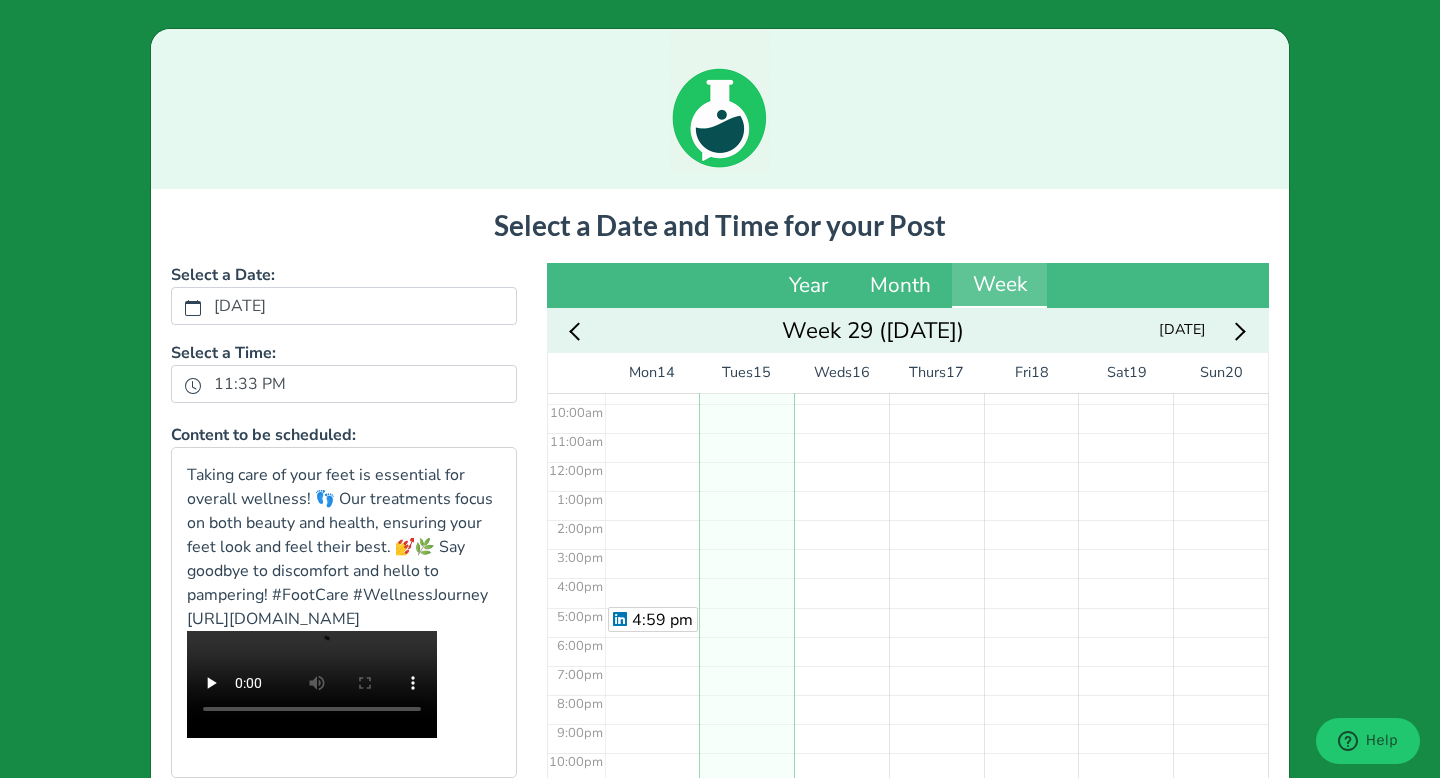 scroll, scrollTop: 289, scrollLeft: 0, axis: vertical 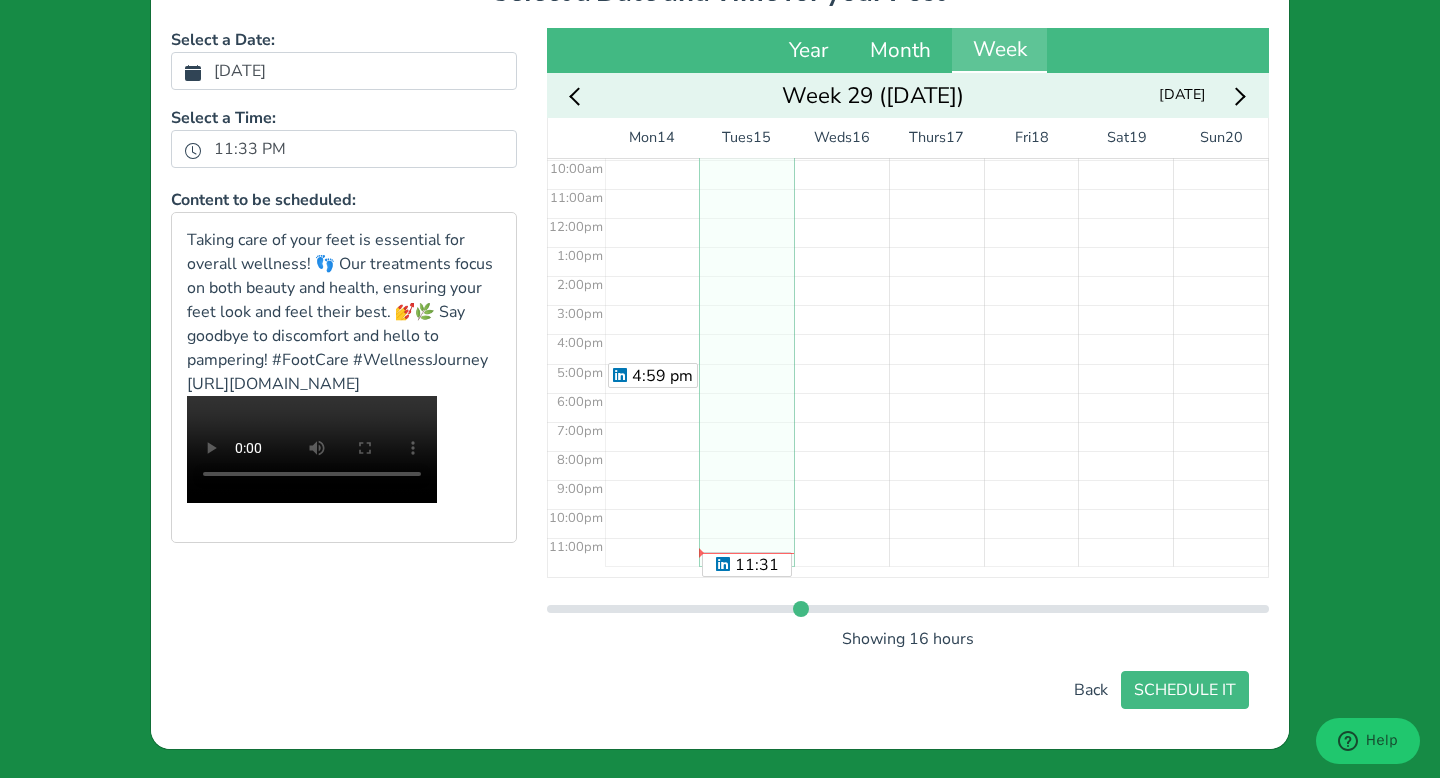 click on "[DATE]" at bounding box center (240, 71) 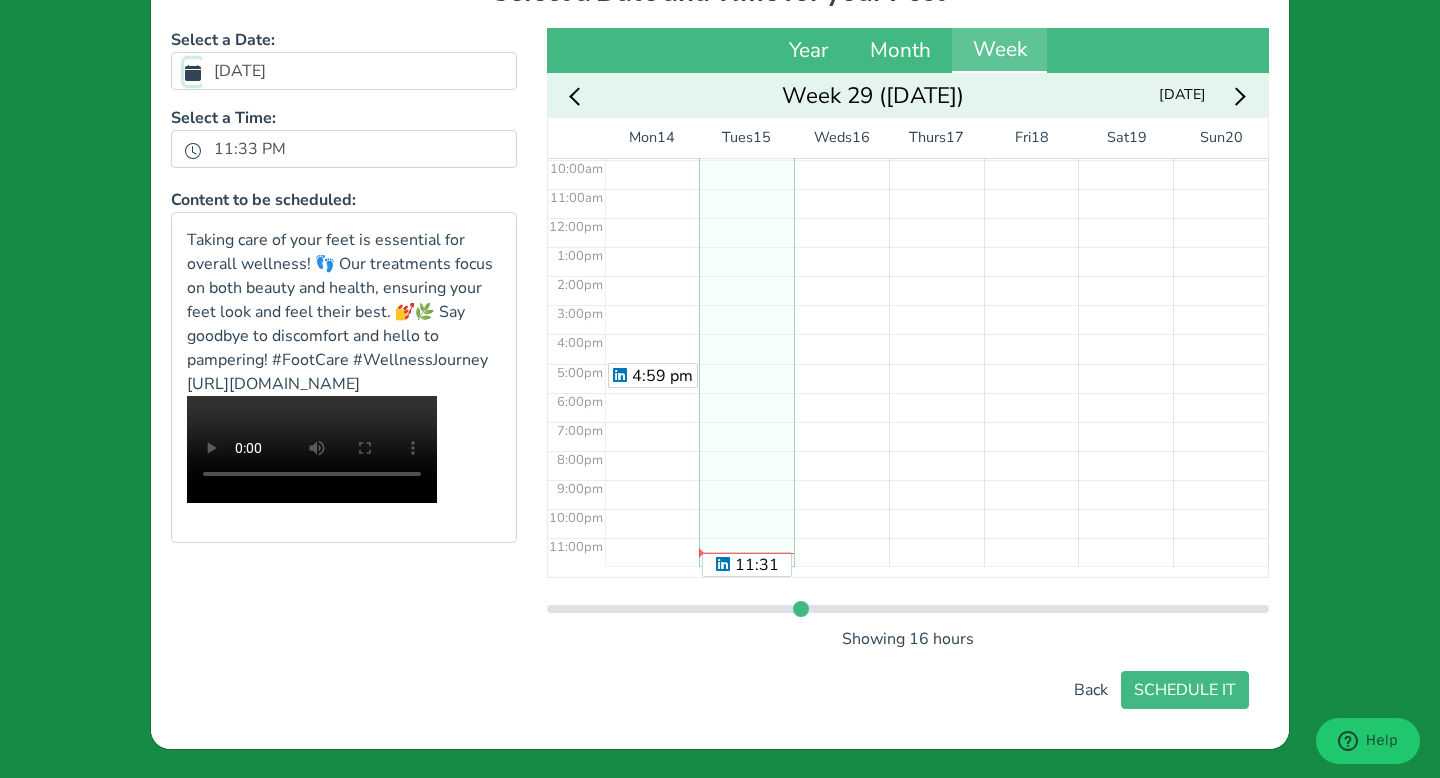 click on "[DATE]" at bounding box center (193, 72) 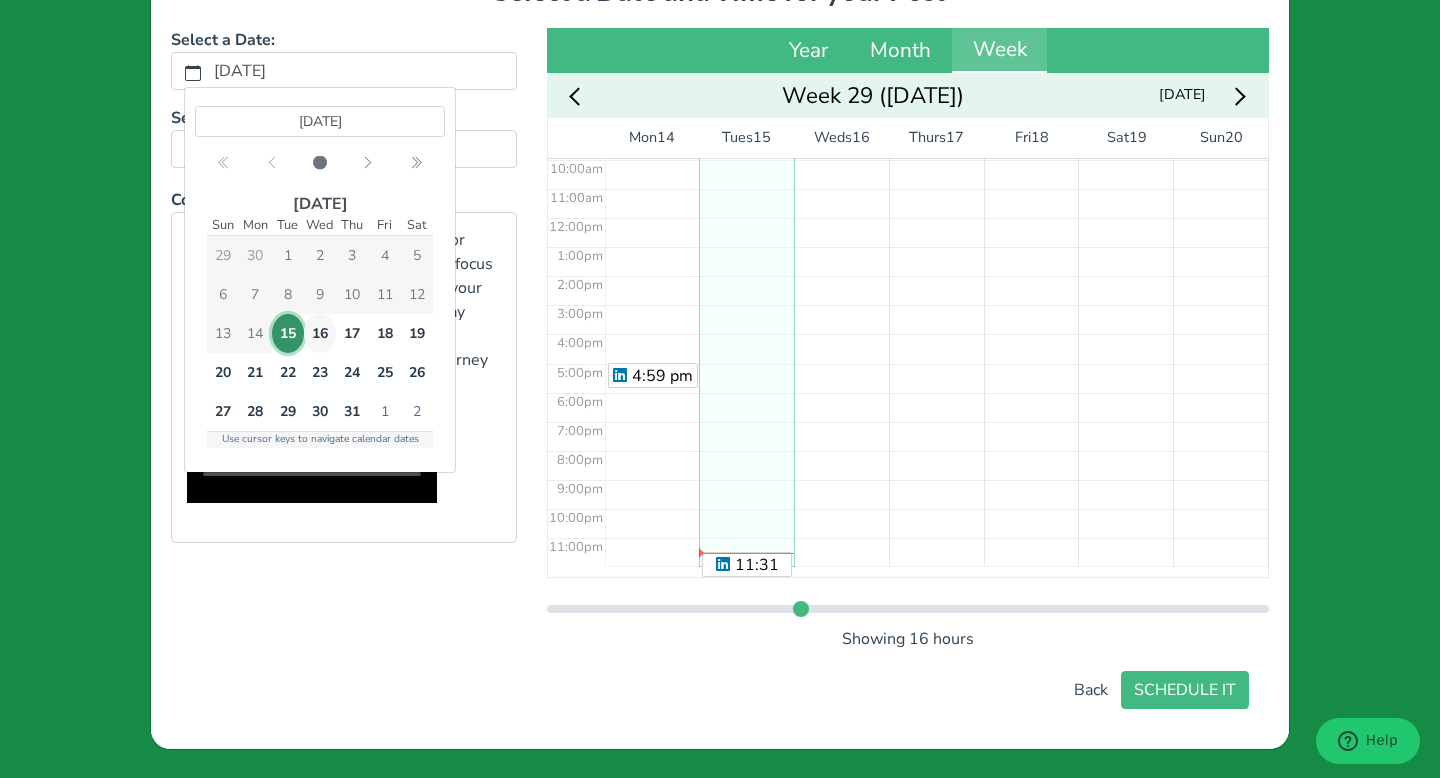 click on "16" at bounding box center (320, 333) 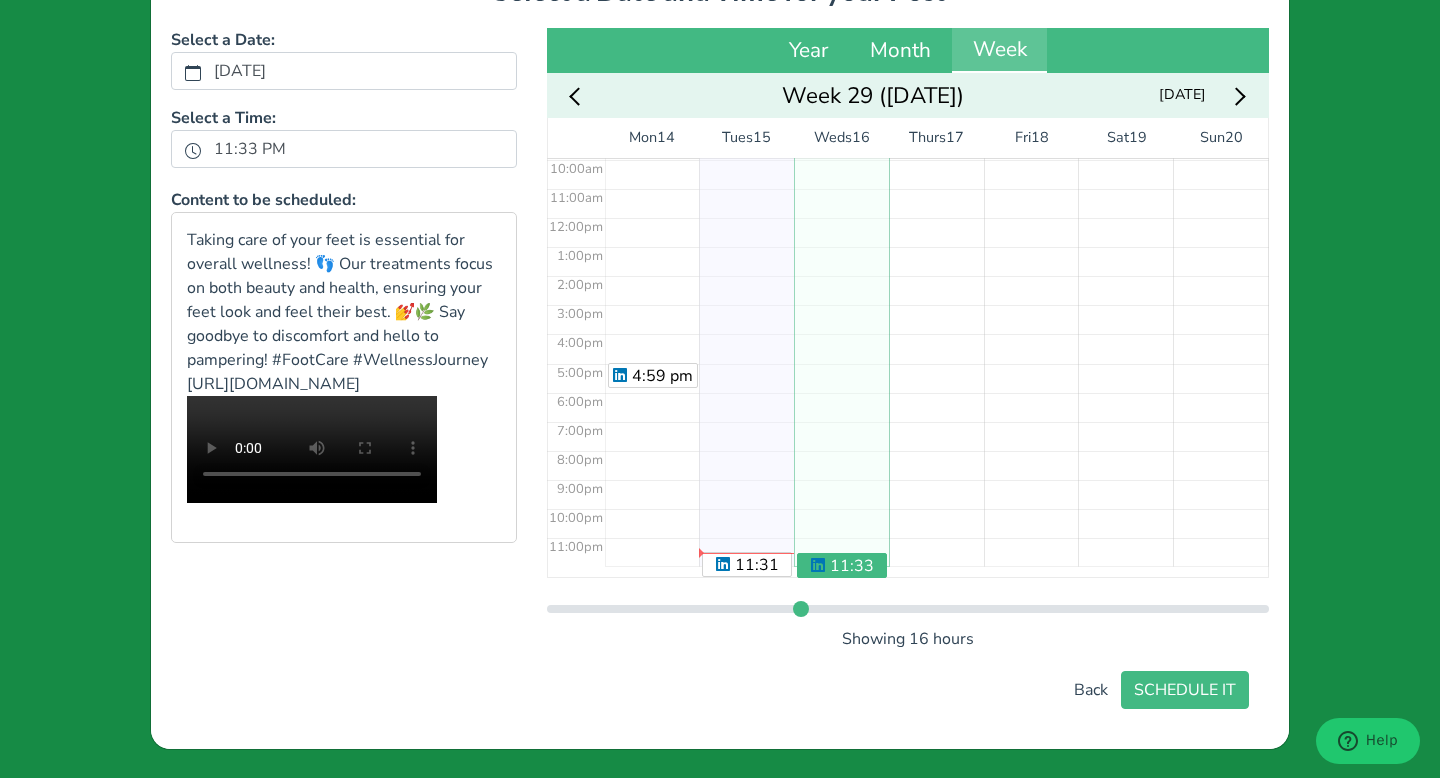 click on "11:33 pm" at bounding box center (841, 217) 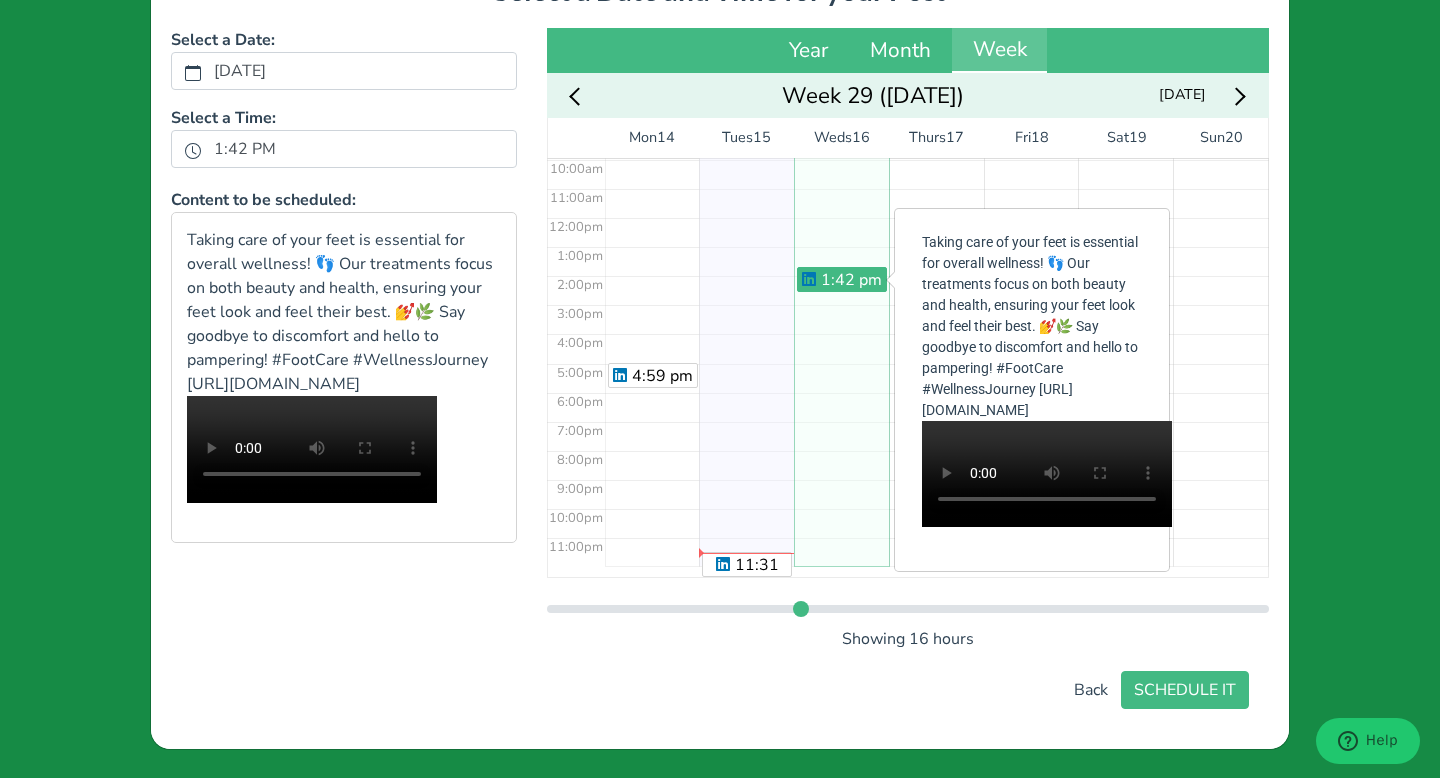 click on "1:42 pm" at bounding box center [841, 217] 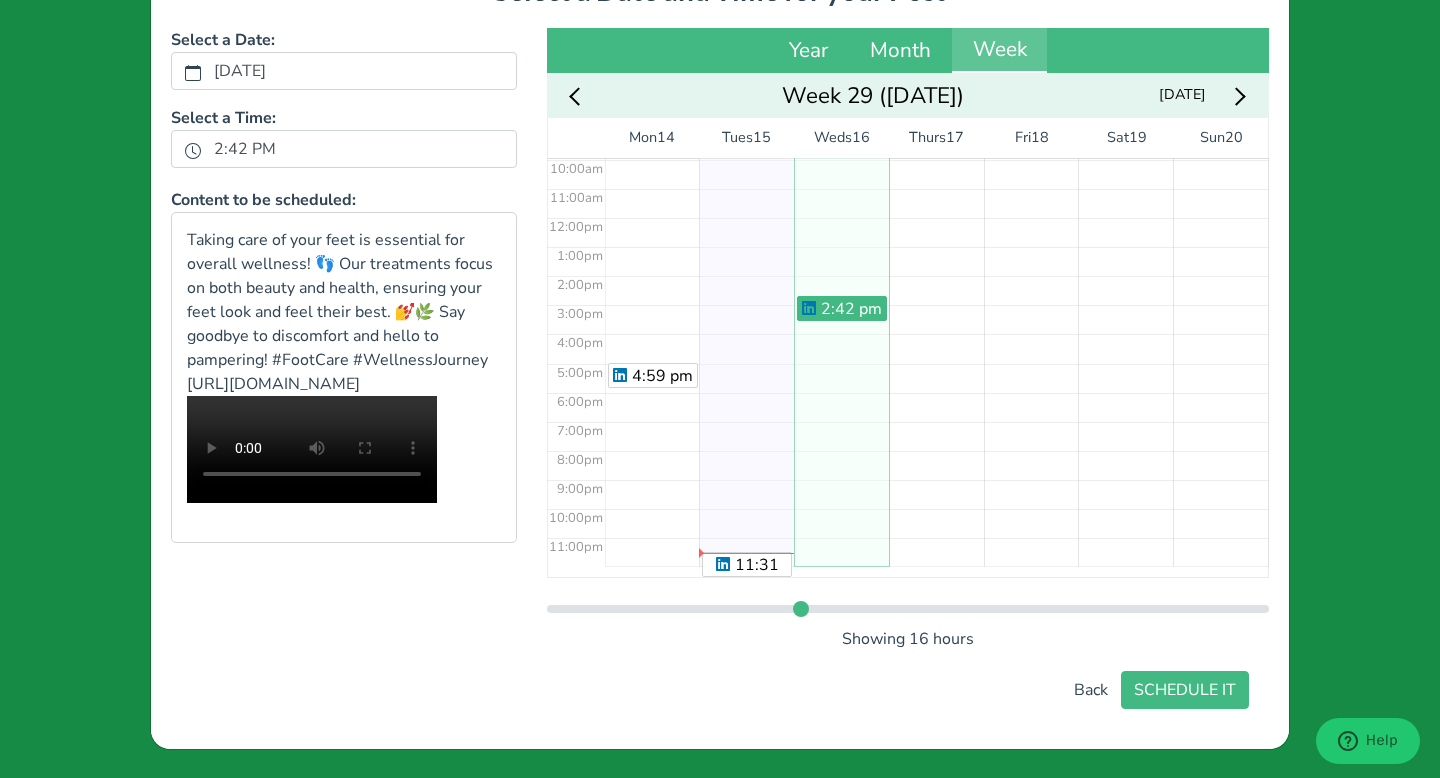 click on "2:42 pm" at bounding box center [841, 217] 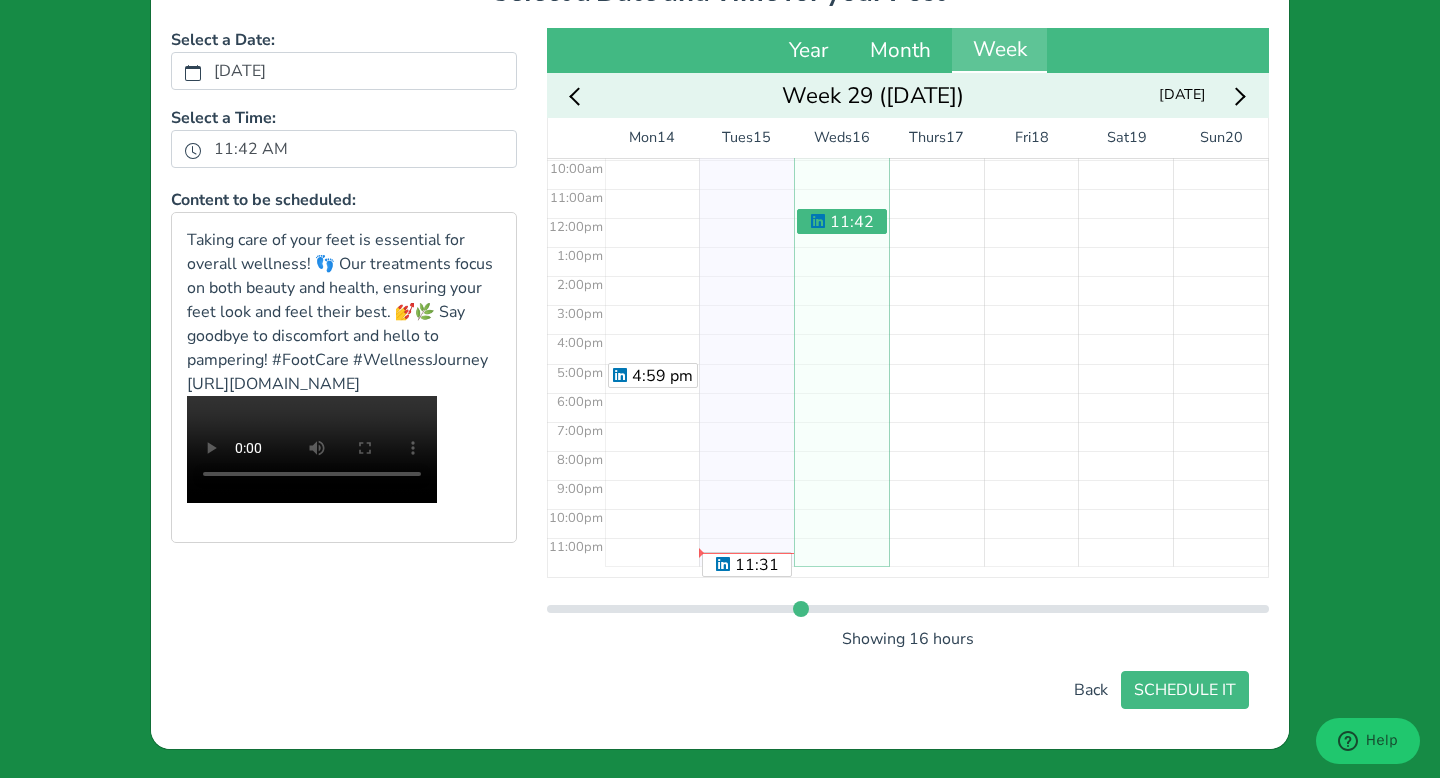 click on "11:42 am" at bounding box center [841, 217] 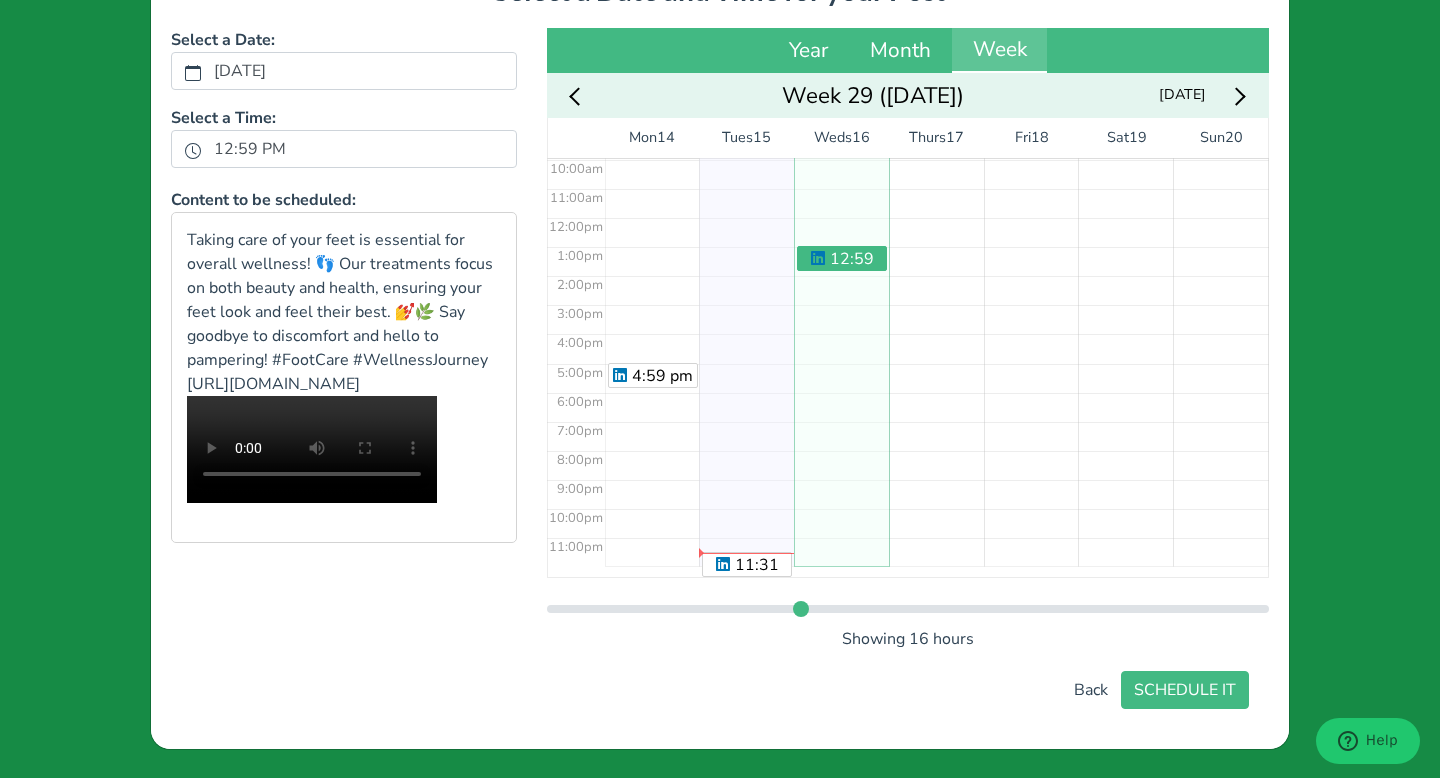 click on "12:59 pm" at bounding box center [841, 217] 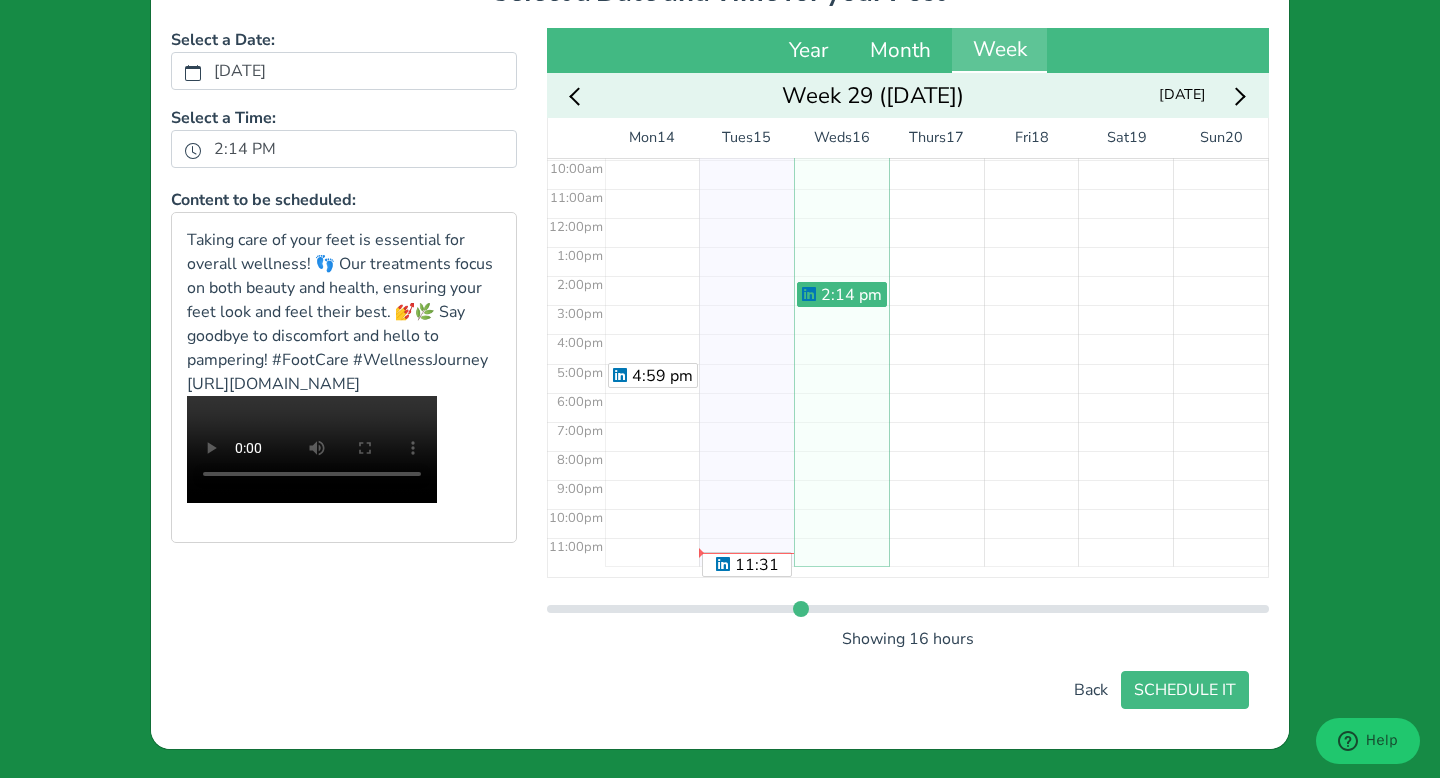click on "2:14 pm" at bounding box center (841, 217) 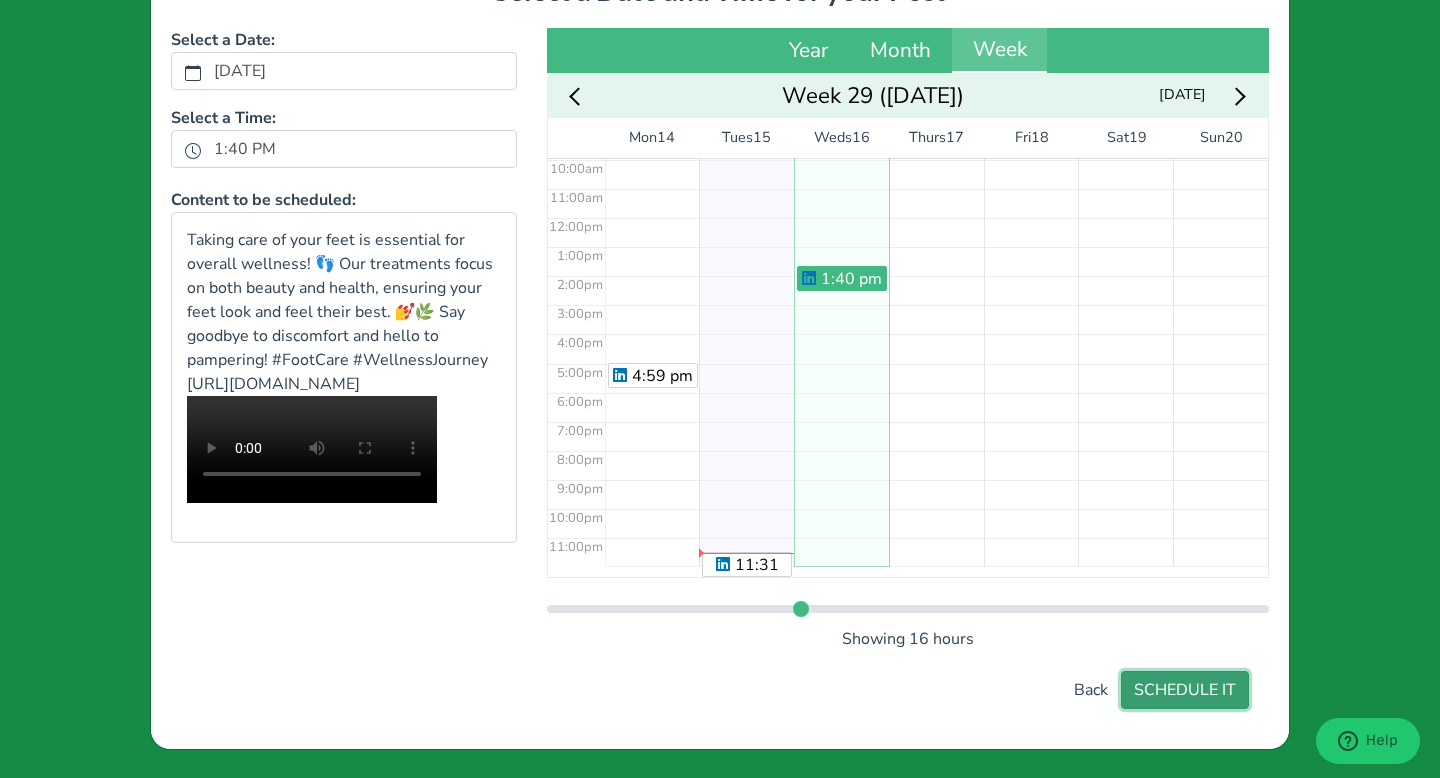 click on "SCHEDULE IT" at bounding box center [1185, 690] 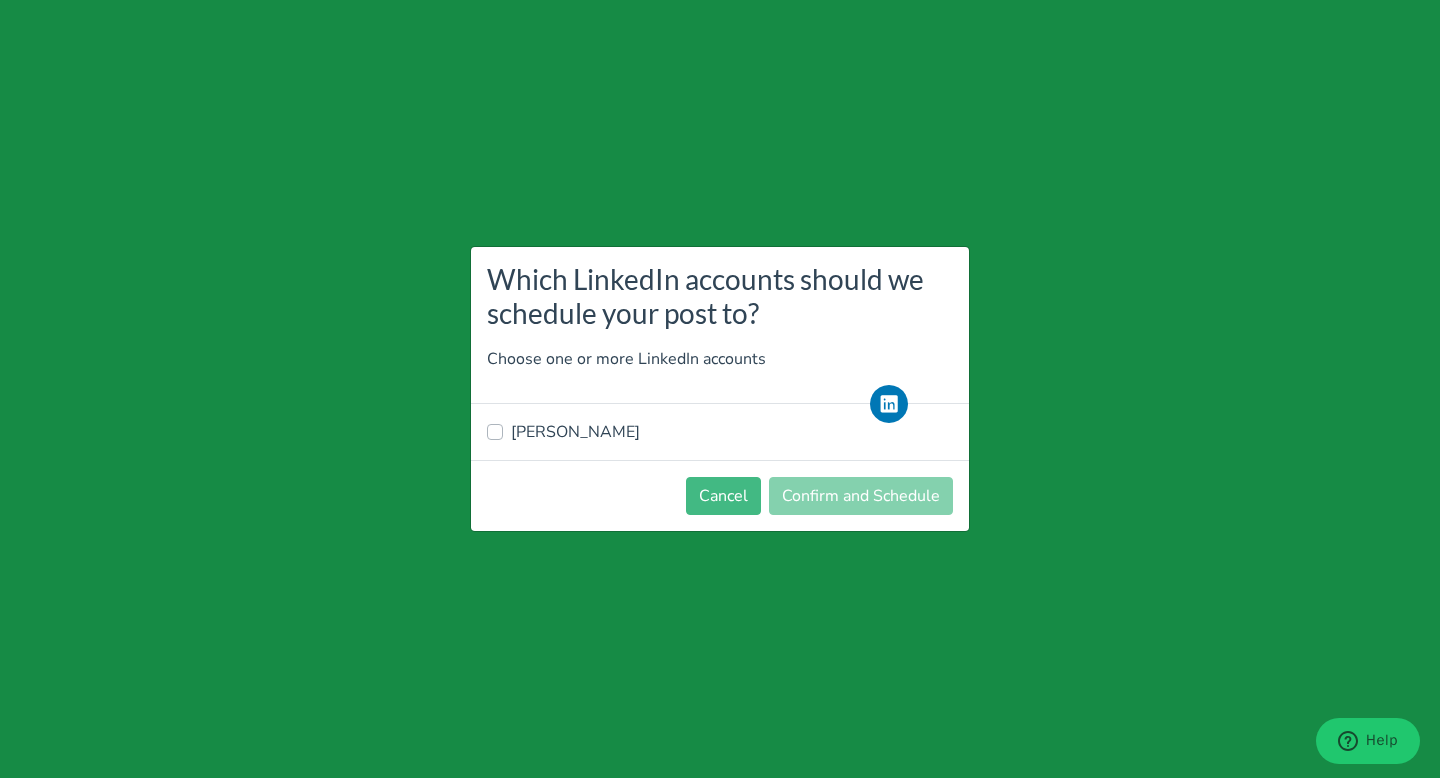 click on "[PERSON_NAME]" at bounding box center [575, 432] 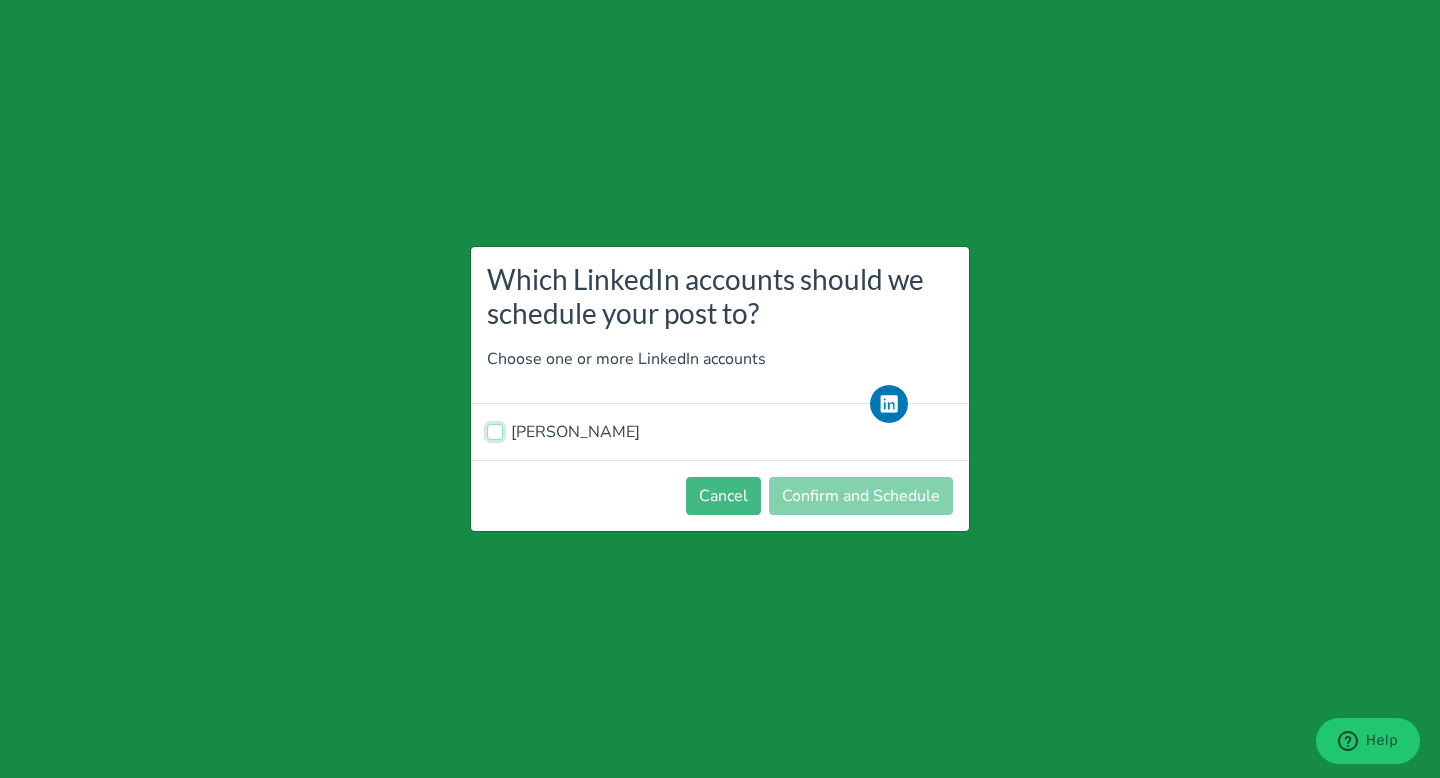 checkbox on "true" 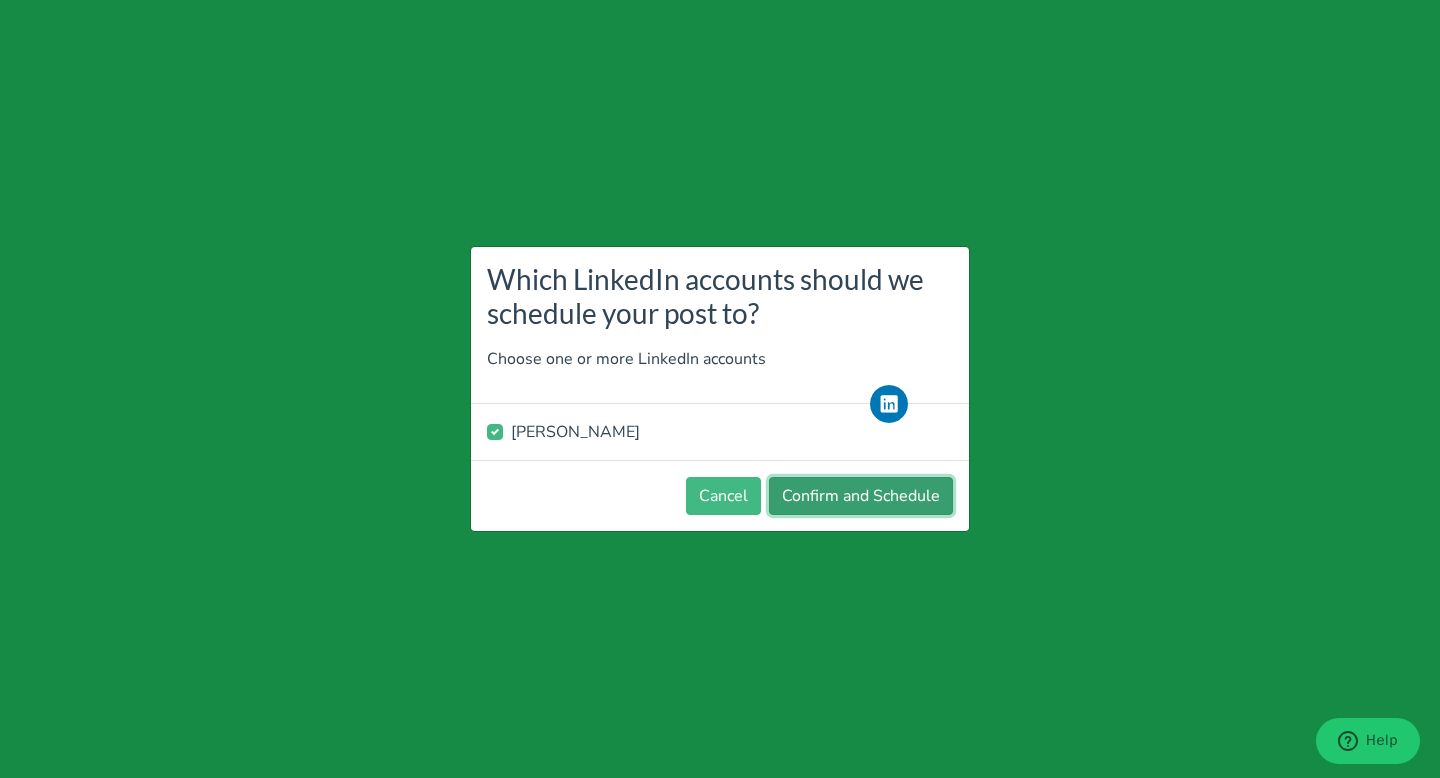 click on "Confirm and Schedule" at bounding box center [861, 496] 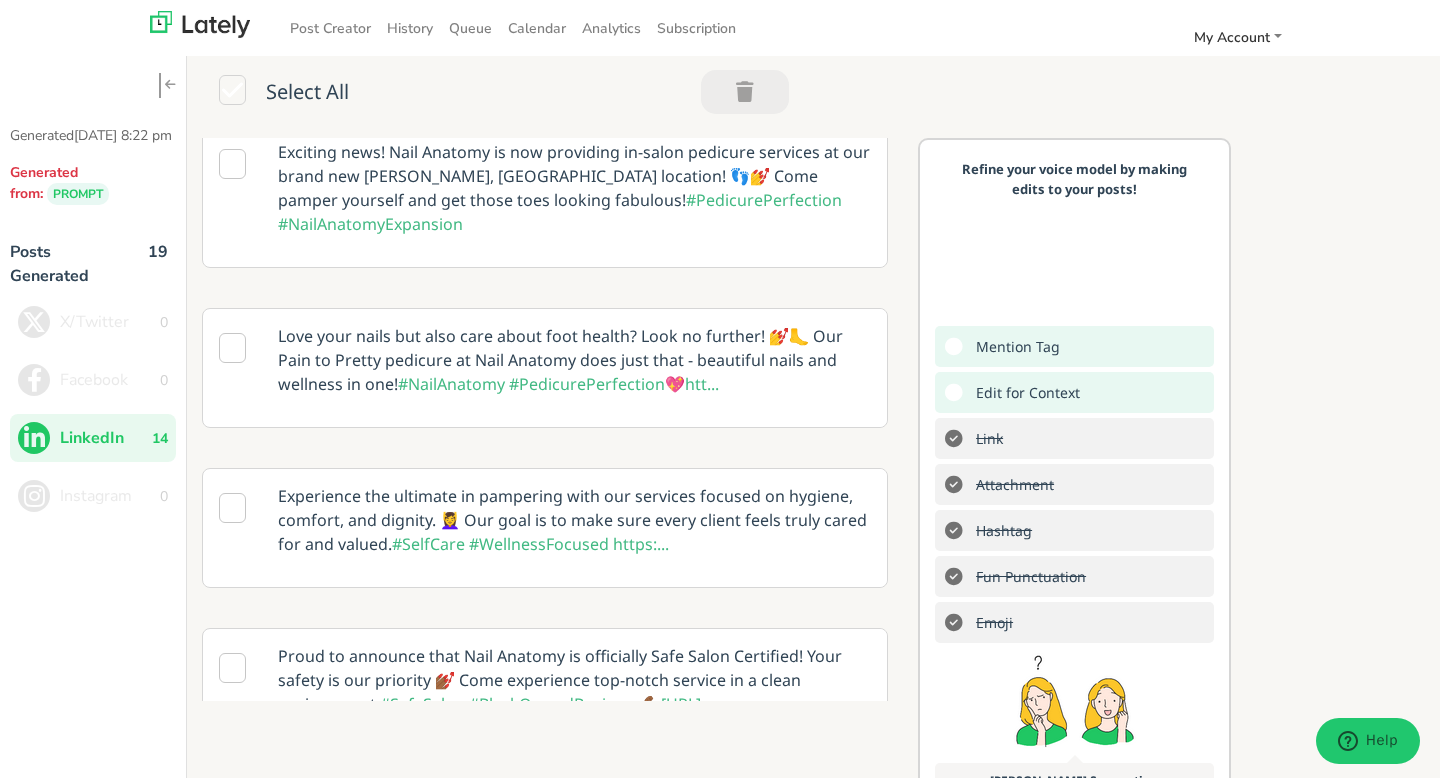 scroll, scrollTop: 20, scrollLeft: 0, axis: vertical 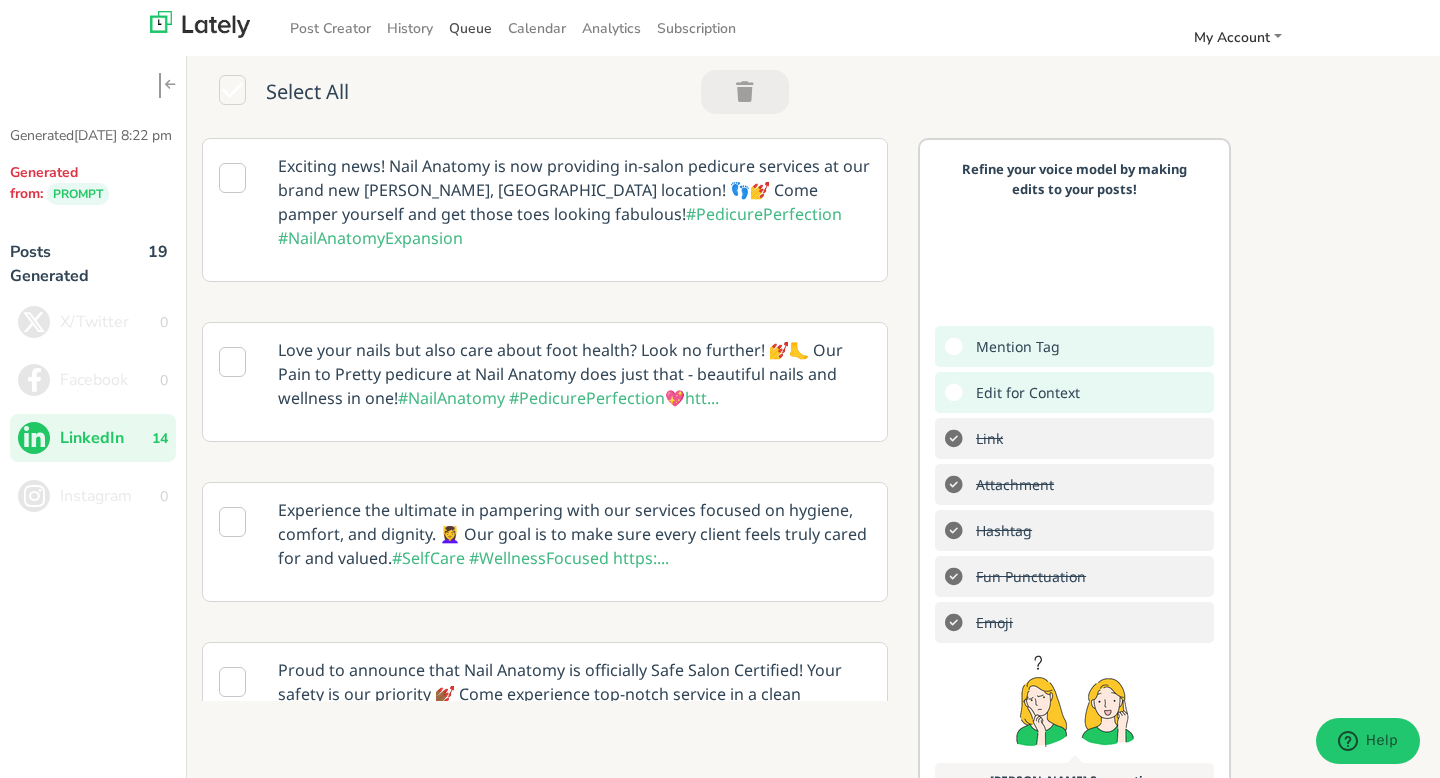 click on "Queue" at bounding box center (470, 28) 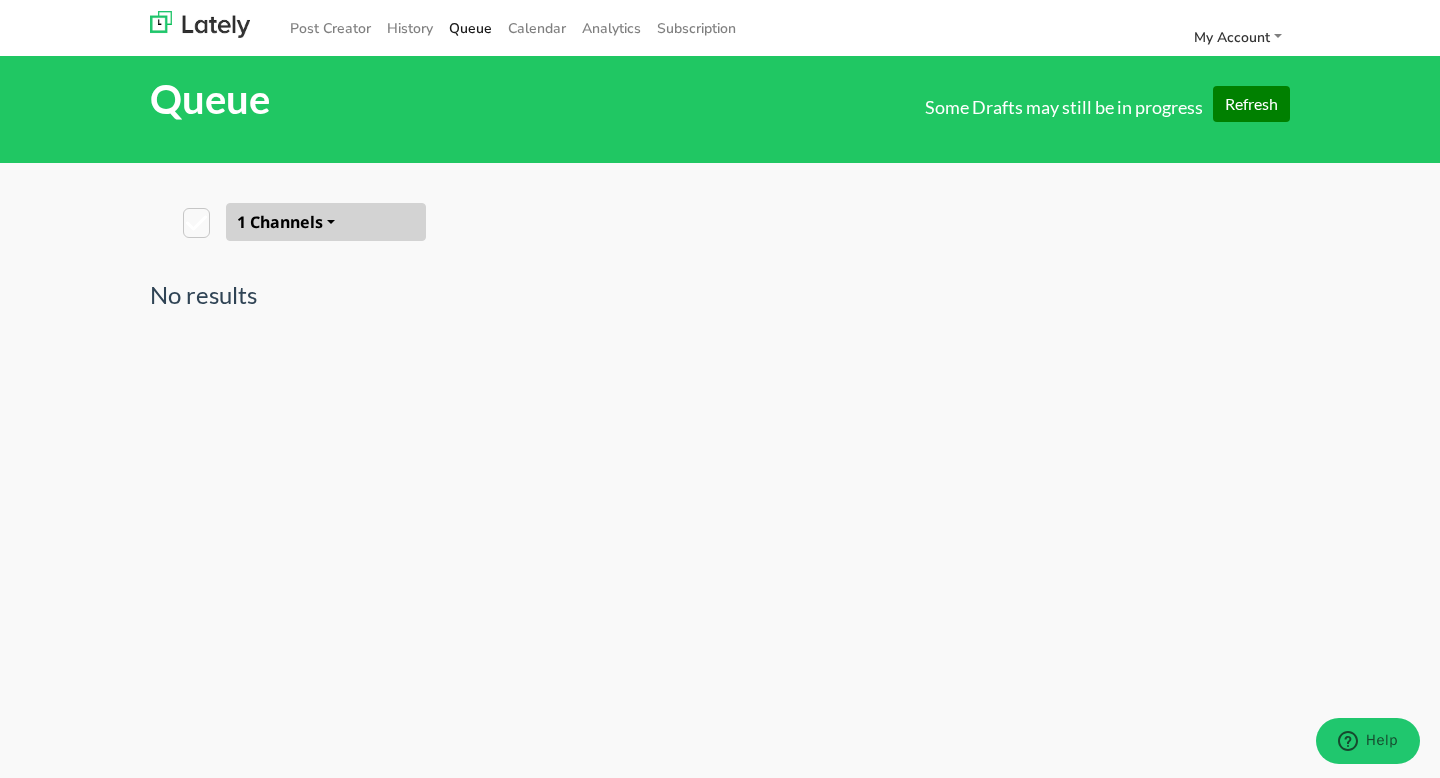 click on "1 Channels" at bounding box center (326, 222) 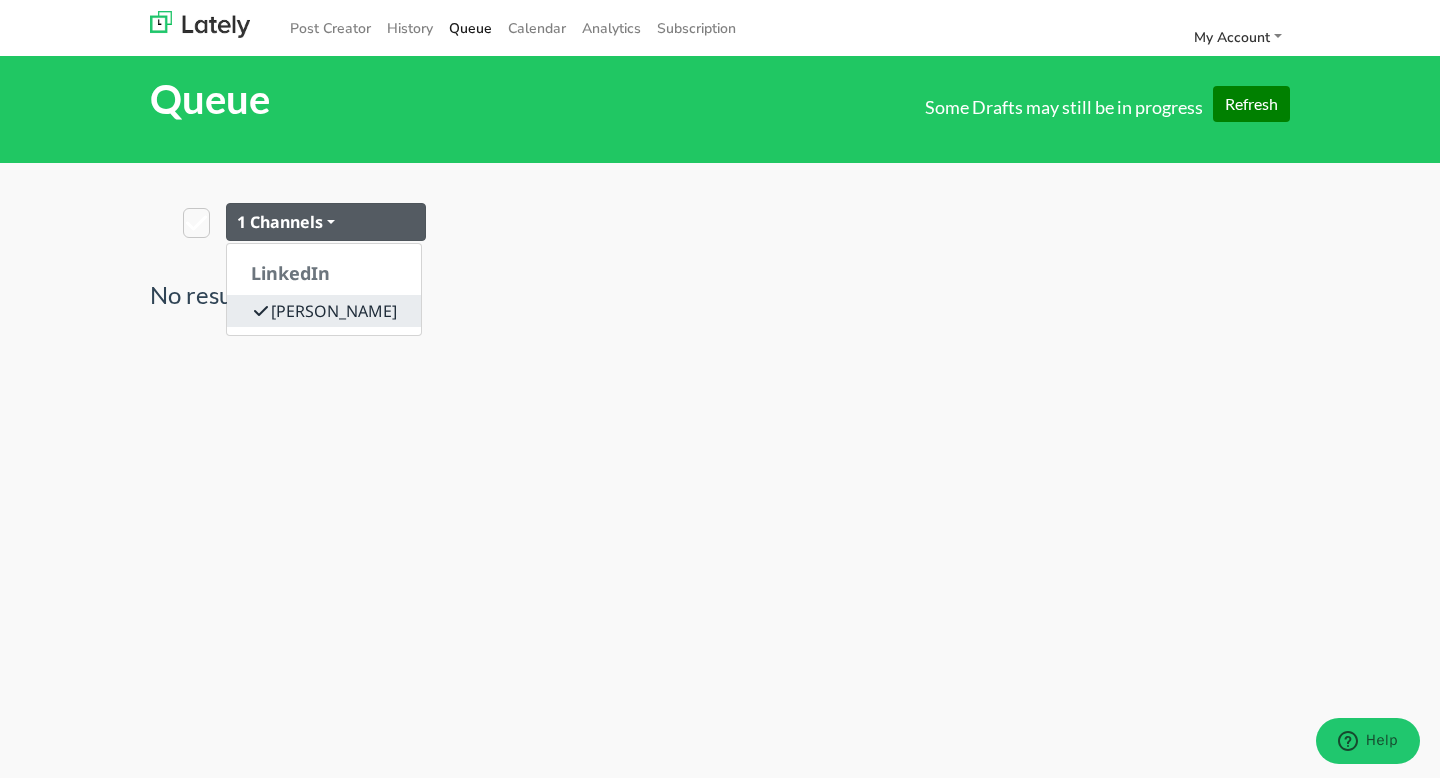 click on "[PERSON_NAME]" at bounding box center [324, 311] 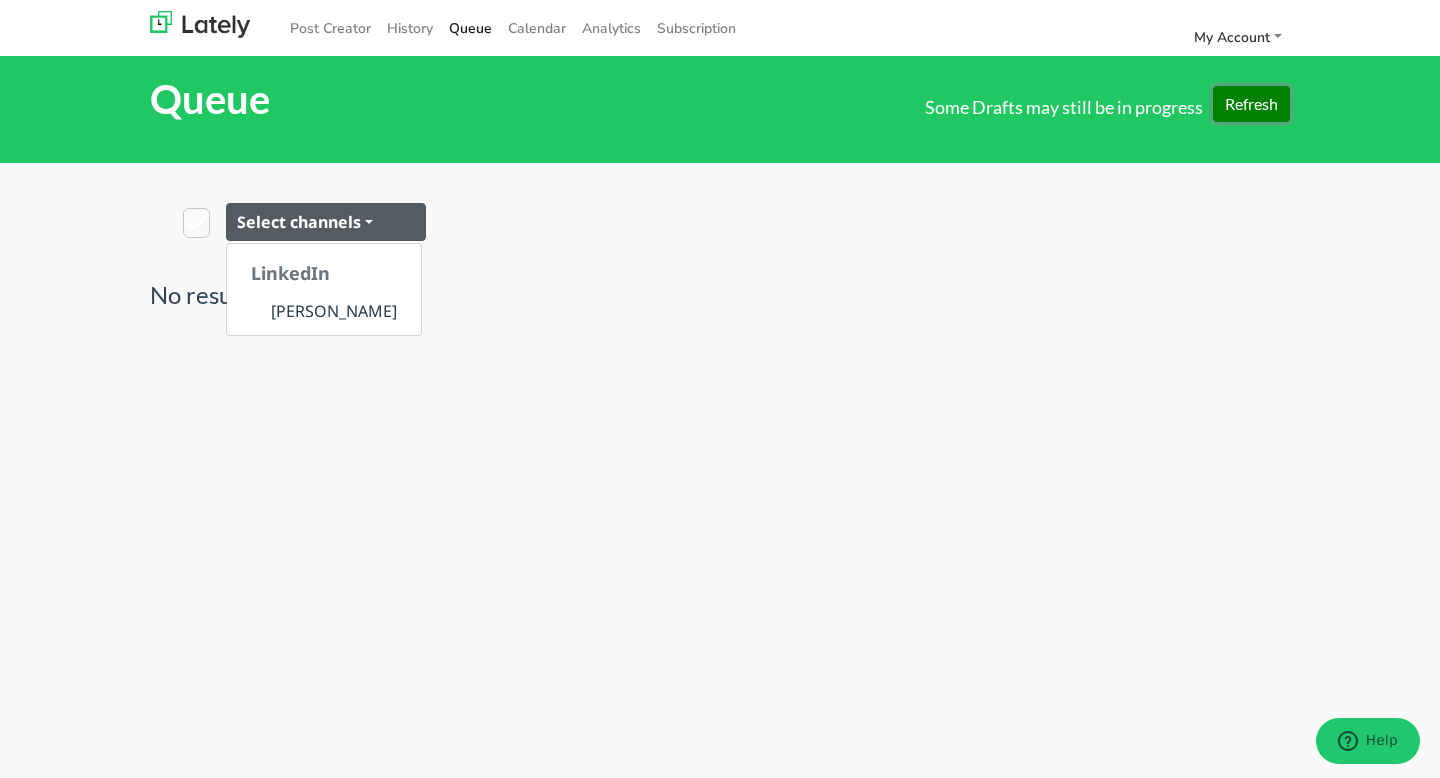 click on "Refresh" at bounding box center [1251, 104] 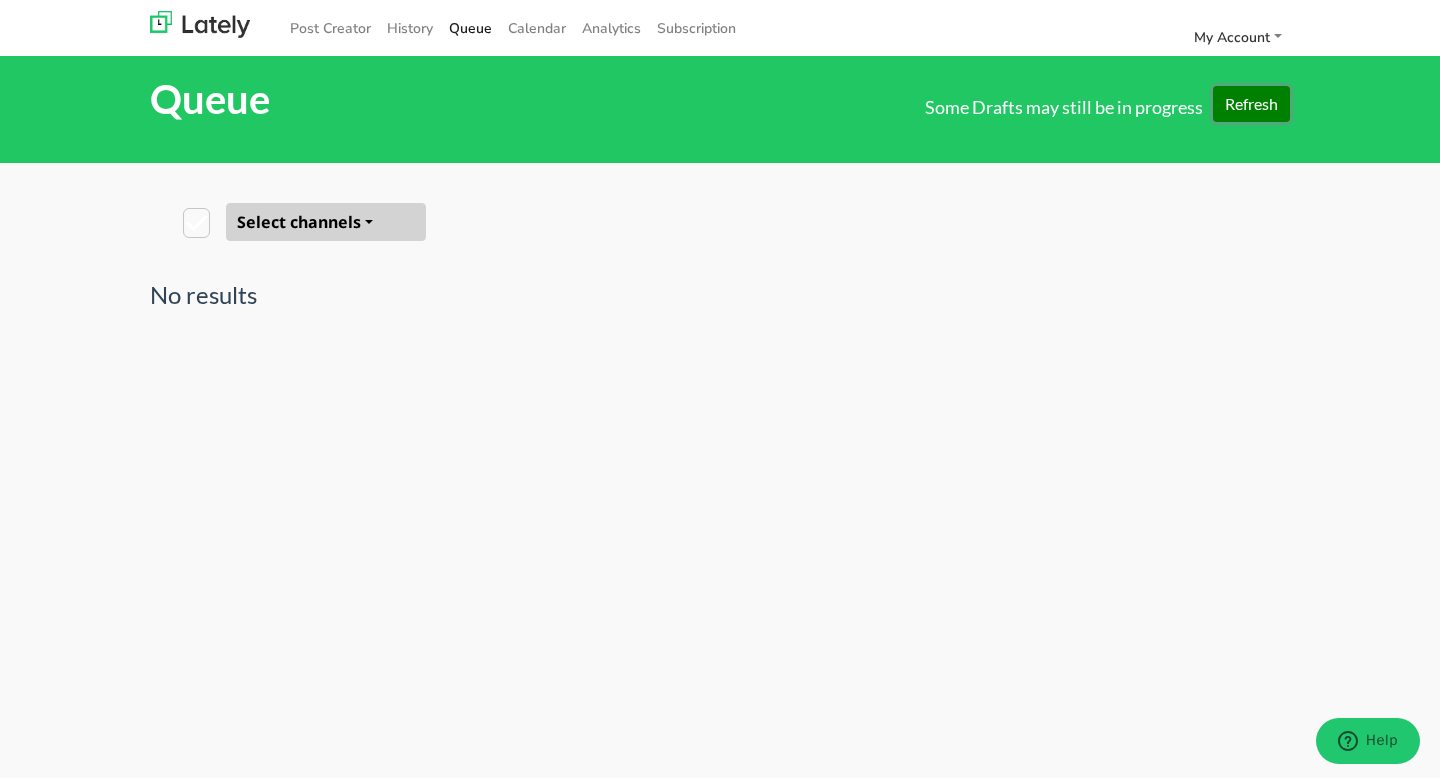 click on "Refresh" at bounding box center (1251, 104) 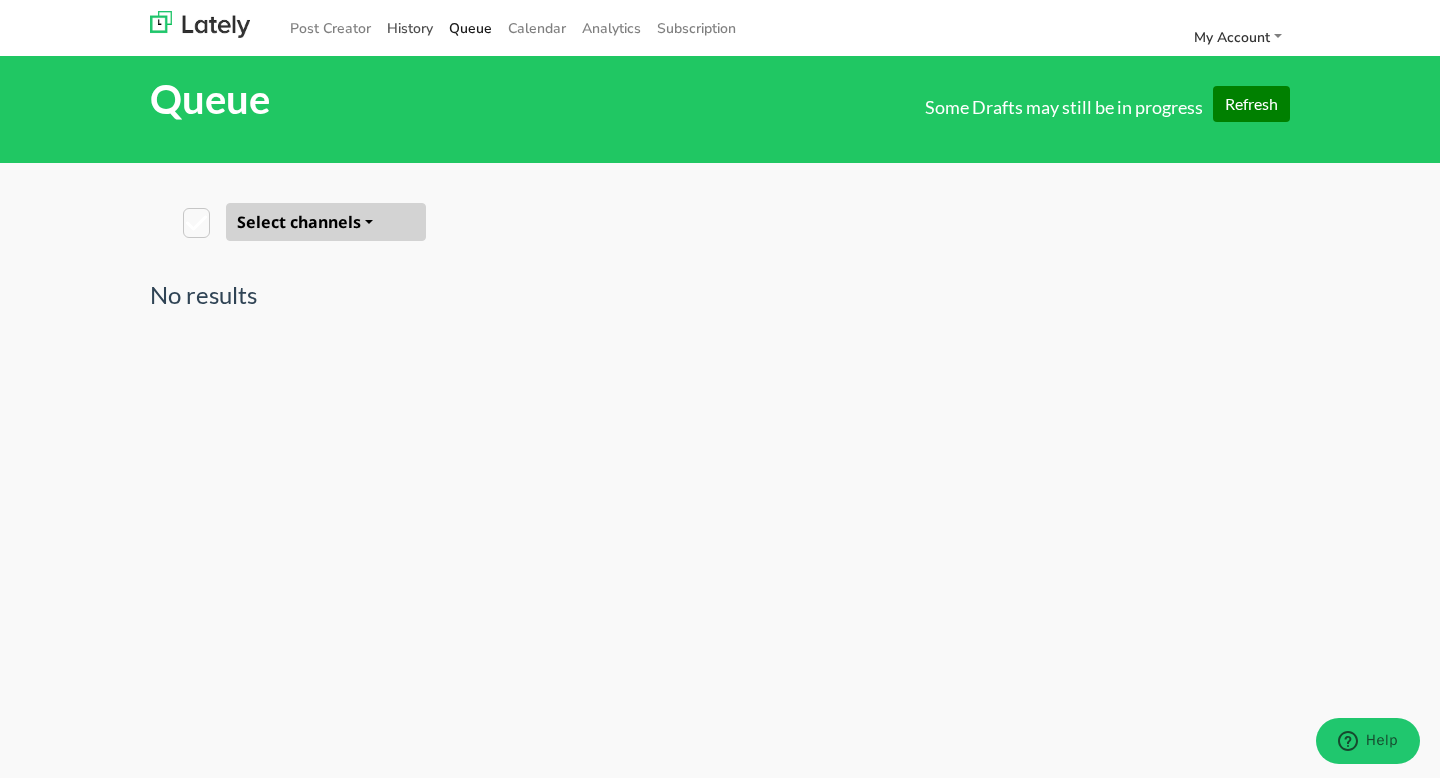 click on "History" at bounding box center (410, 28) 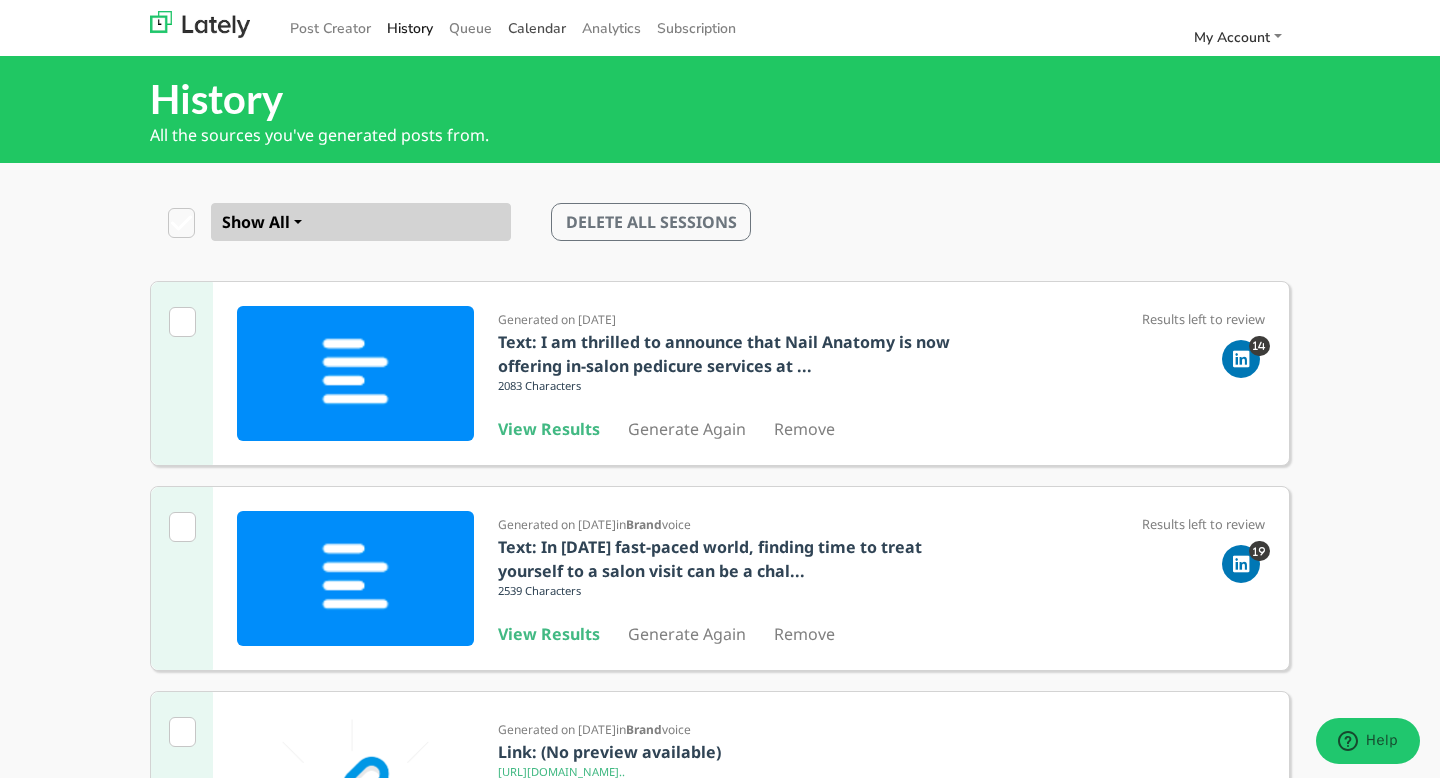 click on "Calendar" at bounding box center (537, 28) 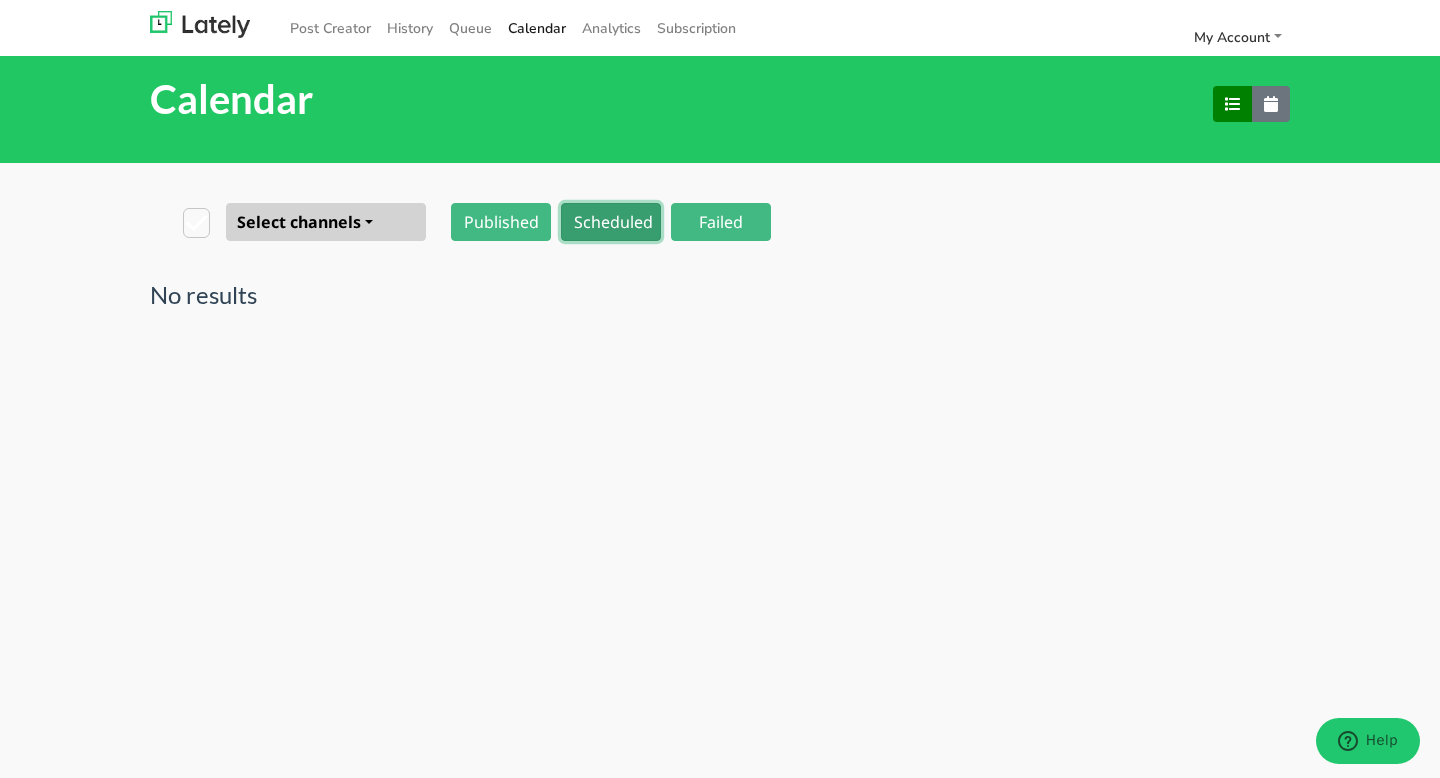 click on "Scheduled" at bounding box center (611, 222) 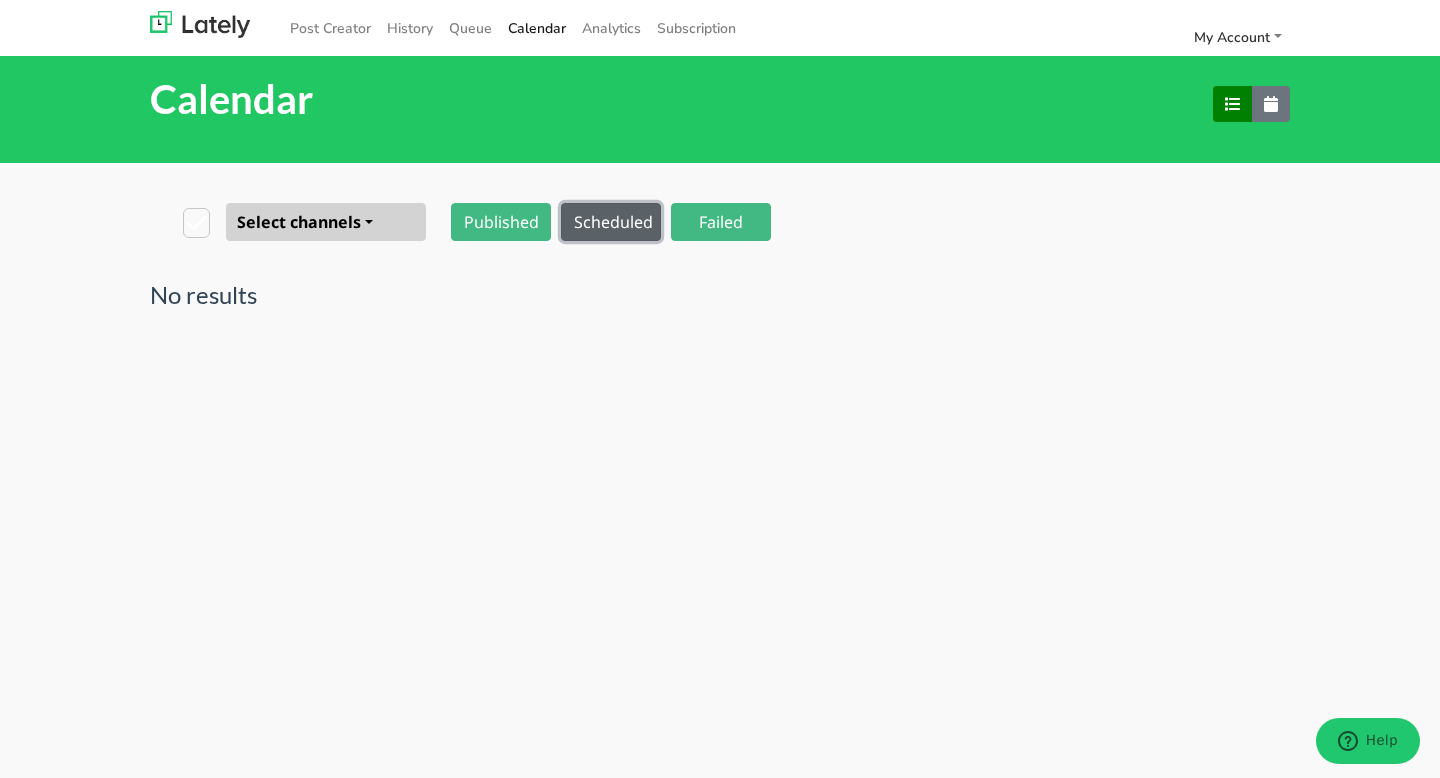 click on "Select channels" at bounding box center [326, 222] 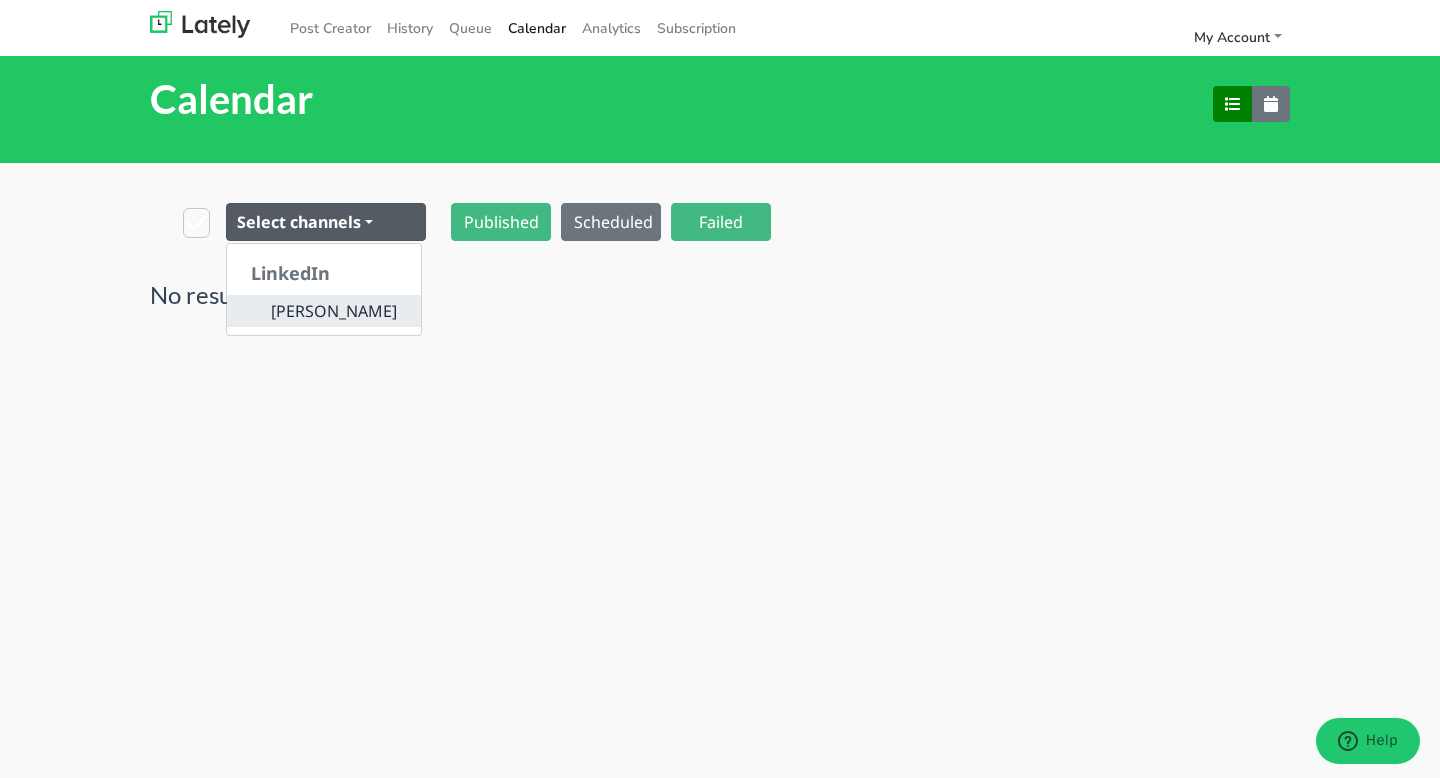 click on "[PERSON_NAME]" at bounding box center (324, 311) 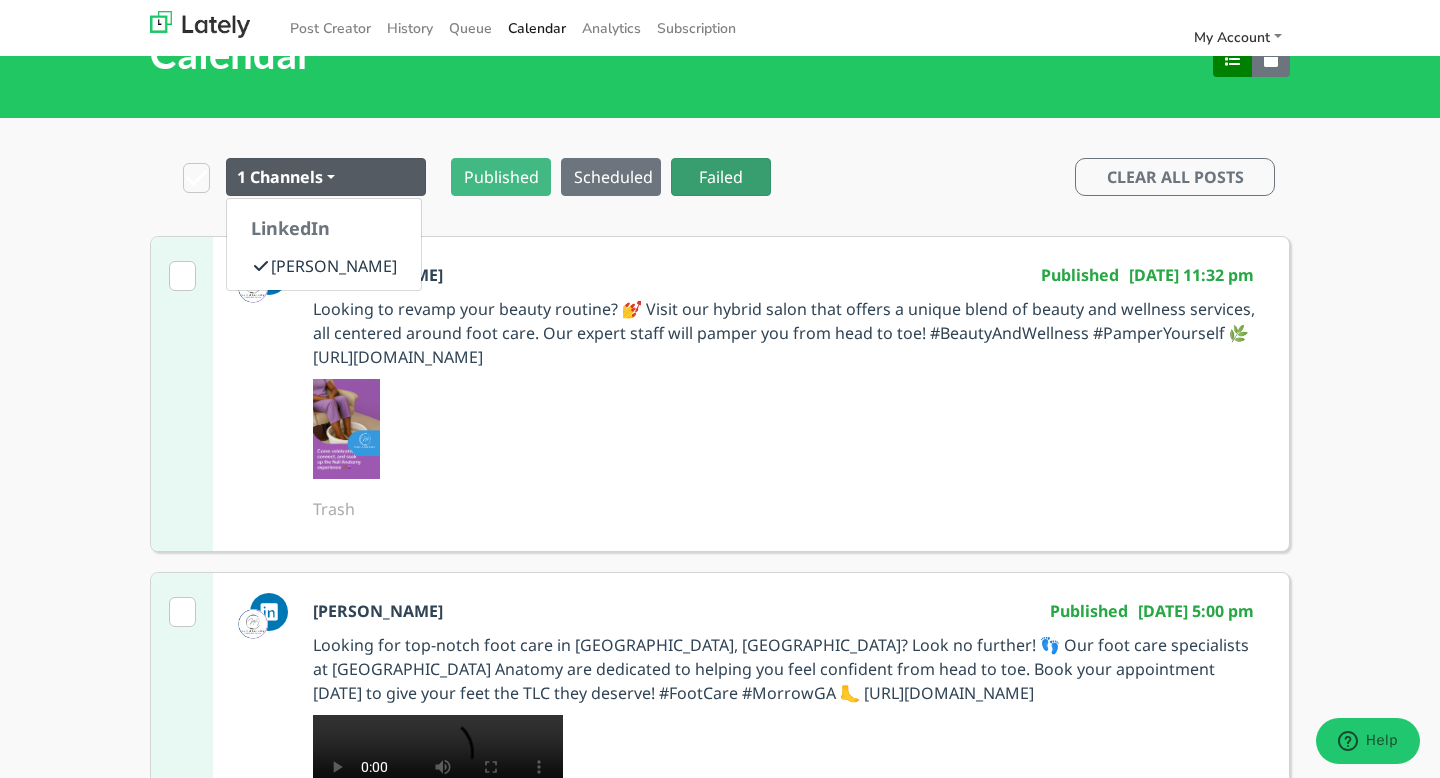 scroll, scrollTop: 39, scrollLeft: 0, axis: vertical 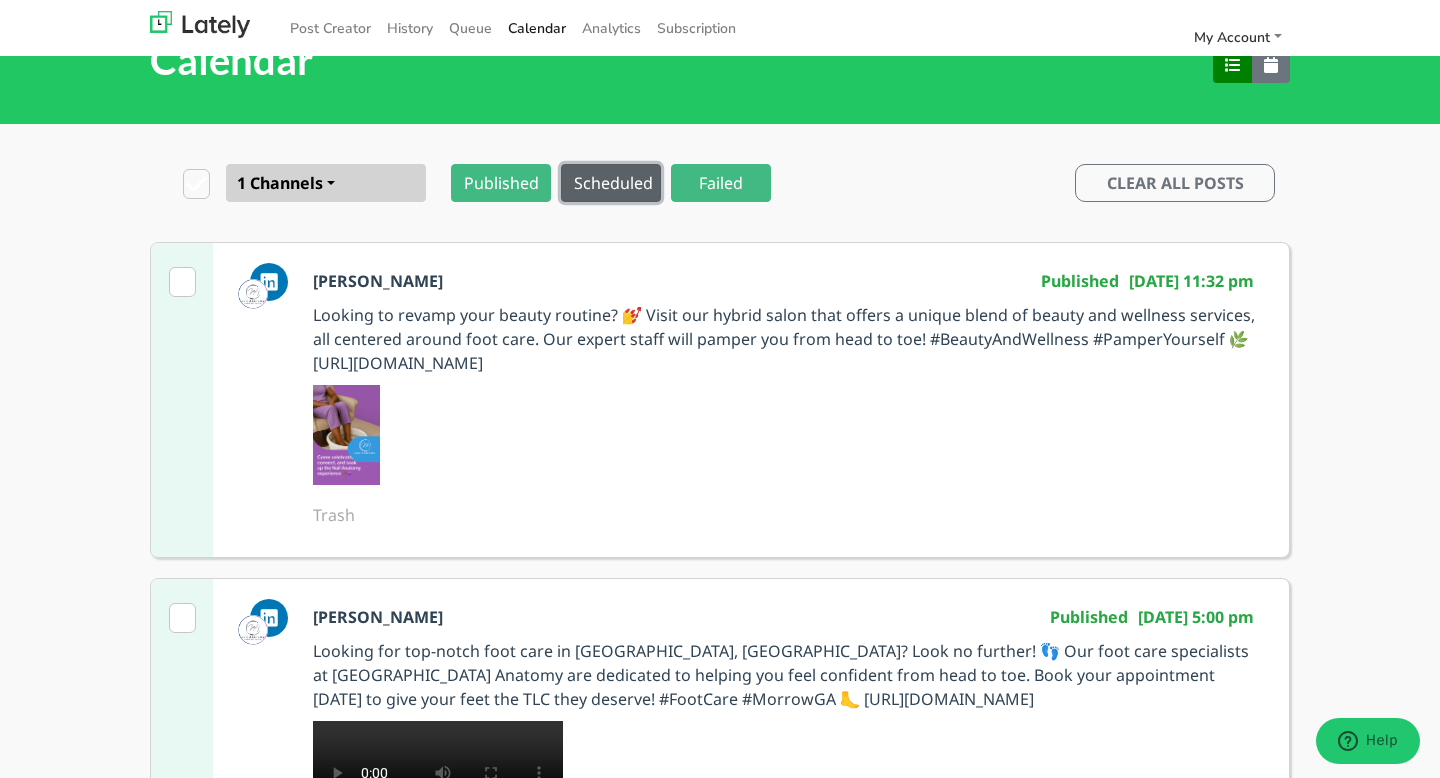click on "Scheduled" at bounding box center (611, 183) 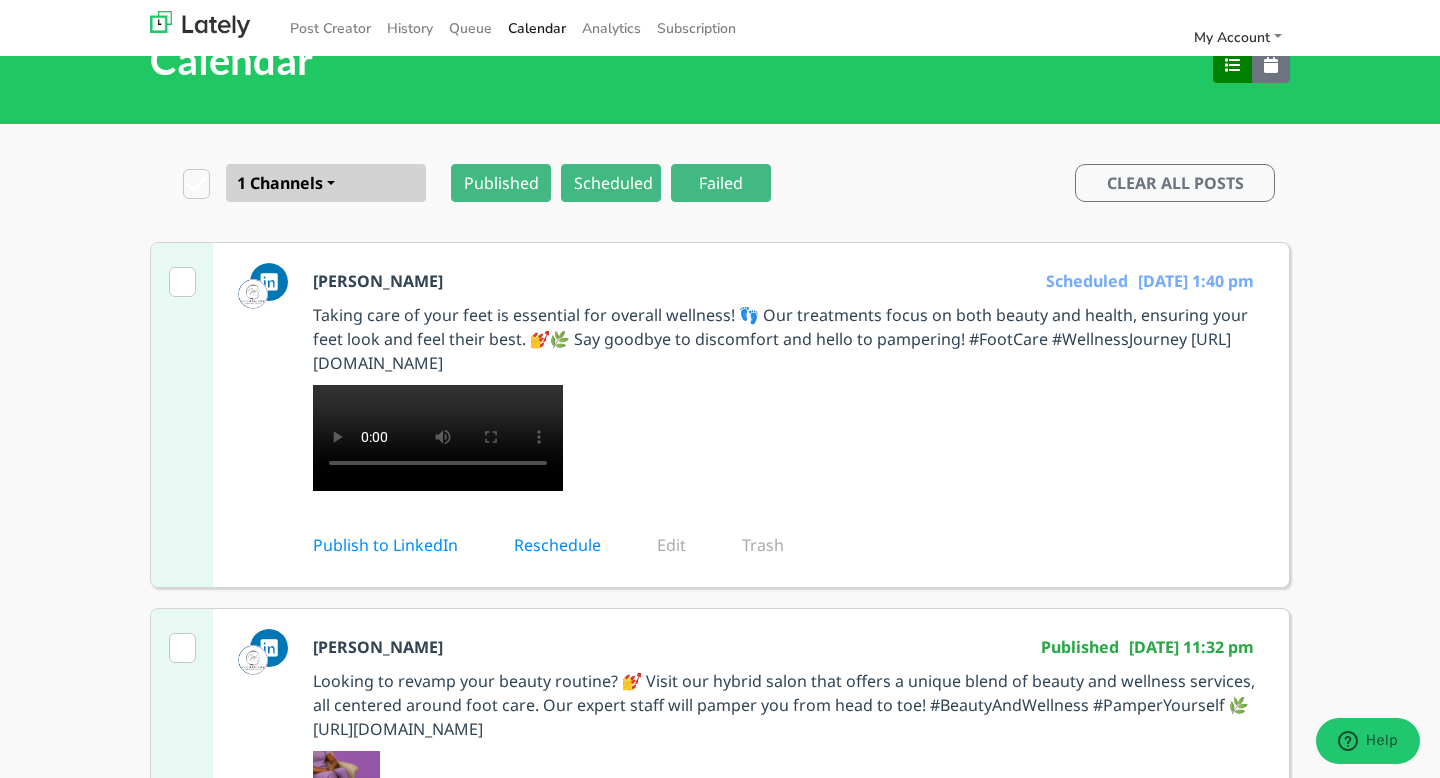 click at bounding box center (270, 282) 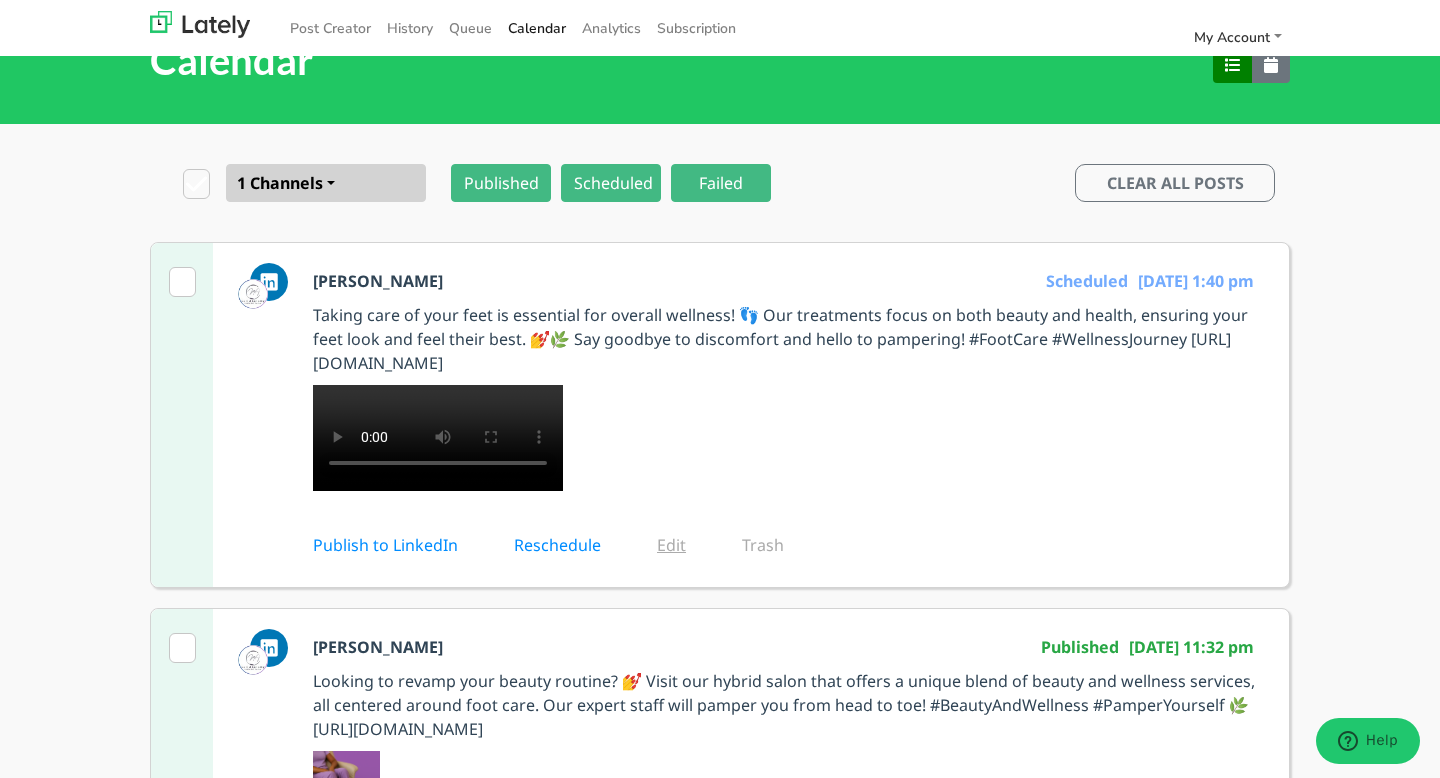 click on "Edit" at bounding box center (685, 545) 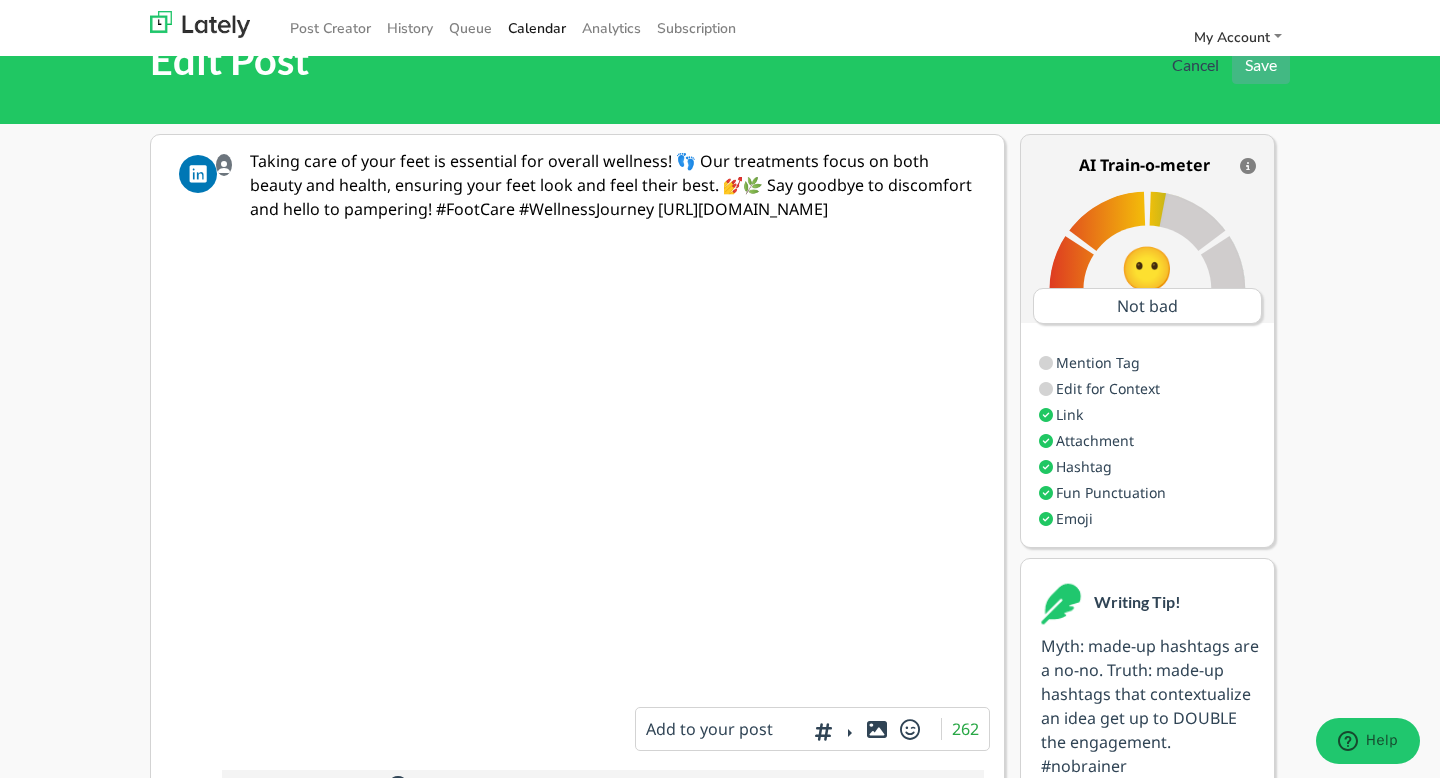 drag, startPoint x: 944, startPoint y: 210, endPoint x: 582, endPoint y: 211, distance: 362.00137 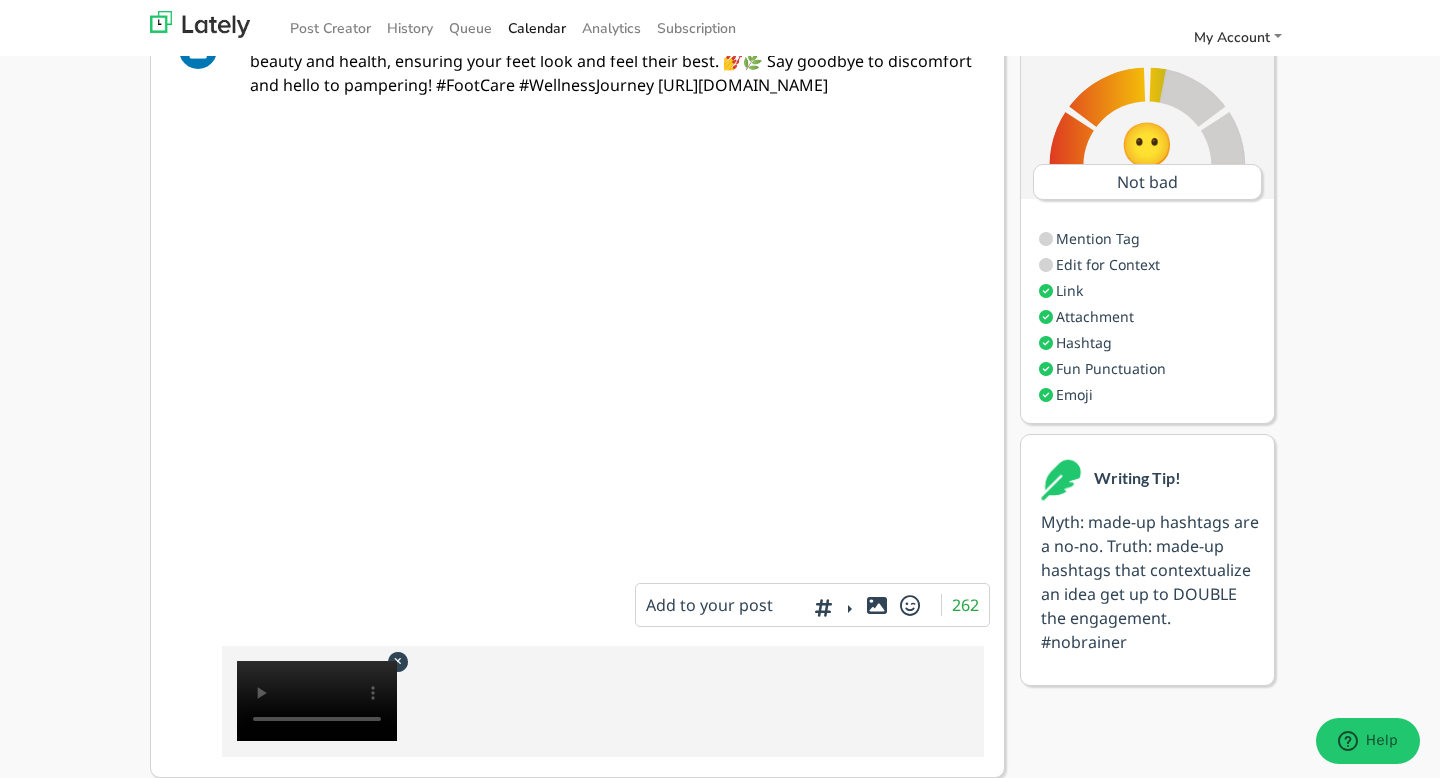 scroll, scrollTop: 368, scrollLeft: 0, axis: vertical 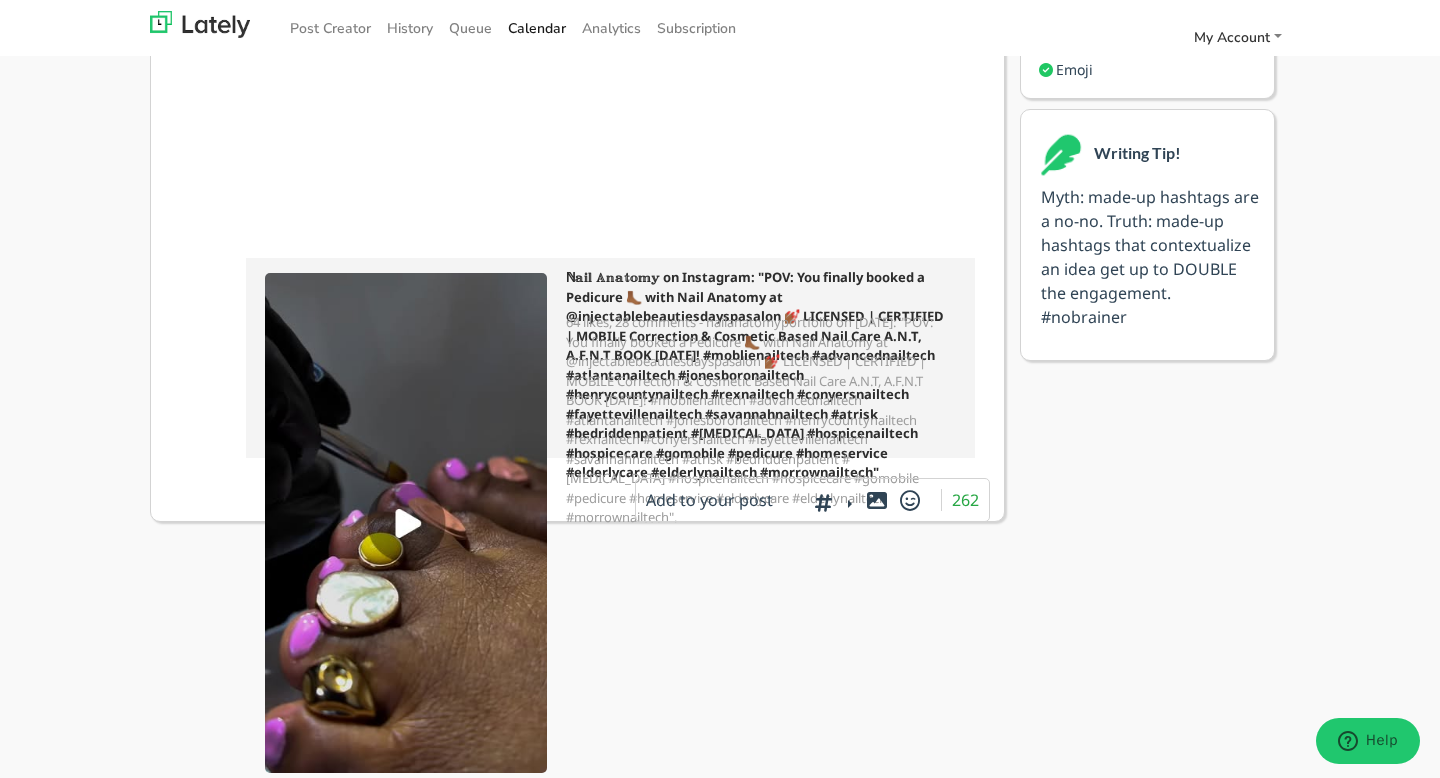 click on "AI Train-o-meter                        🙁 Some work to do! Mention Tag Attachment Edit for Context Link Hashtag Fun Punctuation Emoji  Writing Tip!  Myth: made-up hashtags are a no-no. Truth: made-up hashtags that contextualize an idea get up to DOUBLE the engagement. #nobrainer" at bounding box center [1147, 103] 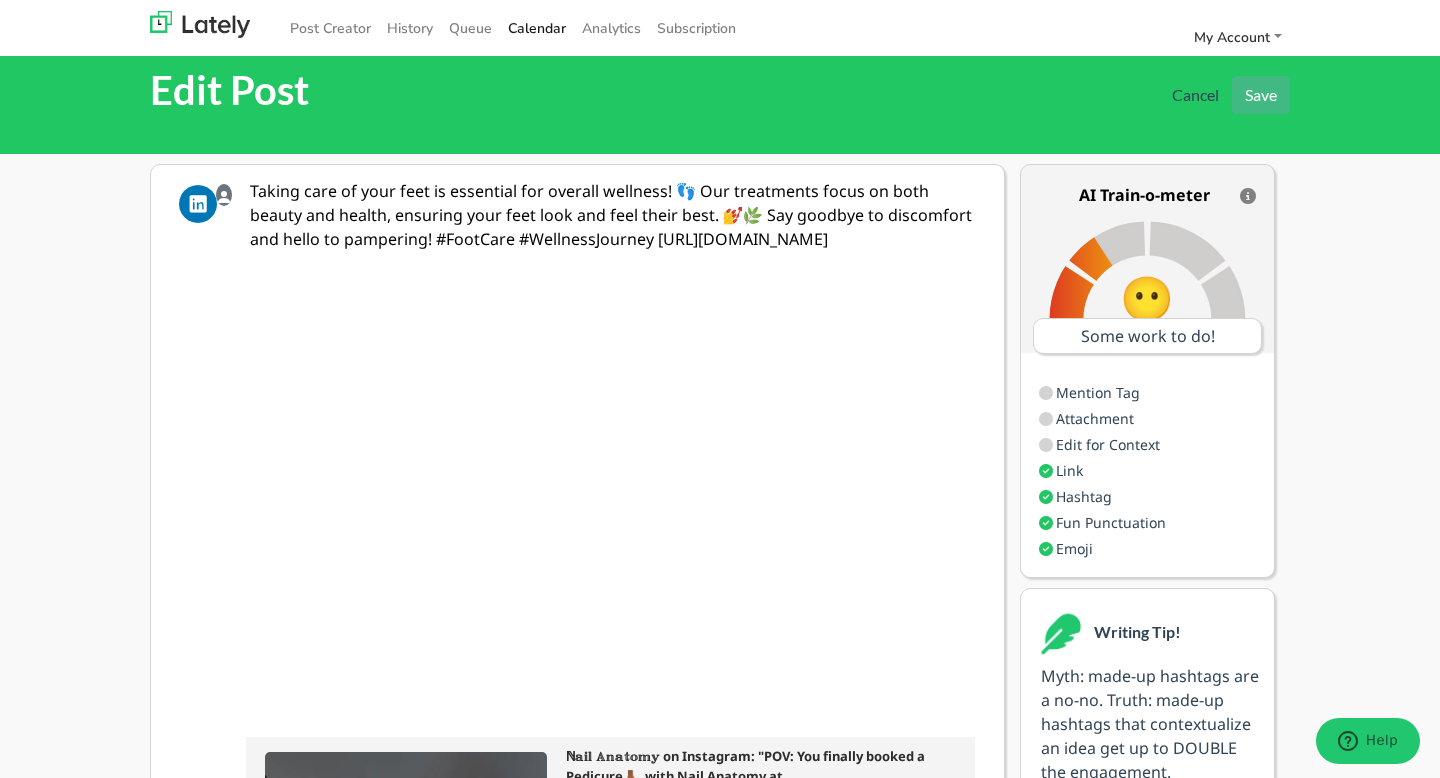 scroll, scrollTop: 0, scrollLeft: 0, axis: both 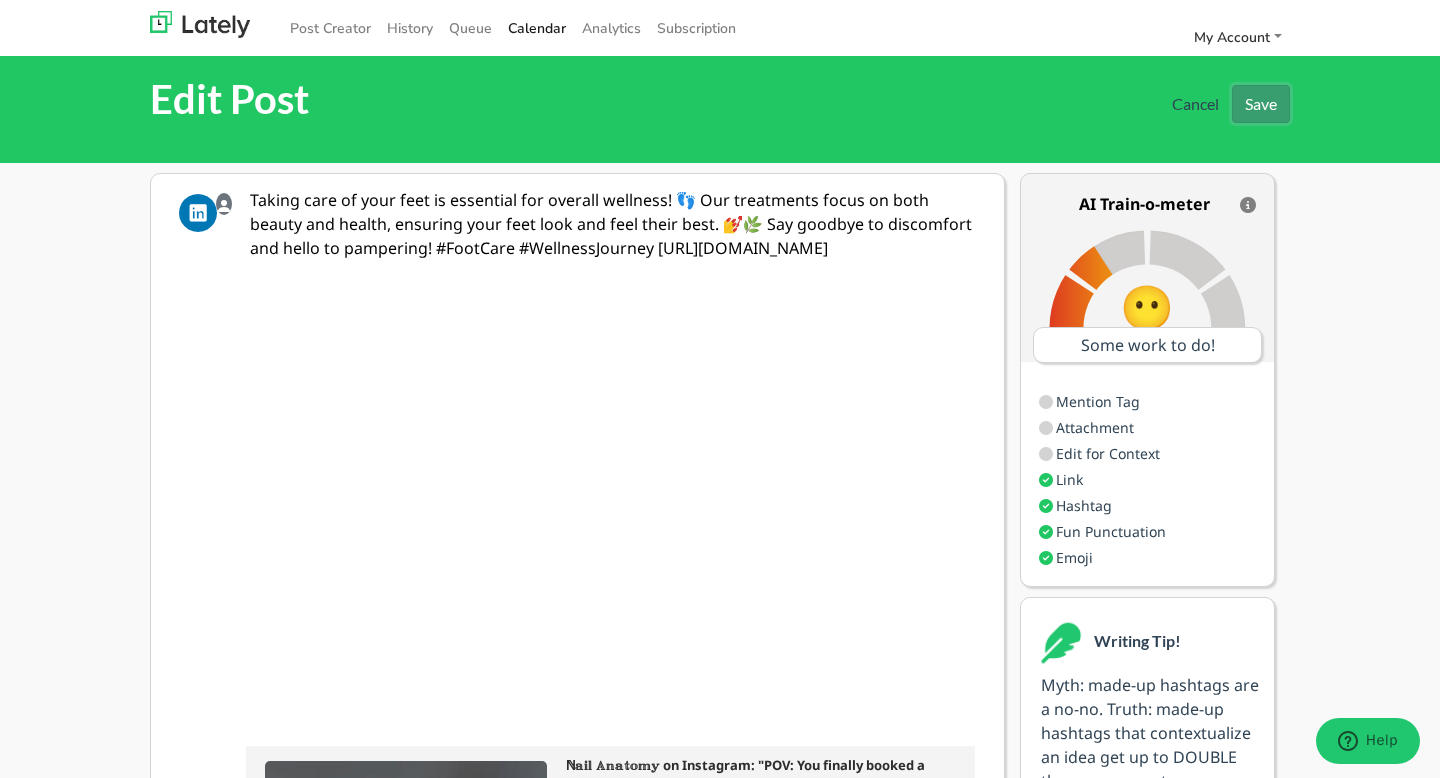click on "Save" at bounding box center [1261, 104] 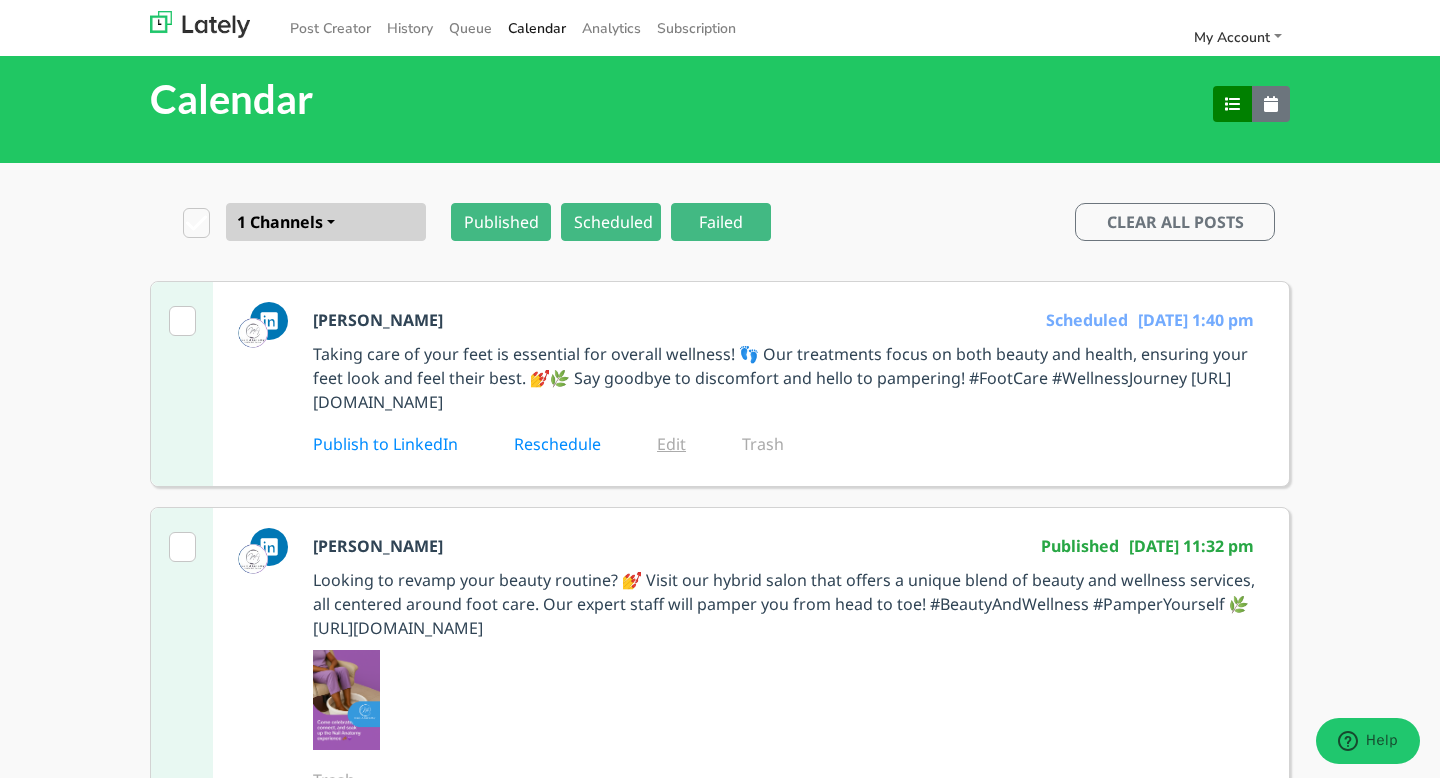 click on "Edit" at bounding box center [685, 444] 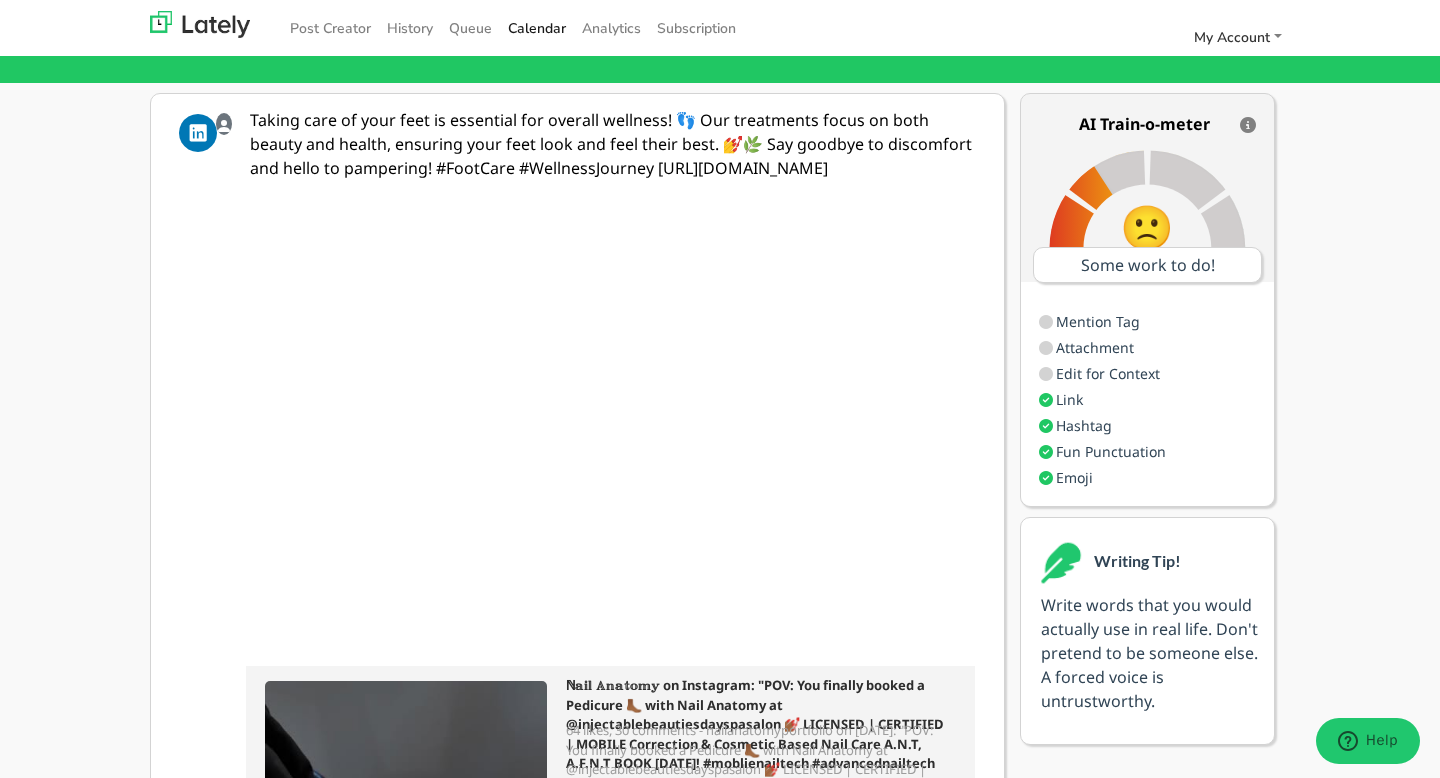 scroll, scrollTop: 0, scrollLeft: 0, axis: both 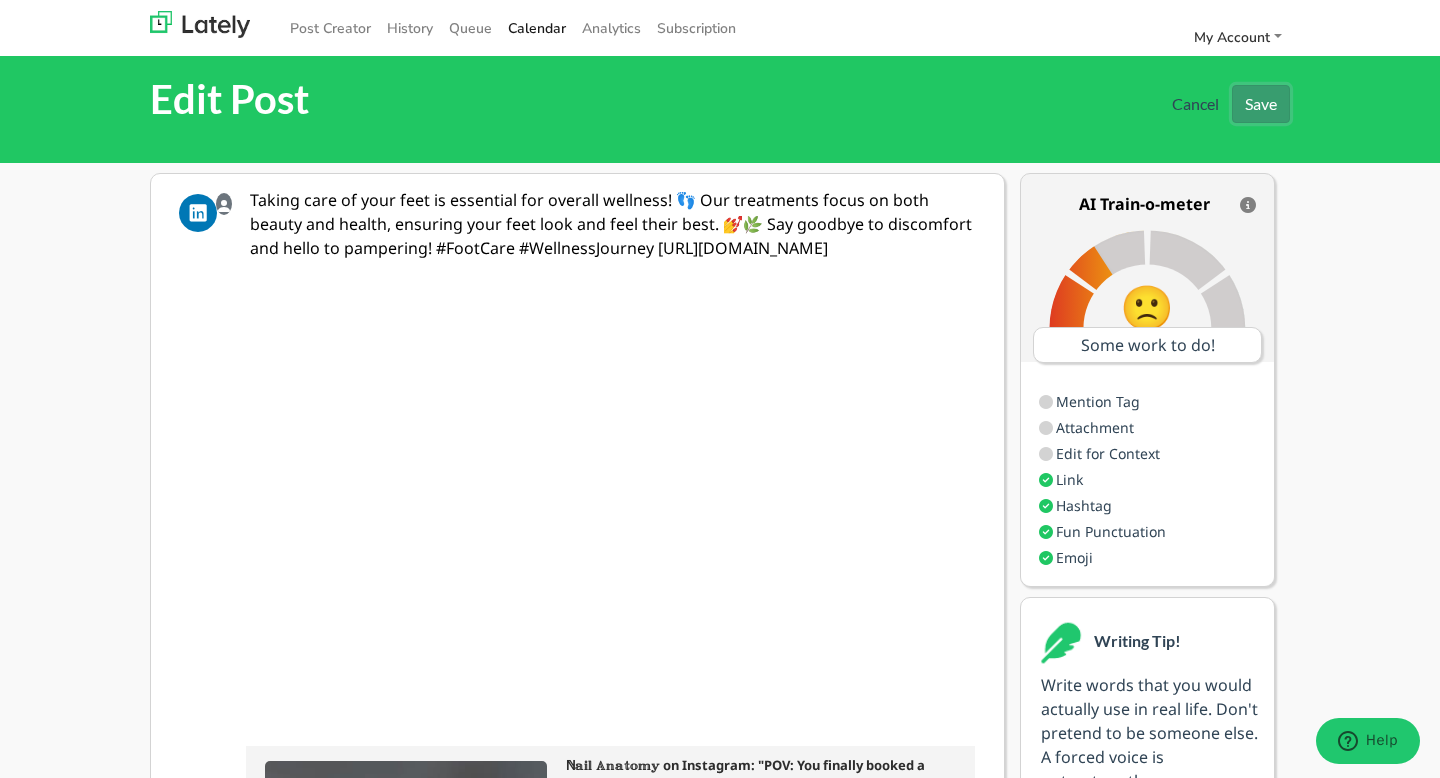 click on "Save" at bounding box center (1261, 104) 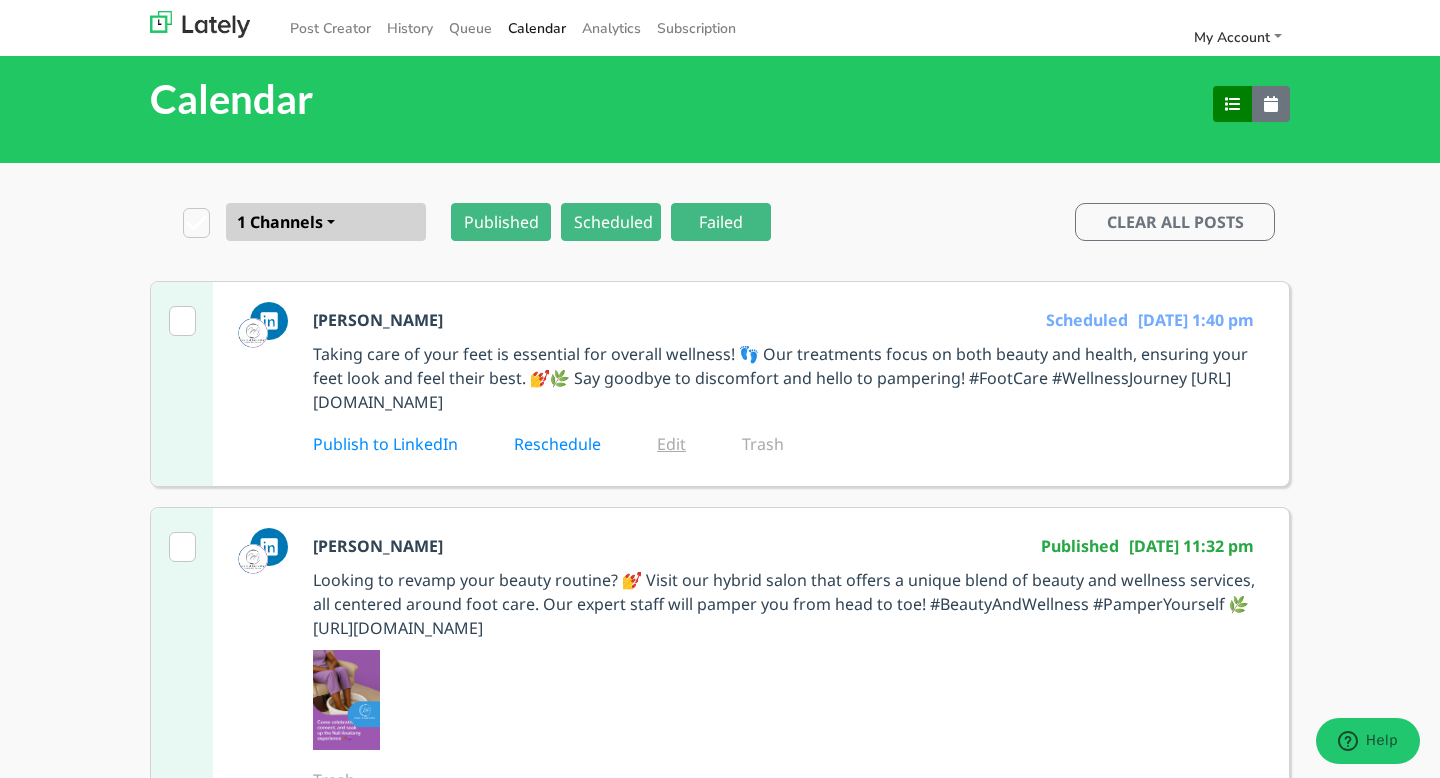 click on "Edit" at bounding box center (685, 444) 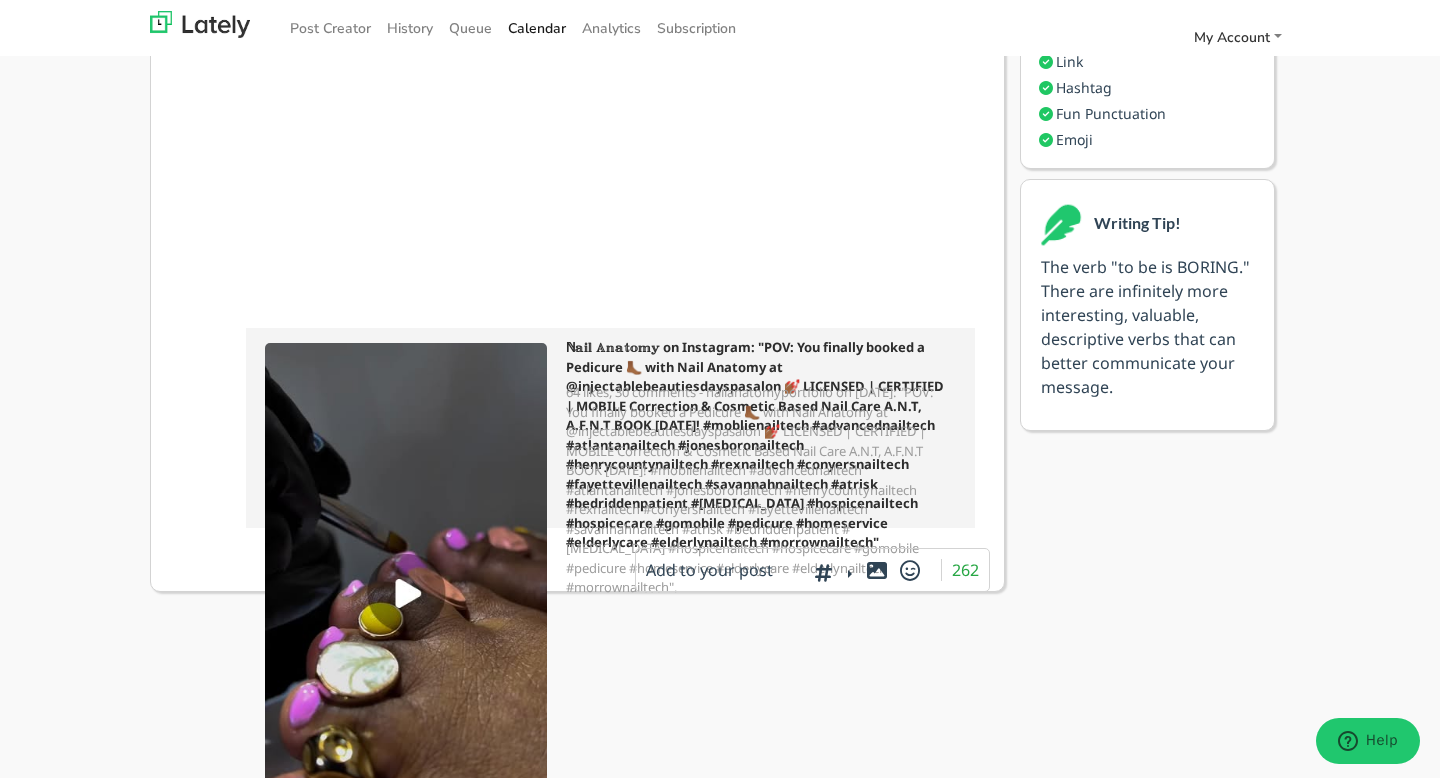 scroll, scrollTop: 488, scrollLeft: 0, axis: vertical 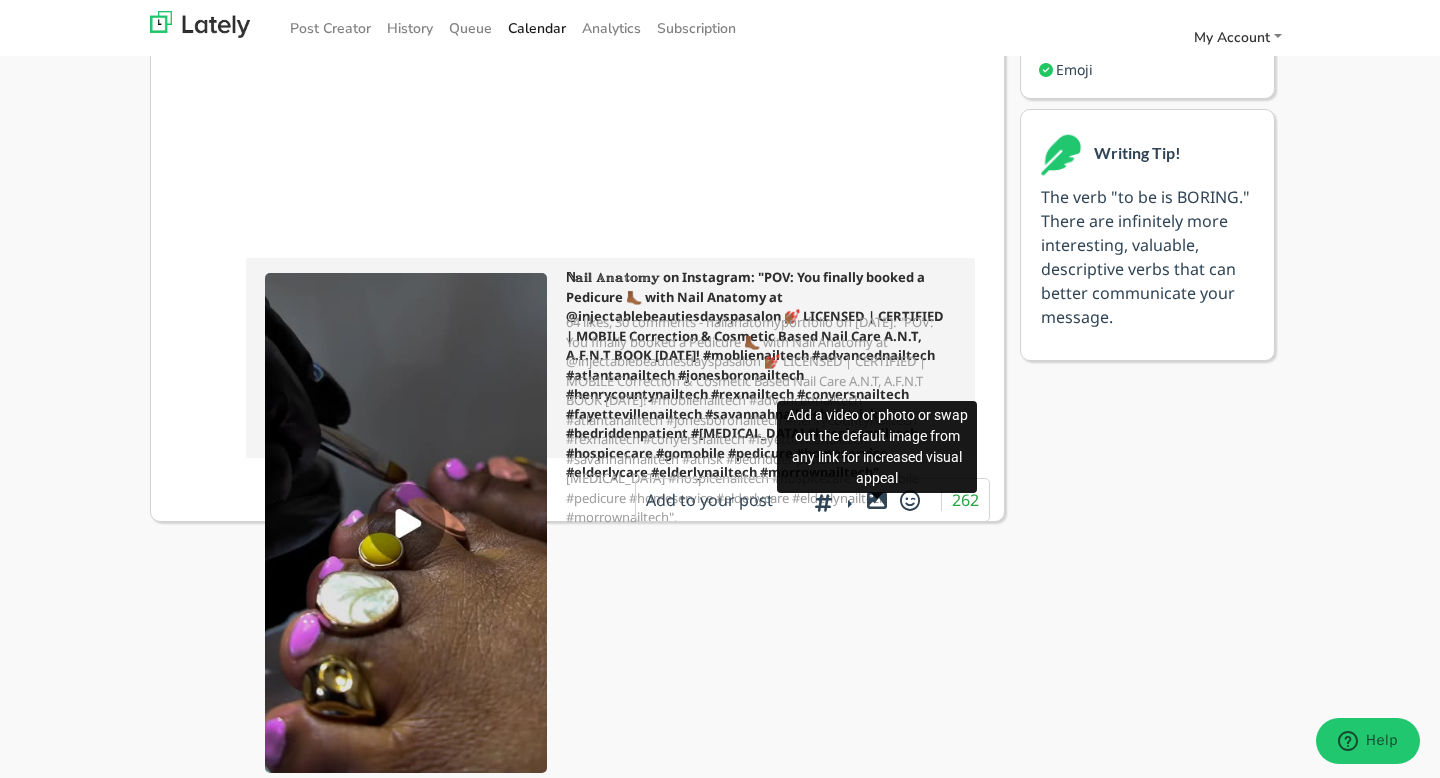 click at bounding box center (877, 496) 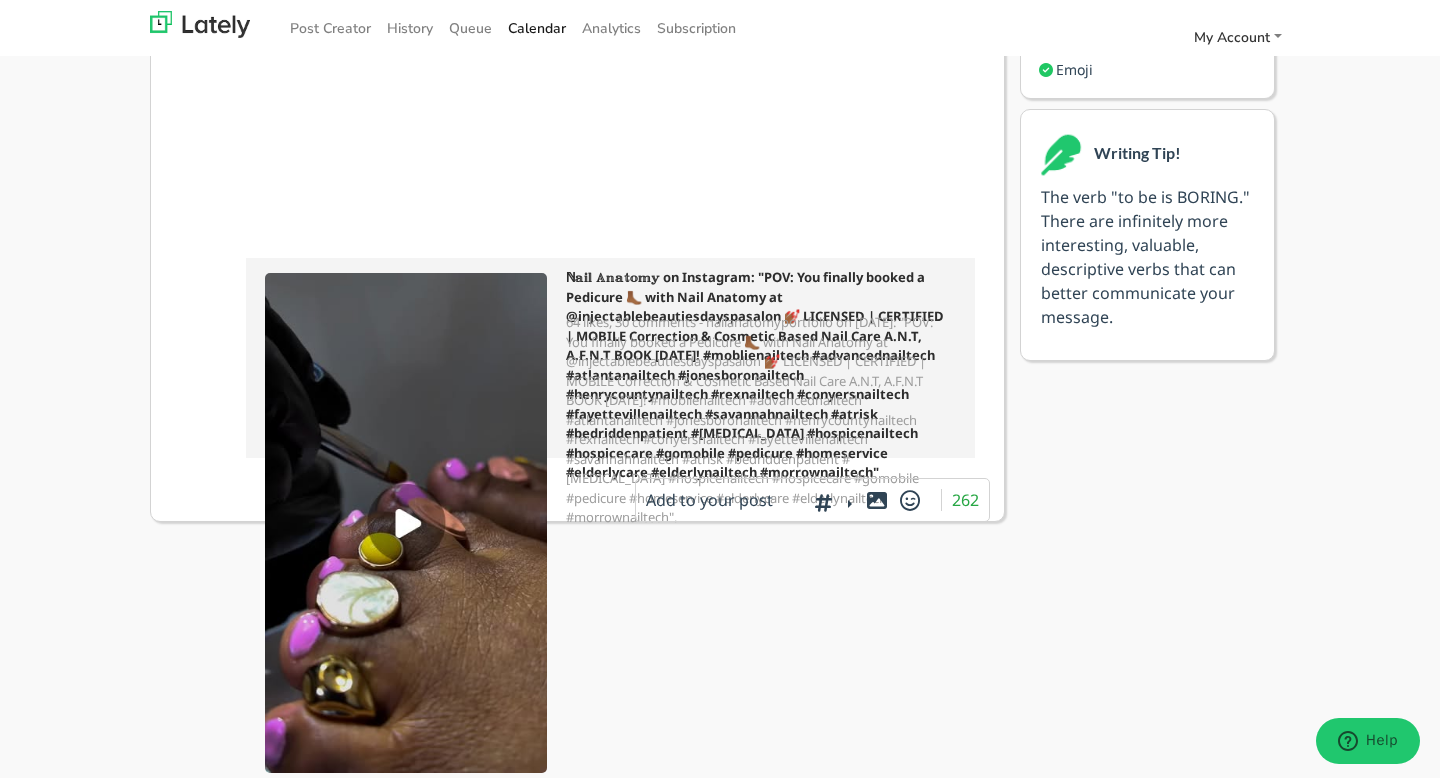 click at bounding box center (877, 500) 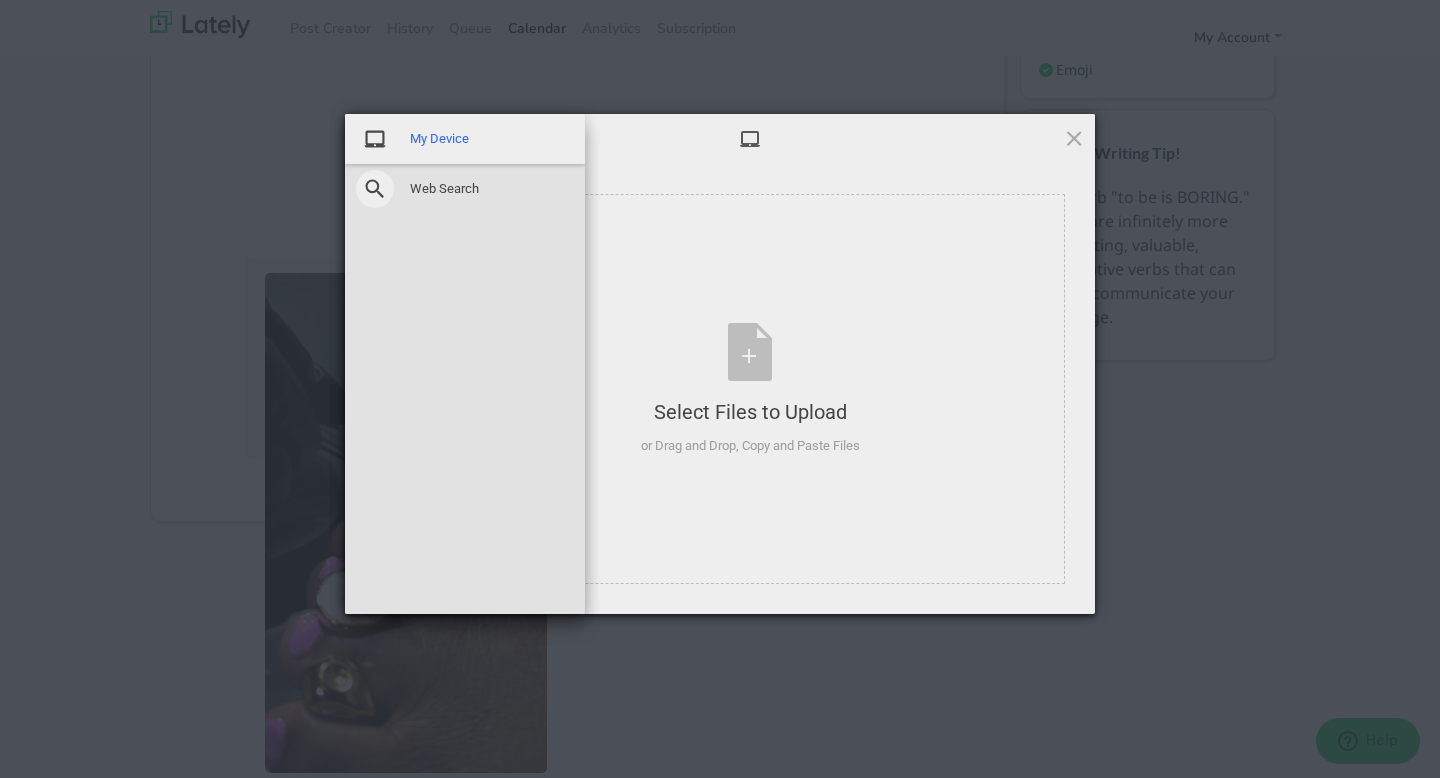 click on "My Device" at bounding box center (439, 139) 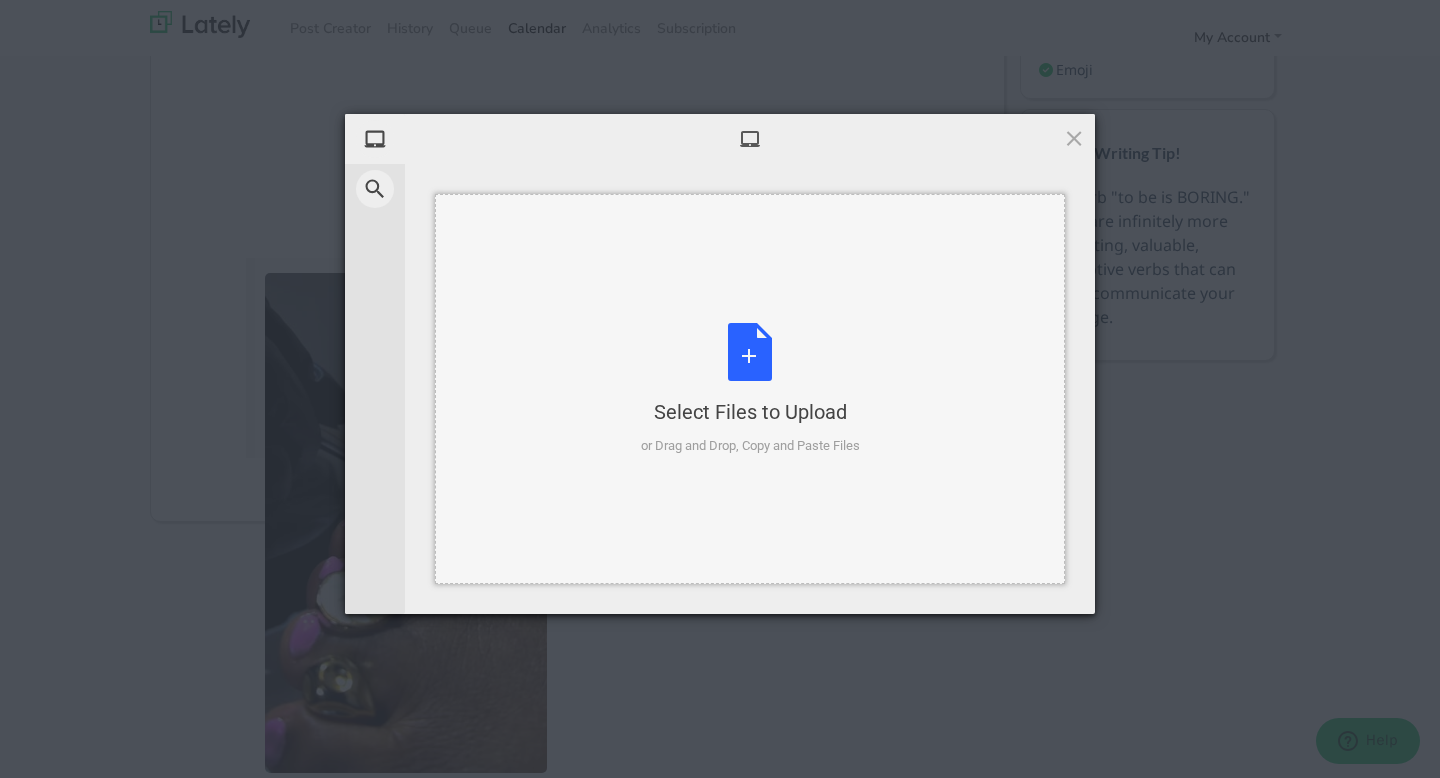 click on "Select Files to Upload
or Drag and Drop, Copy and Paste Files" at bounding box center [750, 389] 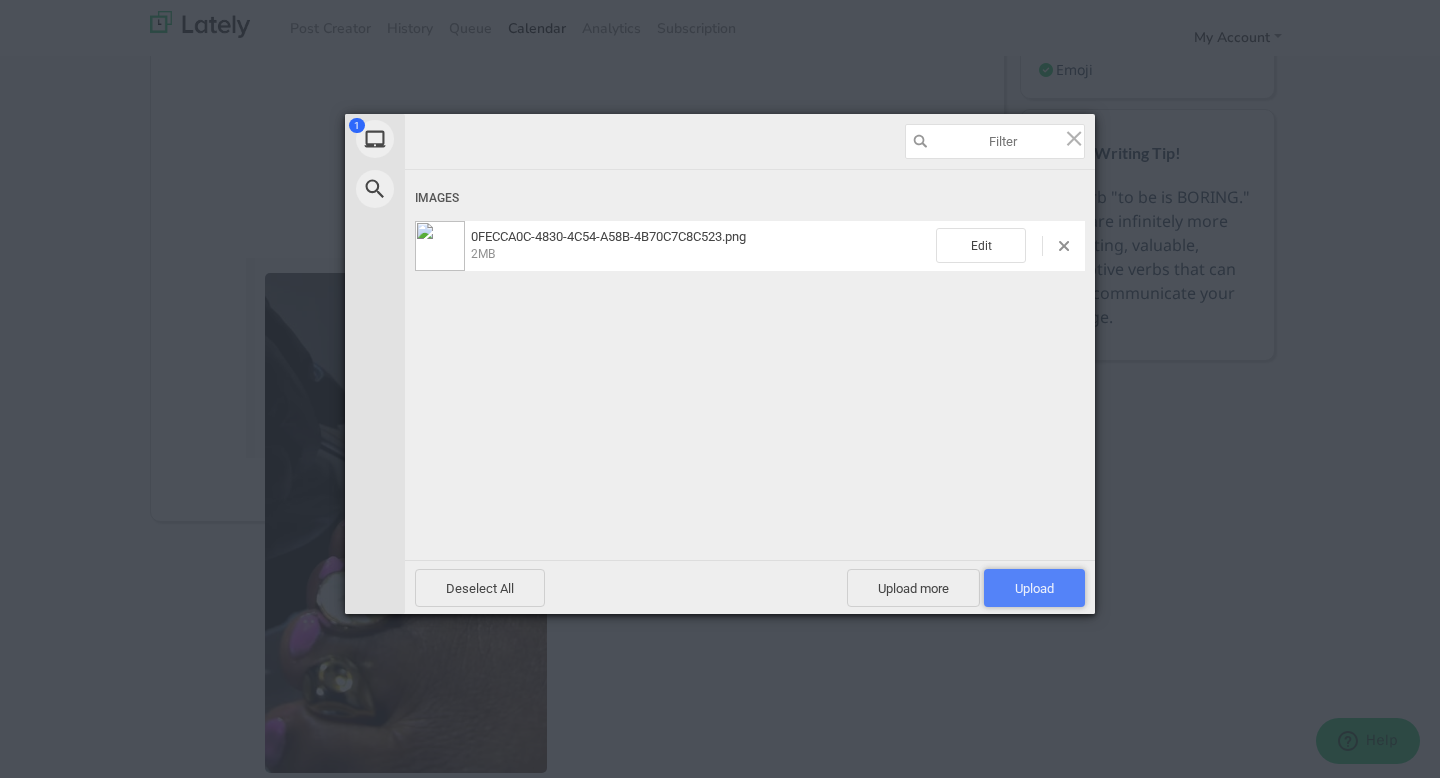 click on "Upload
1" at bounding box center (1034, 588) 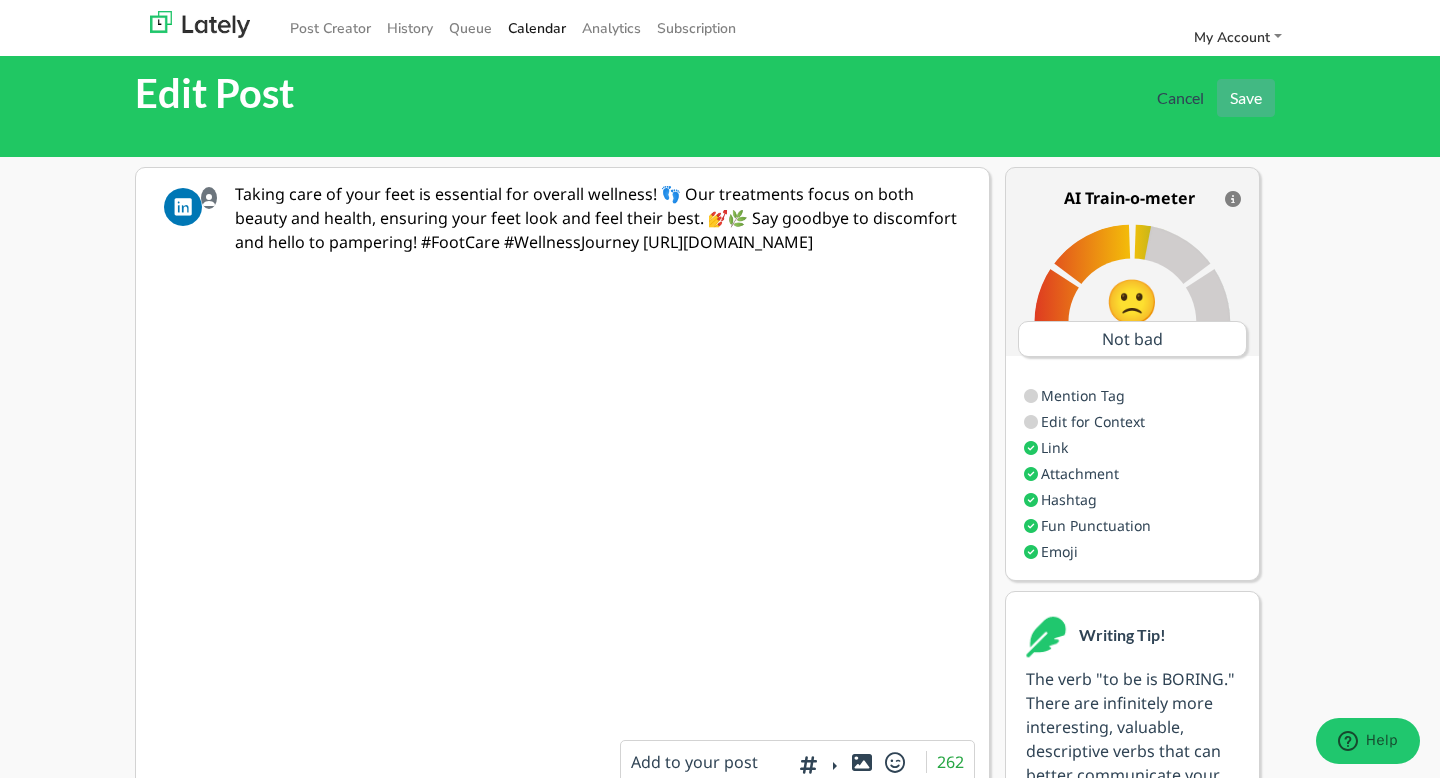 scroll, scrollTop: 0, scrollLeft: 15, axis: horizontal 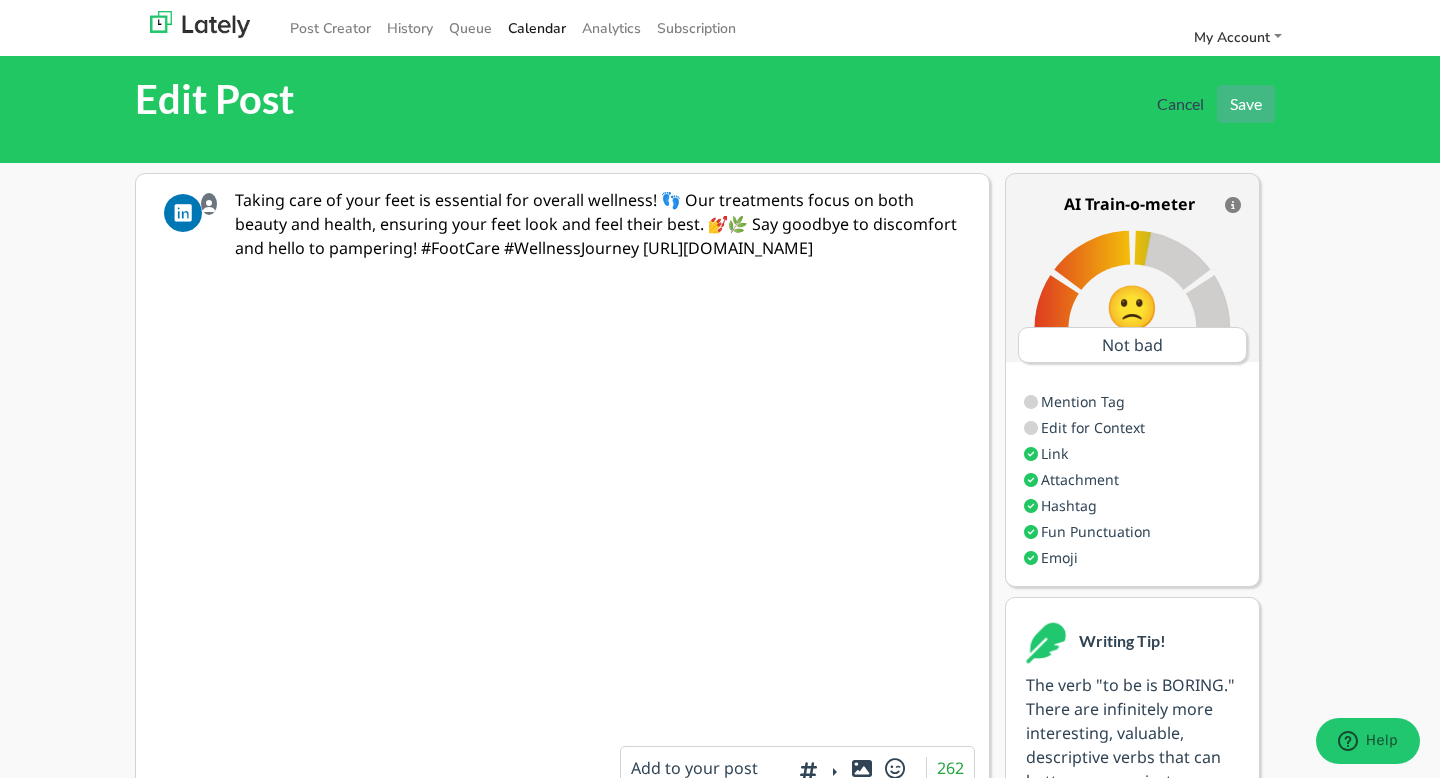 click on "Edit for Context" at bounding box center [1093, 427] 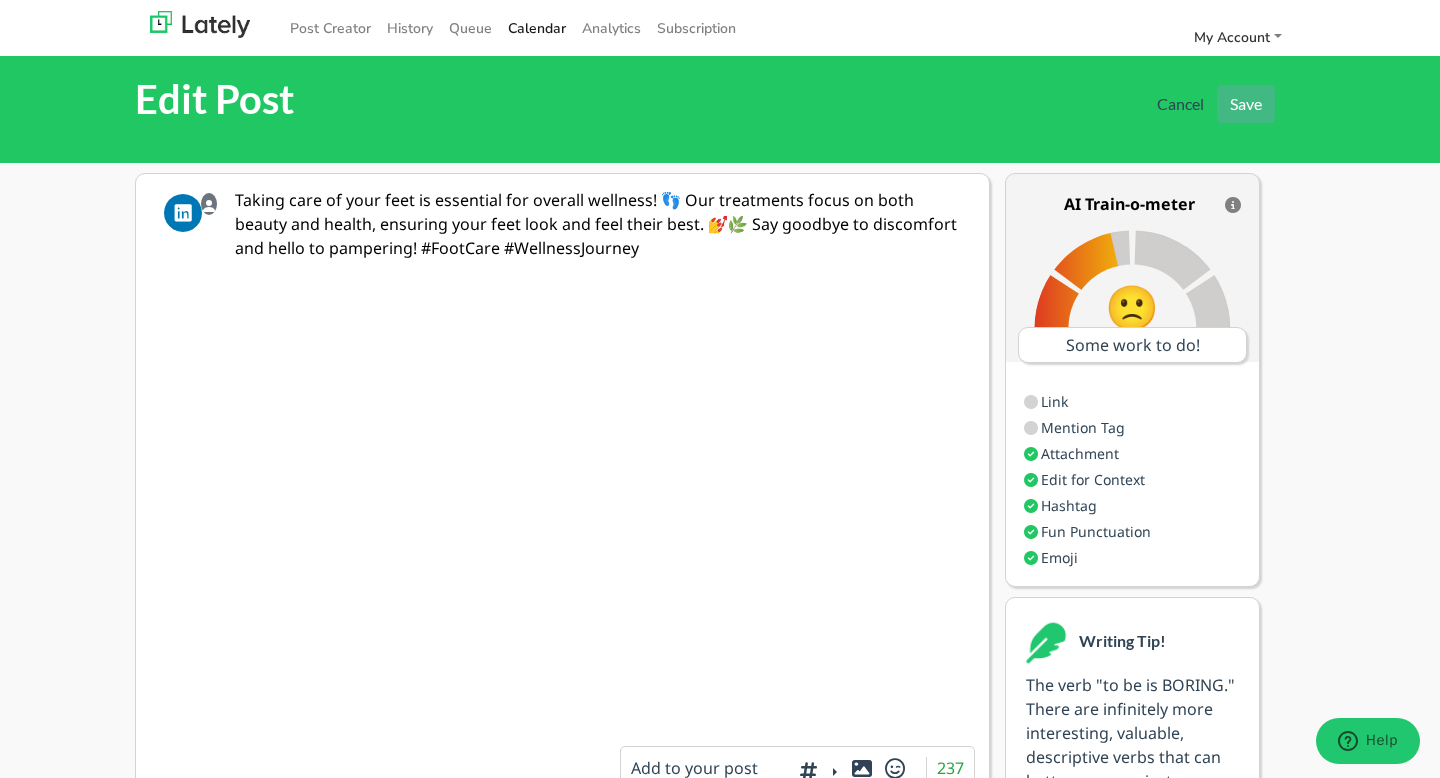 click on "Taking care of your feet is essential for overall wellness! 👣 Our treatments focus on both beauty and health, ensuring your feet look and feel their best. 💅🌿 Say goodbye to discomfort and hello to pampering! #FootCare #WellnessJourney" at bounding box center [598, 452] 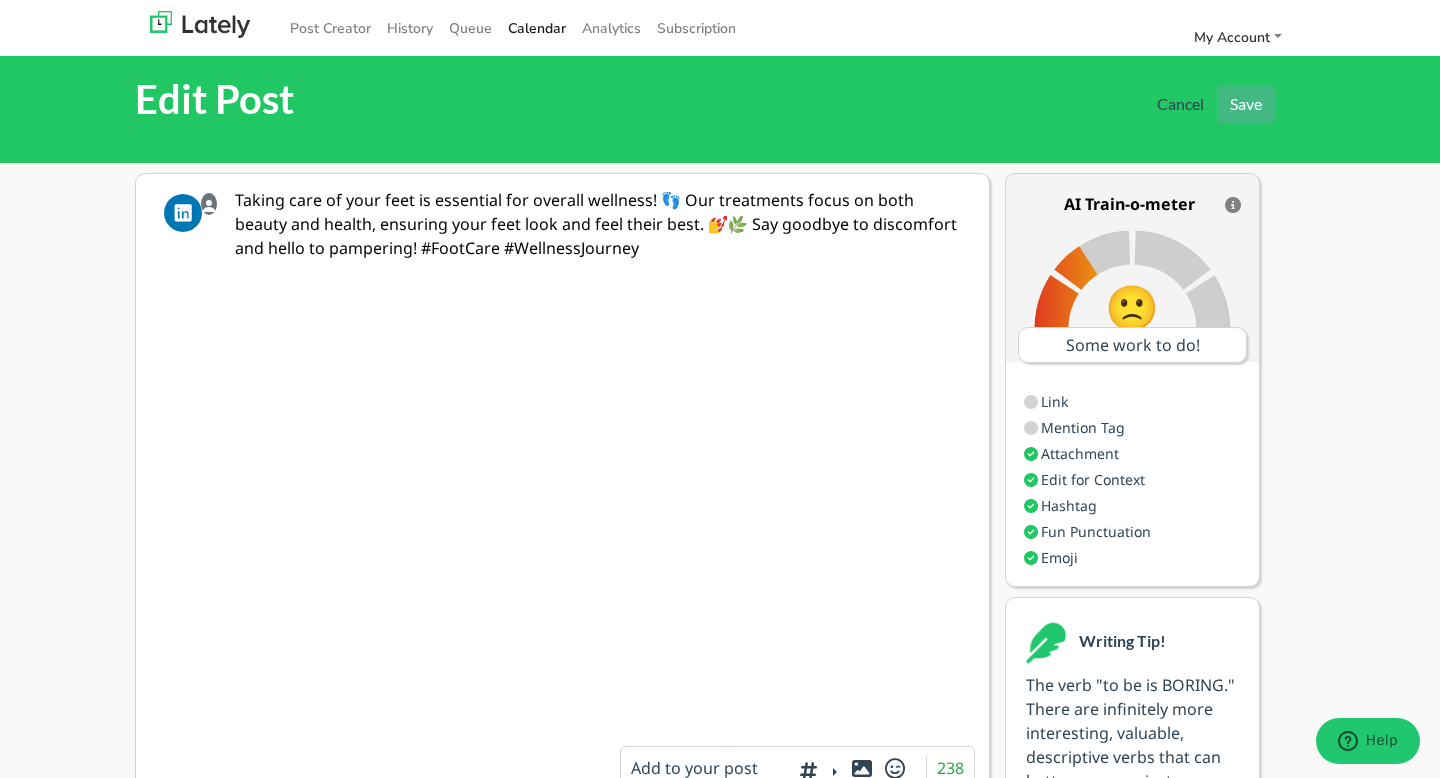 paste on "[URL][DOMAIN_NAME]" 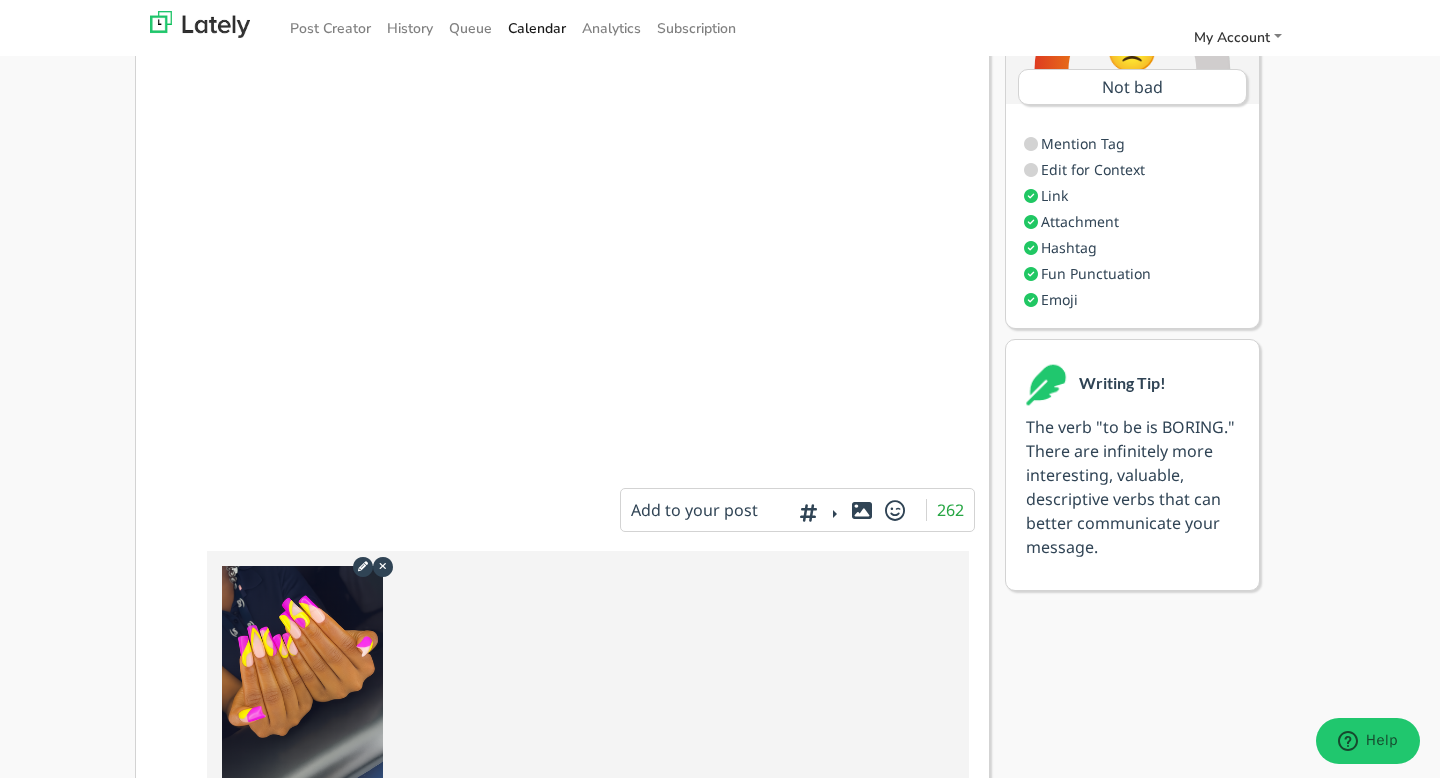 scroll, scrollTop: 246, scrollLeft: 15, axis: both 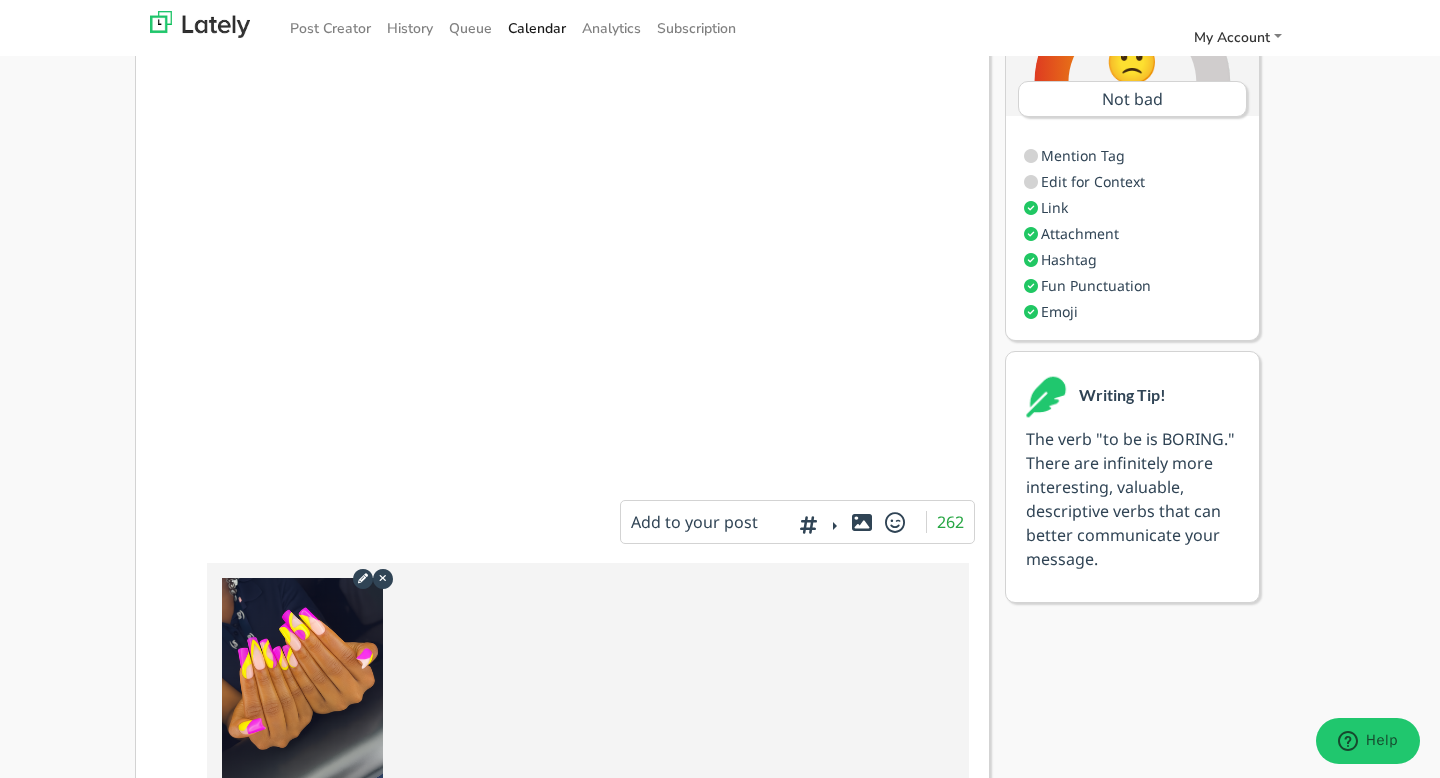 click at bounding box center [808, 524] 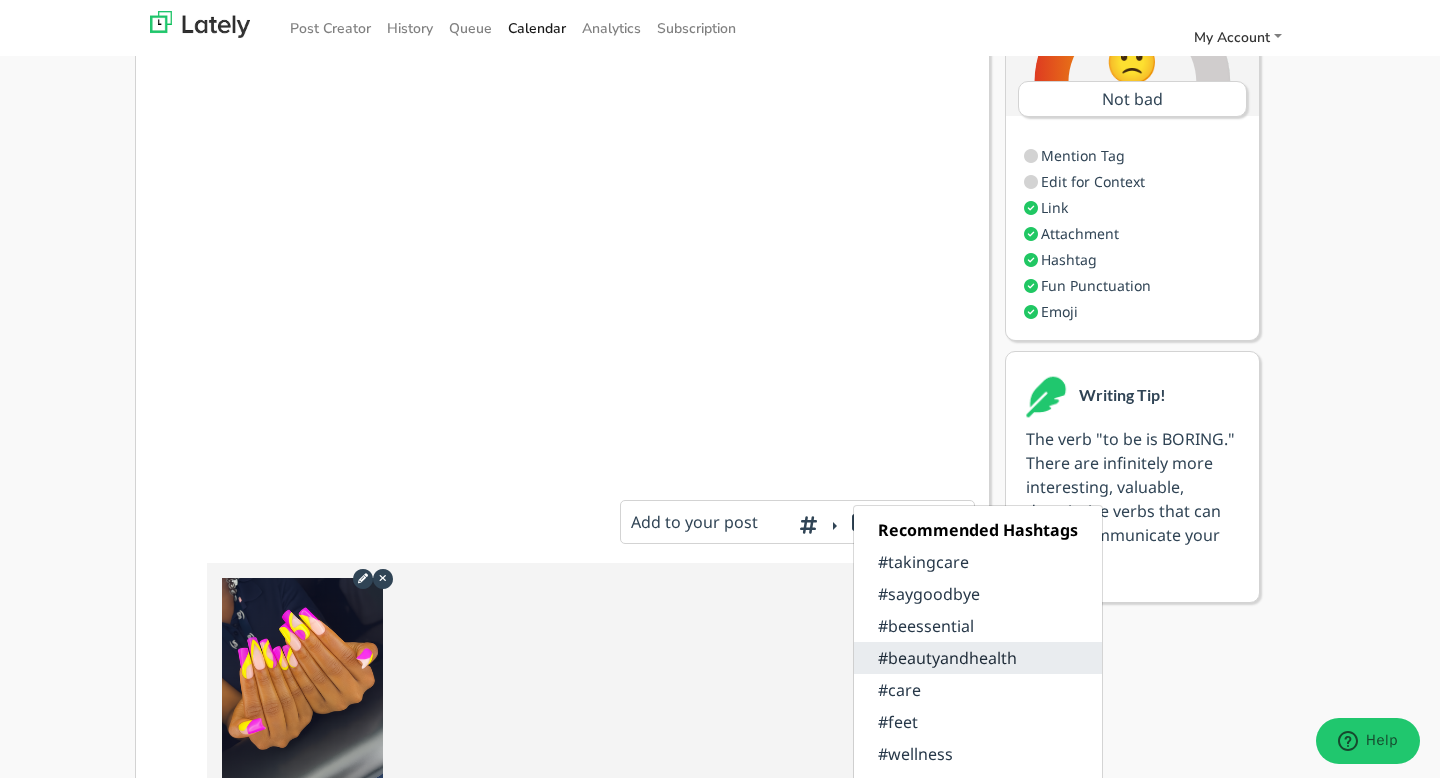 click on "#beautyandhealth" at bounding box center (978, 658) 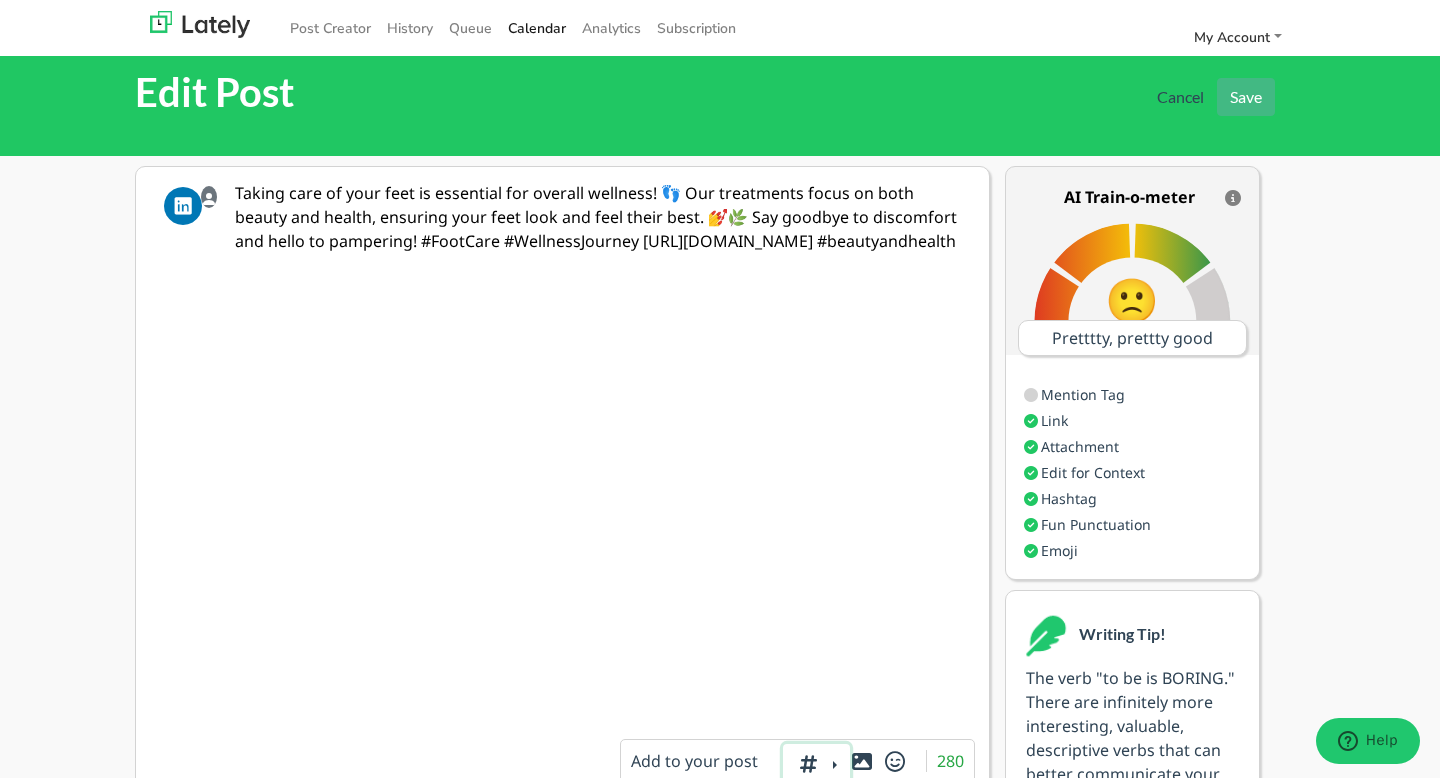 scroll, scrollTop: 0, scrollLeft: 15, axis: horizontal 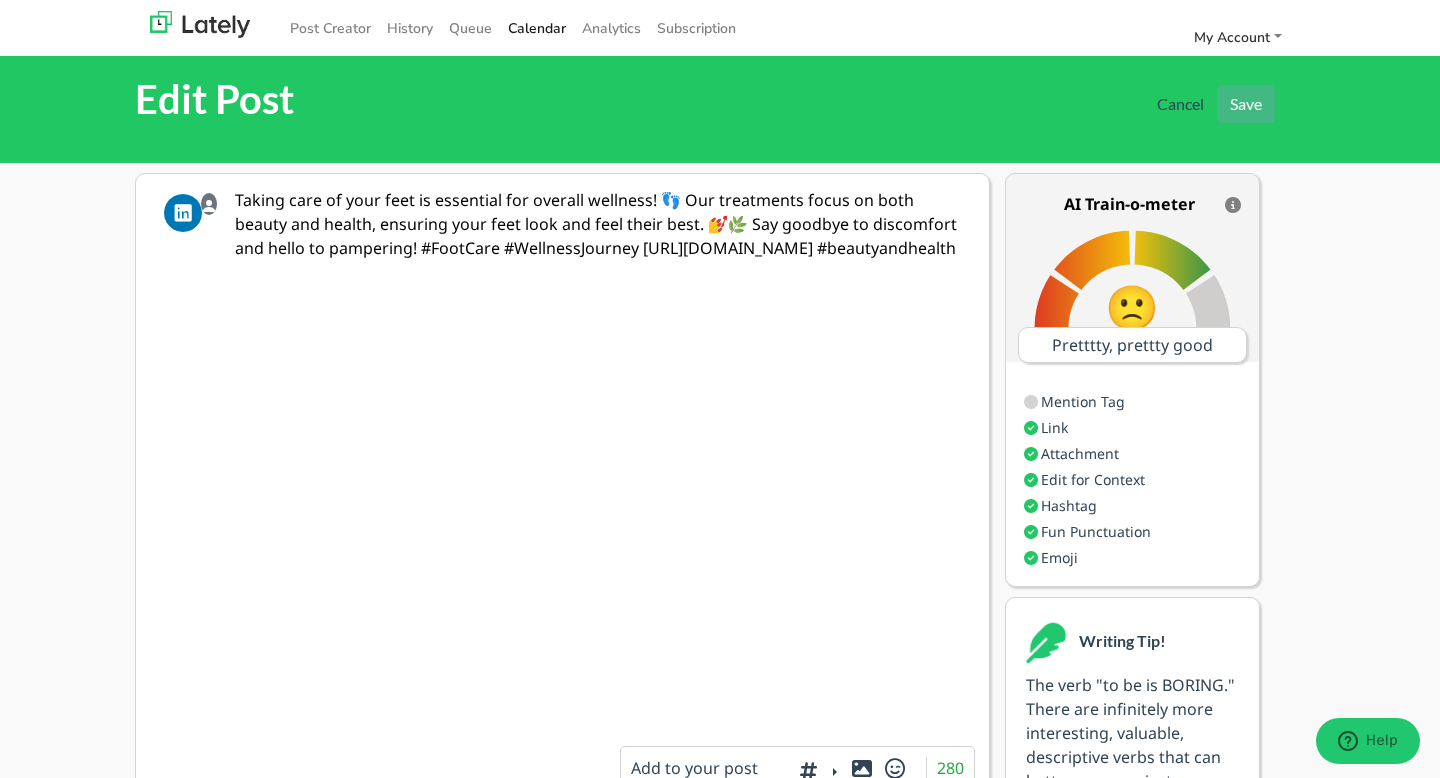 click on "Taking care of your feet is essential for overall wellness! 👣 Our treatments focus on both beauty and health, ensuring your feet look and feel their best. 💅🌿 Say goodbye to discomfort and hello to pampering! #FootCare #WellnessJourney [URL][DOMAIN_NAME] #beautyandhealth" at bounding box center [598, 452] 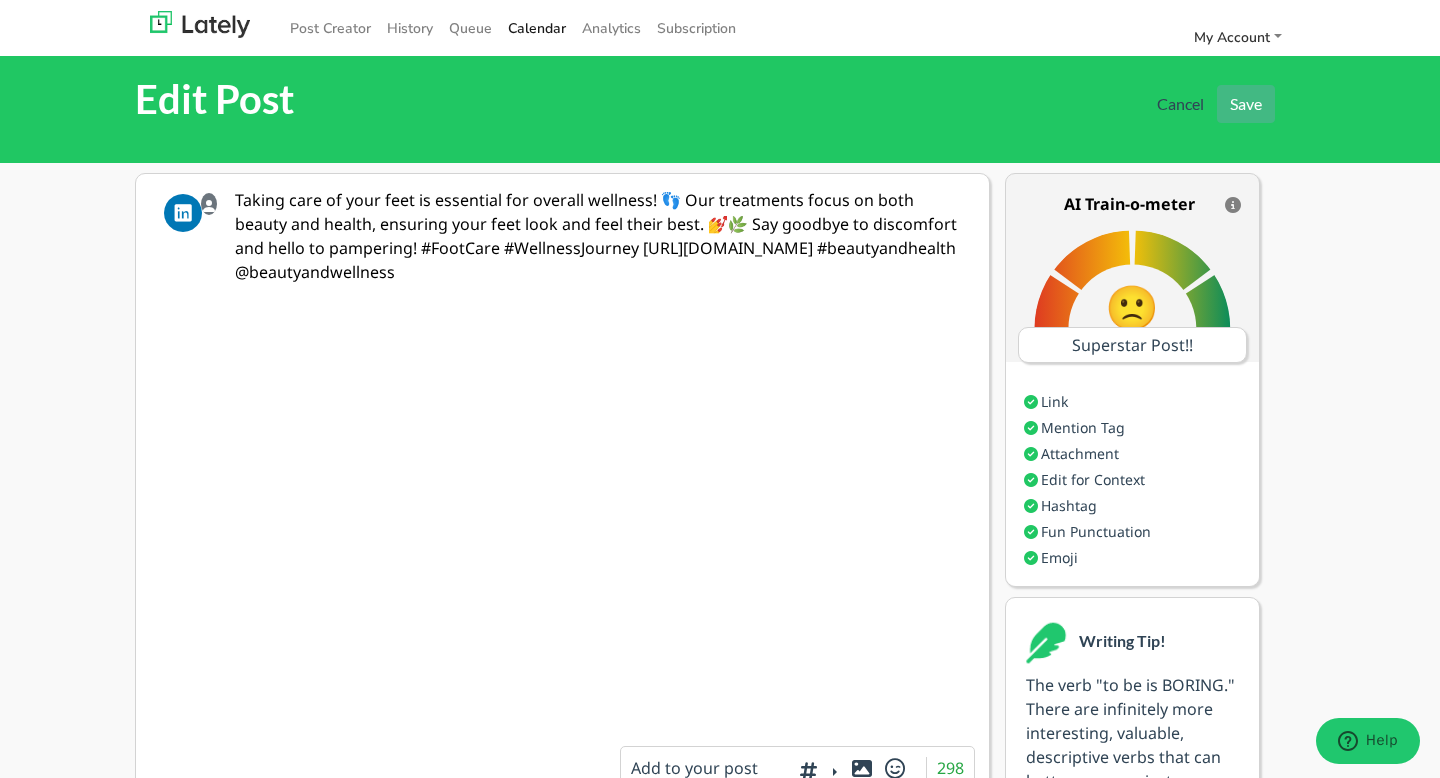 click on "Taking care of your feet is essential for overall wellness! 👣 Our treatments focus on both beauty and health, ensuring your feet look and feel their best. 💅🌿 Say goodbye to discomfort and hello to pampering! #FootCare #WellnessJourney [URL][DOMAIN_NAME] #beautyandhealth @beautyandwellness" at bounding box center (598, 452) 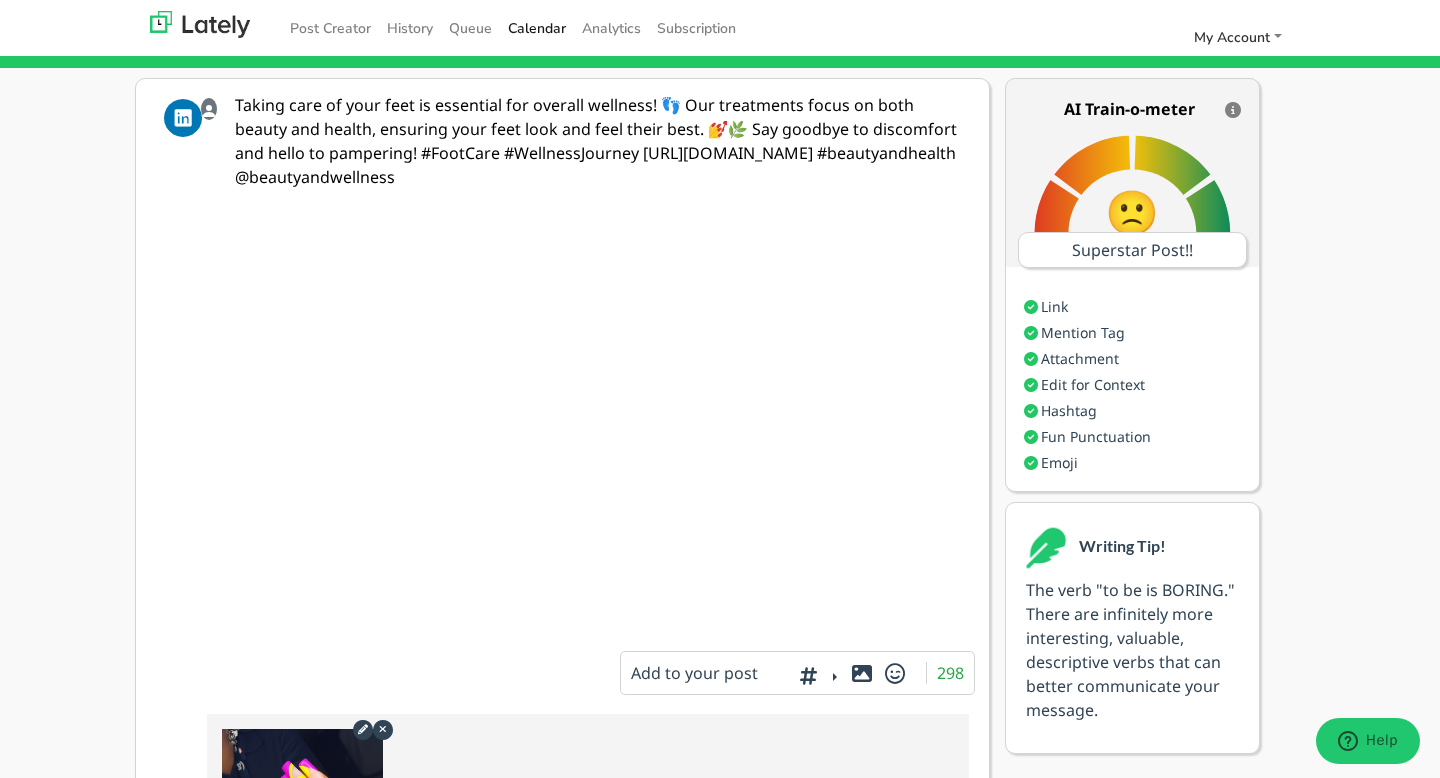 scroll, scrollTop: 0, scrollLeft: 15, axis: horizontal 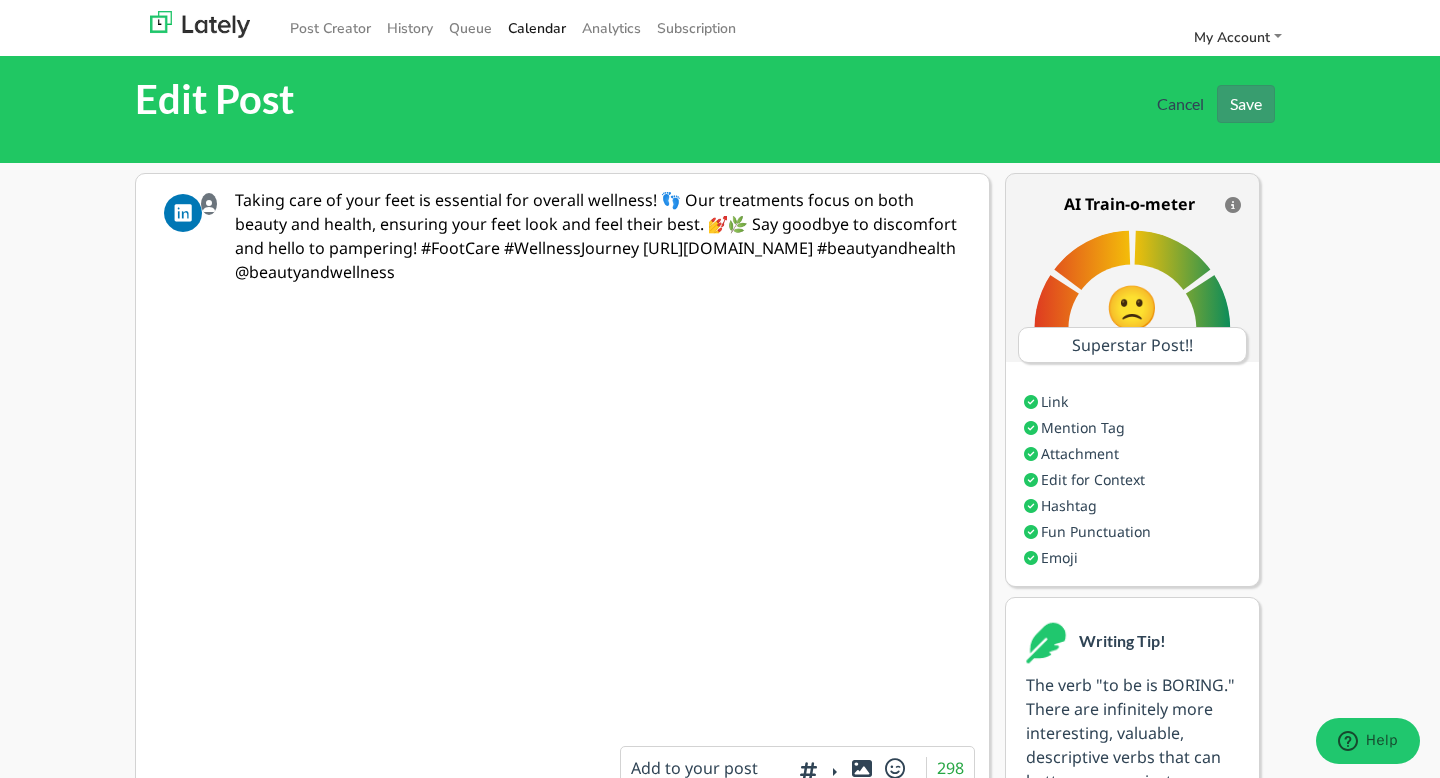 type on "Taking care of your feet is essential for overall wellness! 👣 Our treatments focus on both beauty and health, ensuring your feet look and feel their best. 💅🌿 Say goodbye to discomfort and hello to pampering! #FootCare #WellnessJourney [URL][DOMAIN_NAME] #beautyandhealth @beautyandwellness" 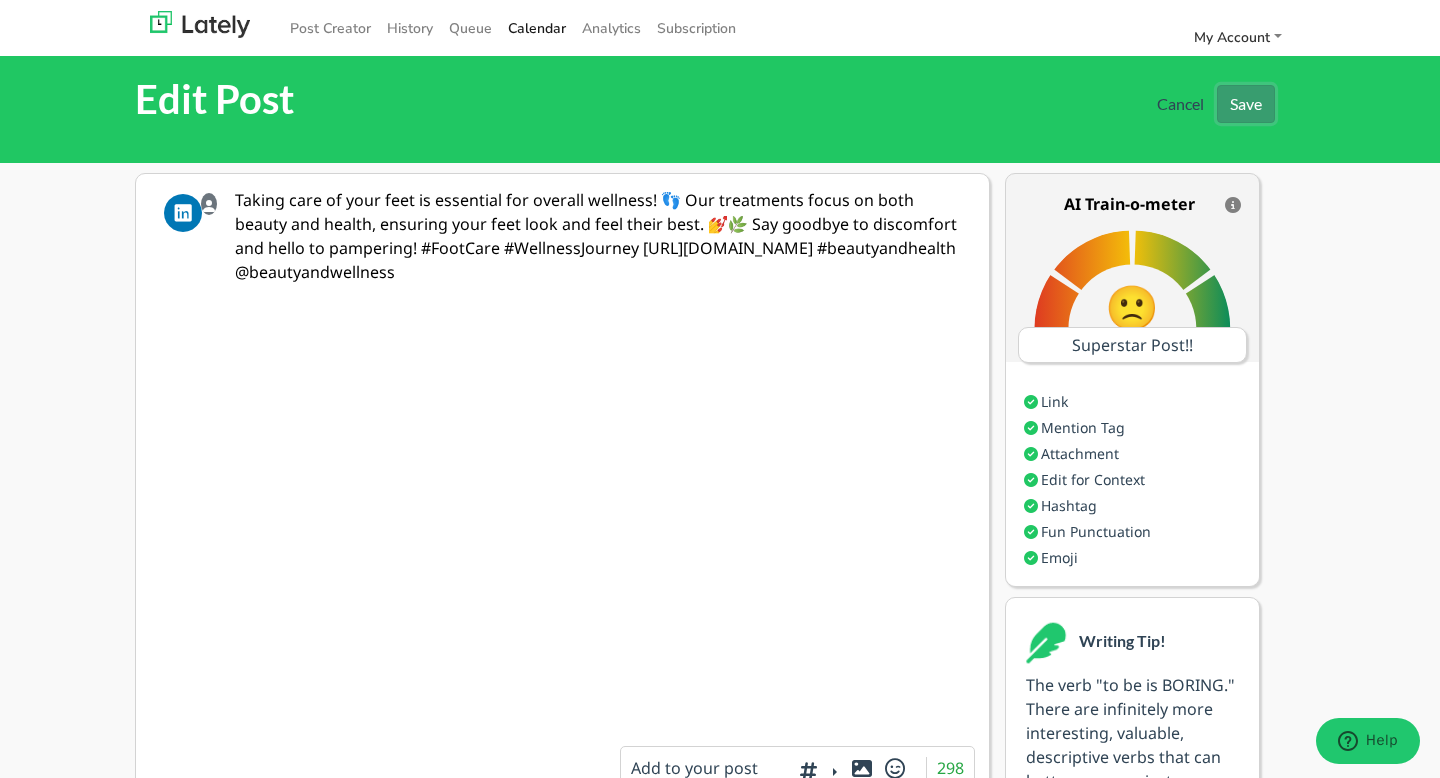 click on "Save" at bounding box center [1246, 104] 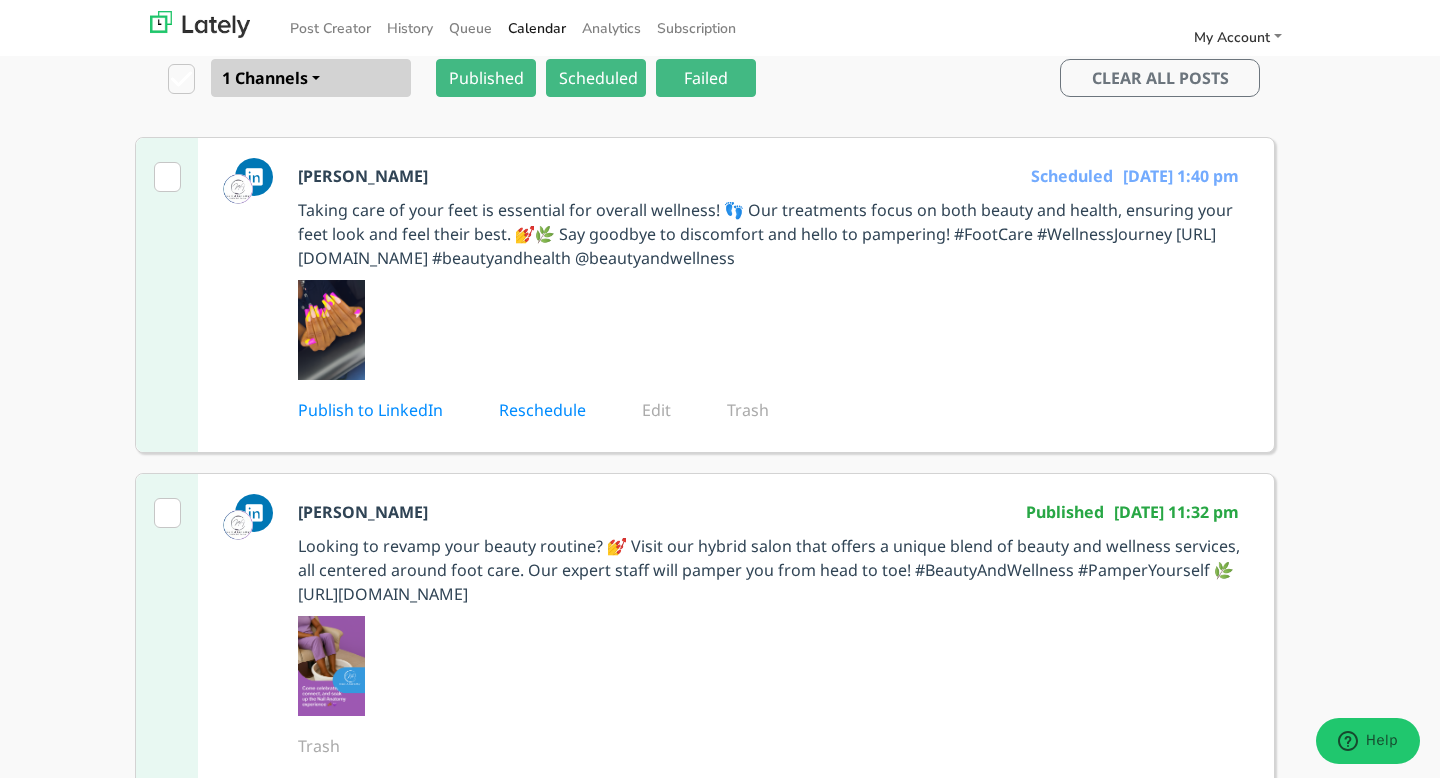 scroll, scrollTop: 0, scrollLeft: 15, axis: horizontal 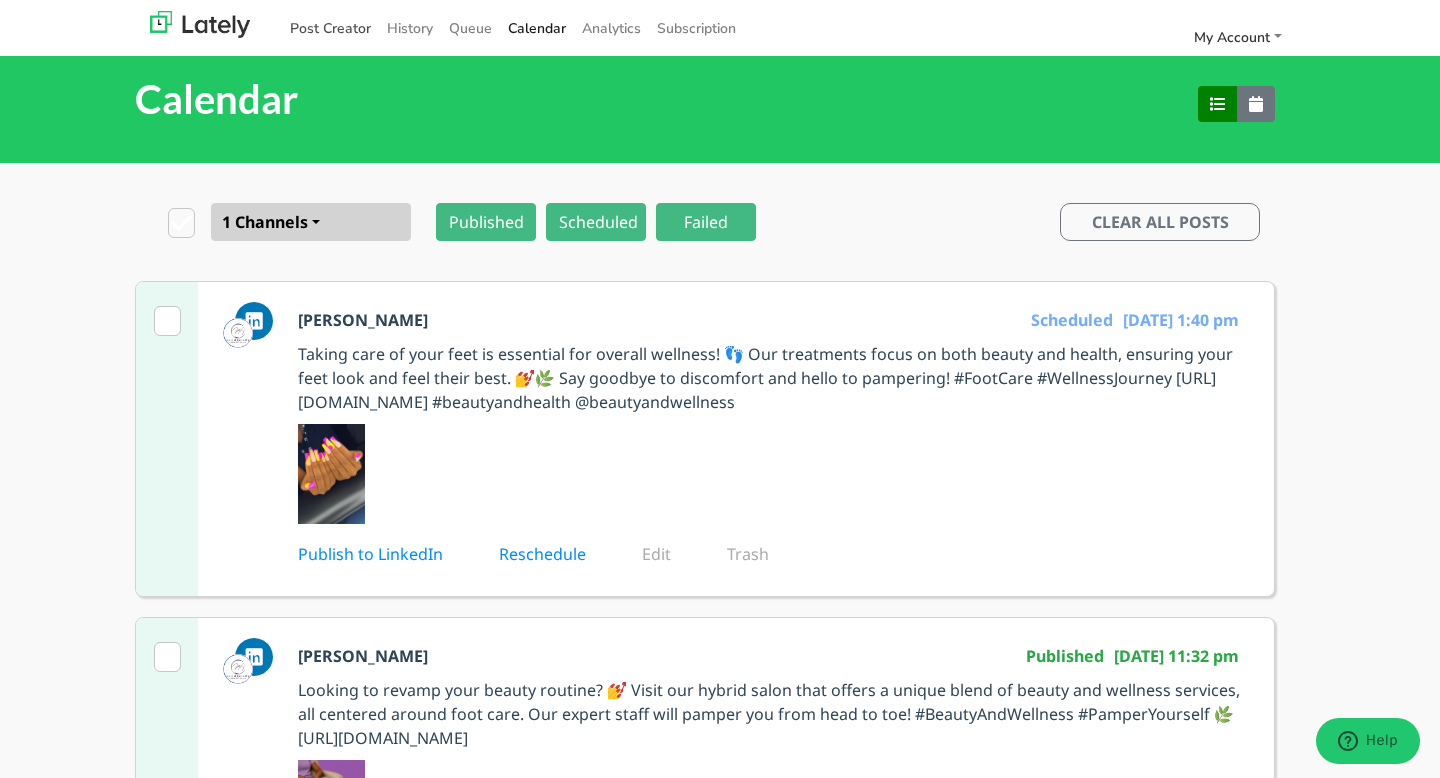 click on "Post Creator" at bounding box center [330, 28] 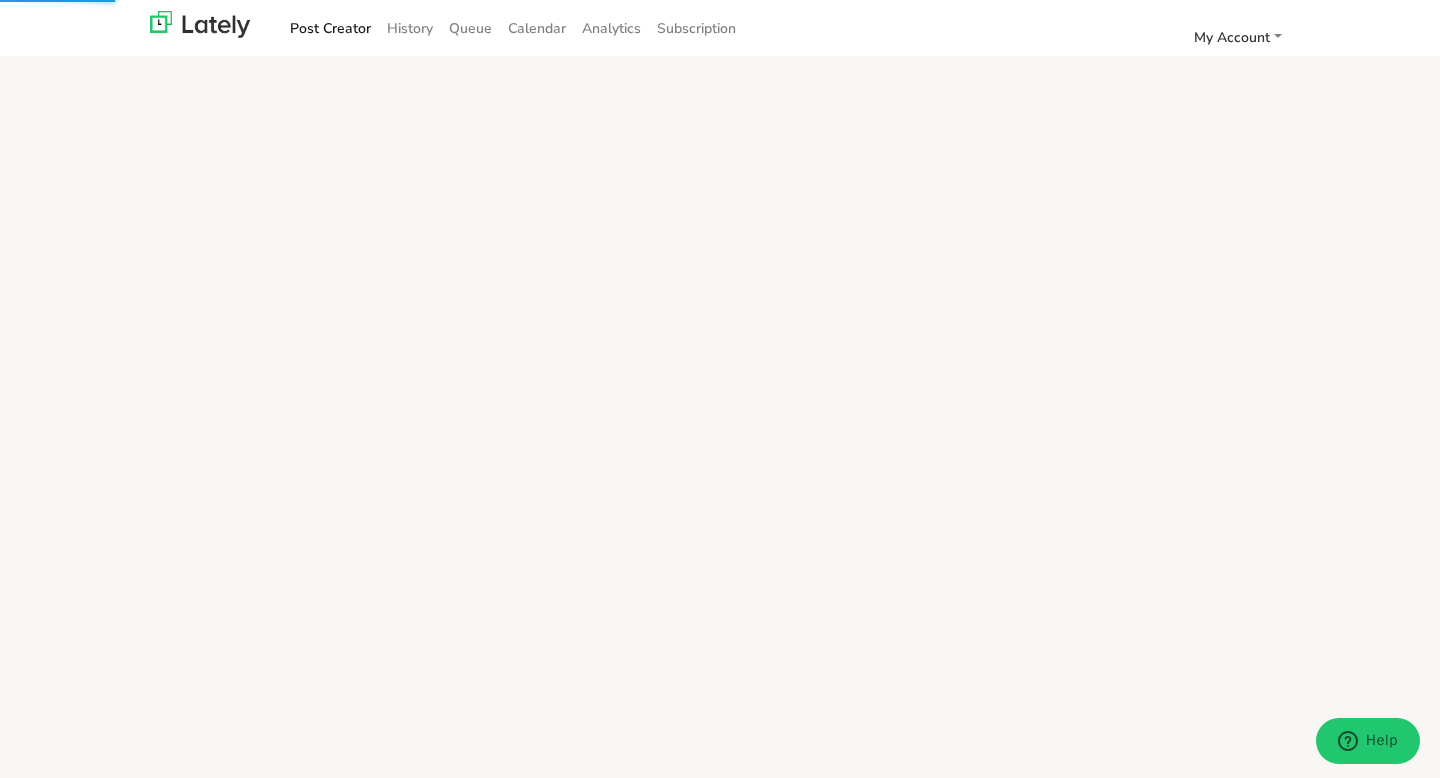 scroll, scrollTop: 0, scrollLeft: 0, axis: both 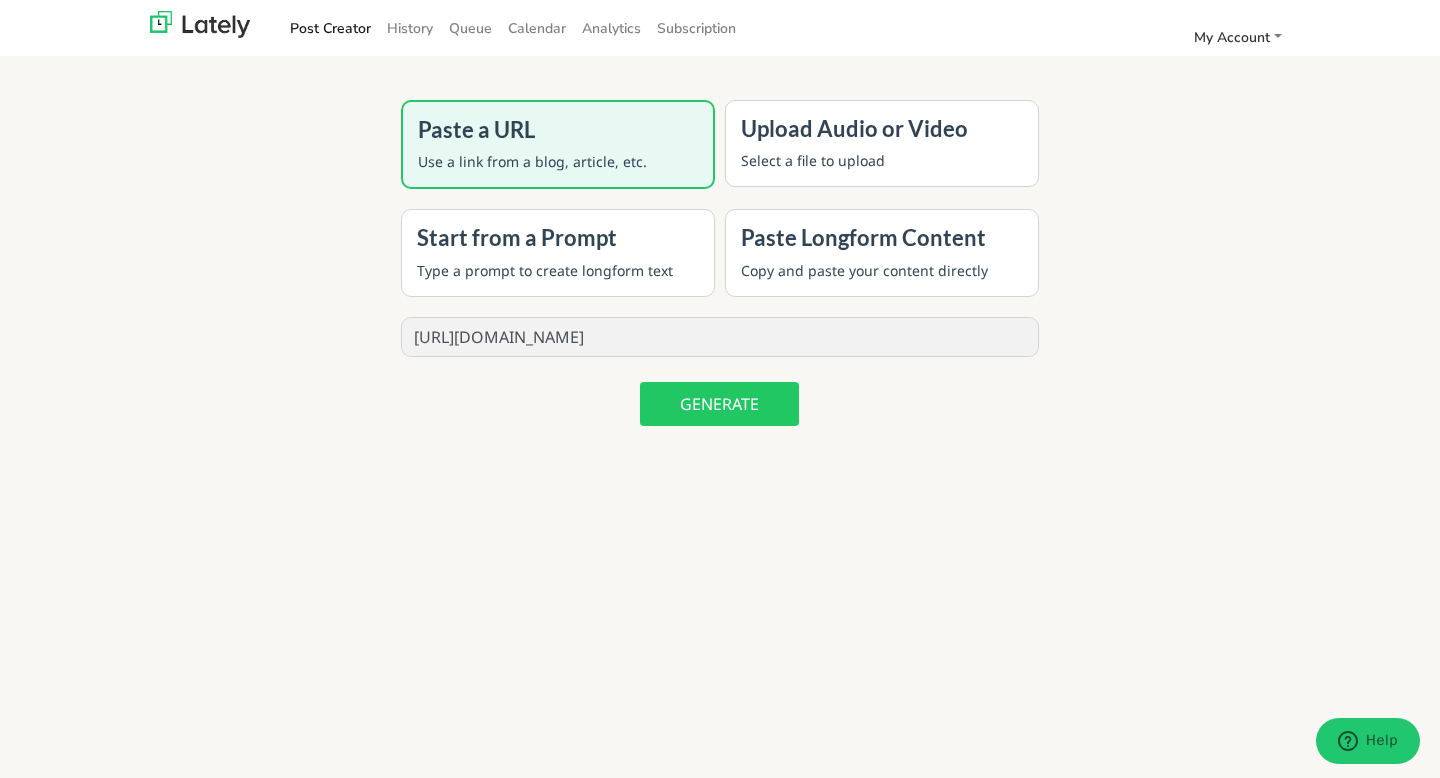 type on "[URL][DOMAIN_NAME]" 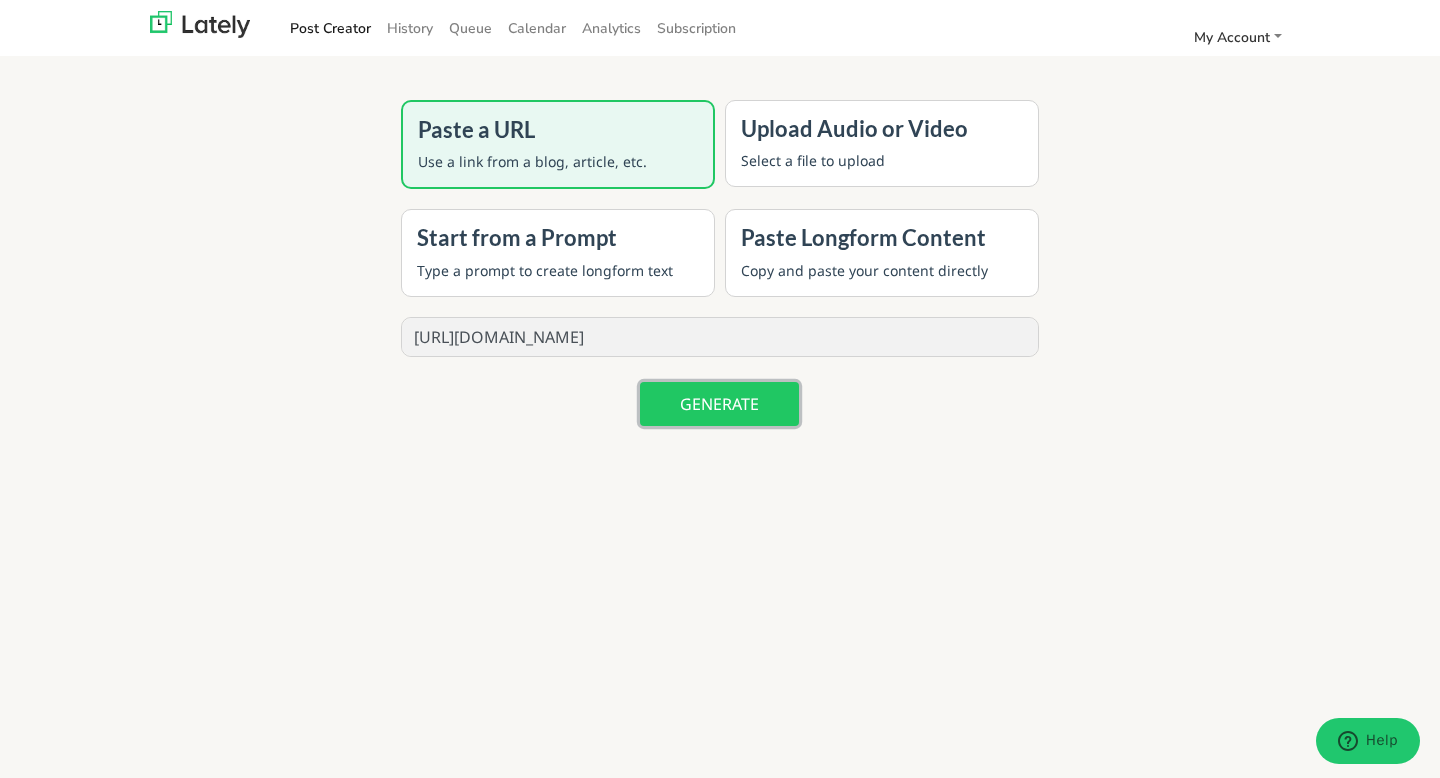 click on "GENERATE" at bounding box center [719, 404] 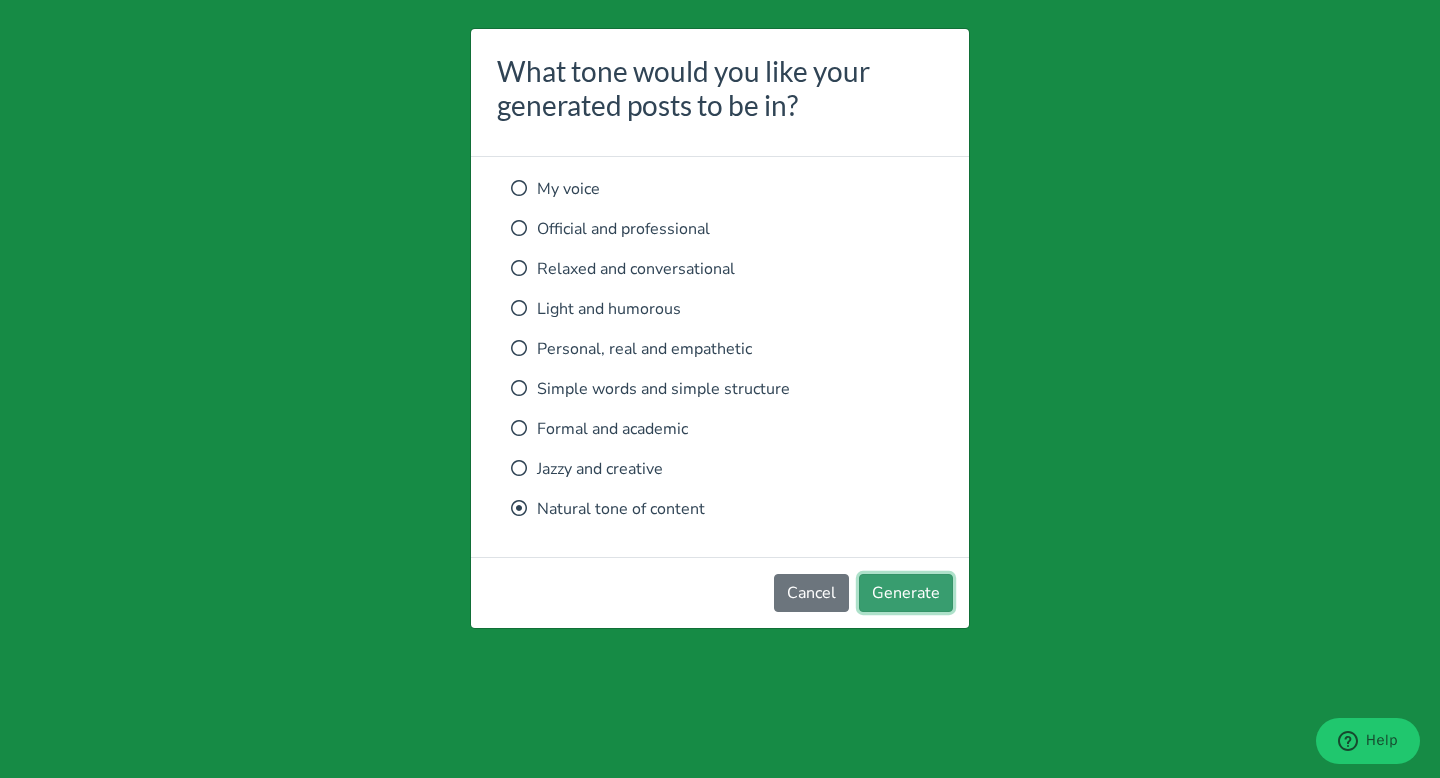 click on "Generate" at bounding box center (906, 593) 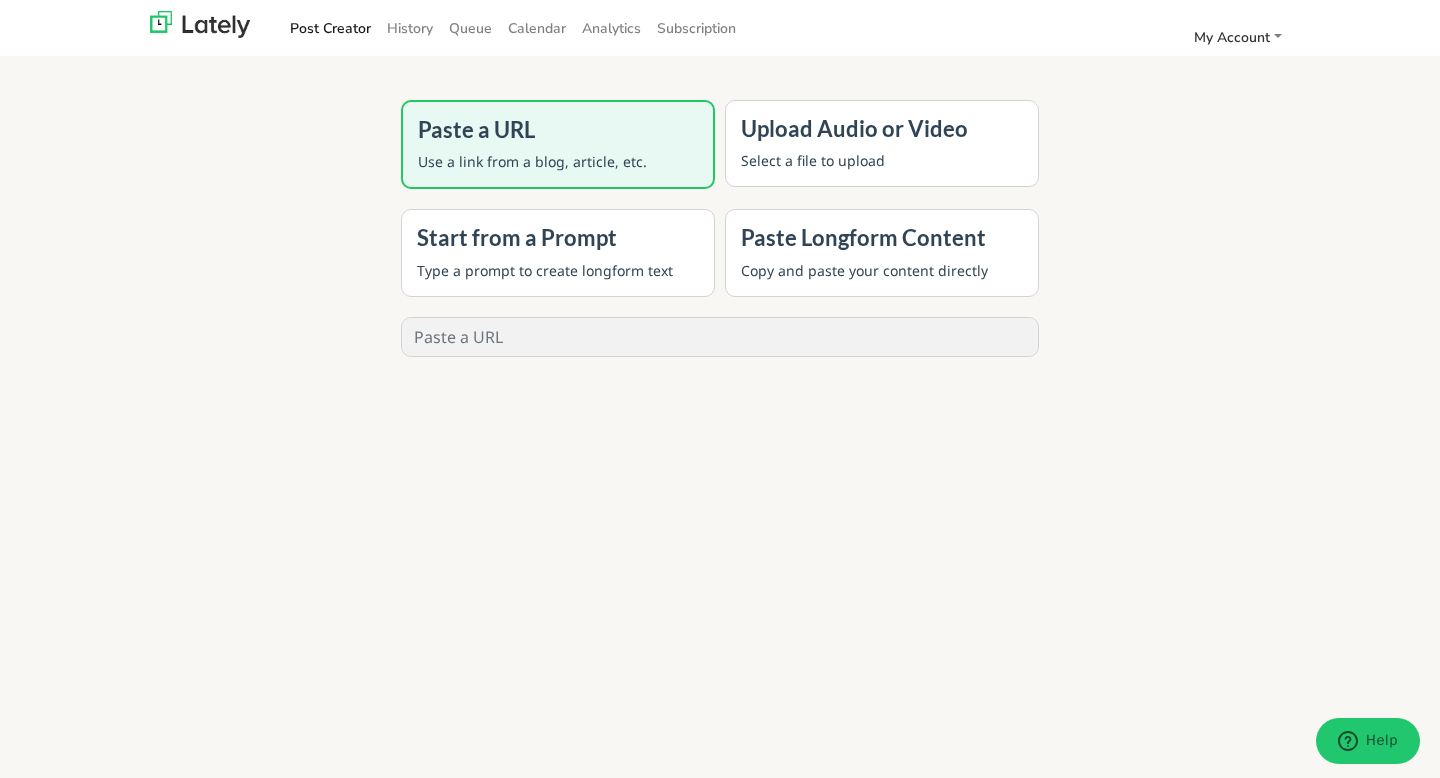 click on "Paste Longform Content" at bounding box center [882, 238] 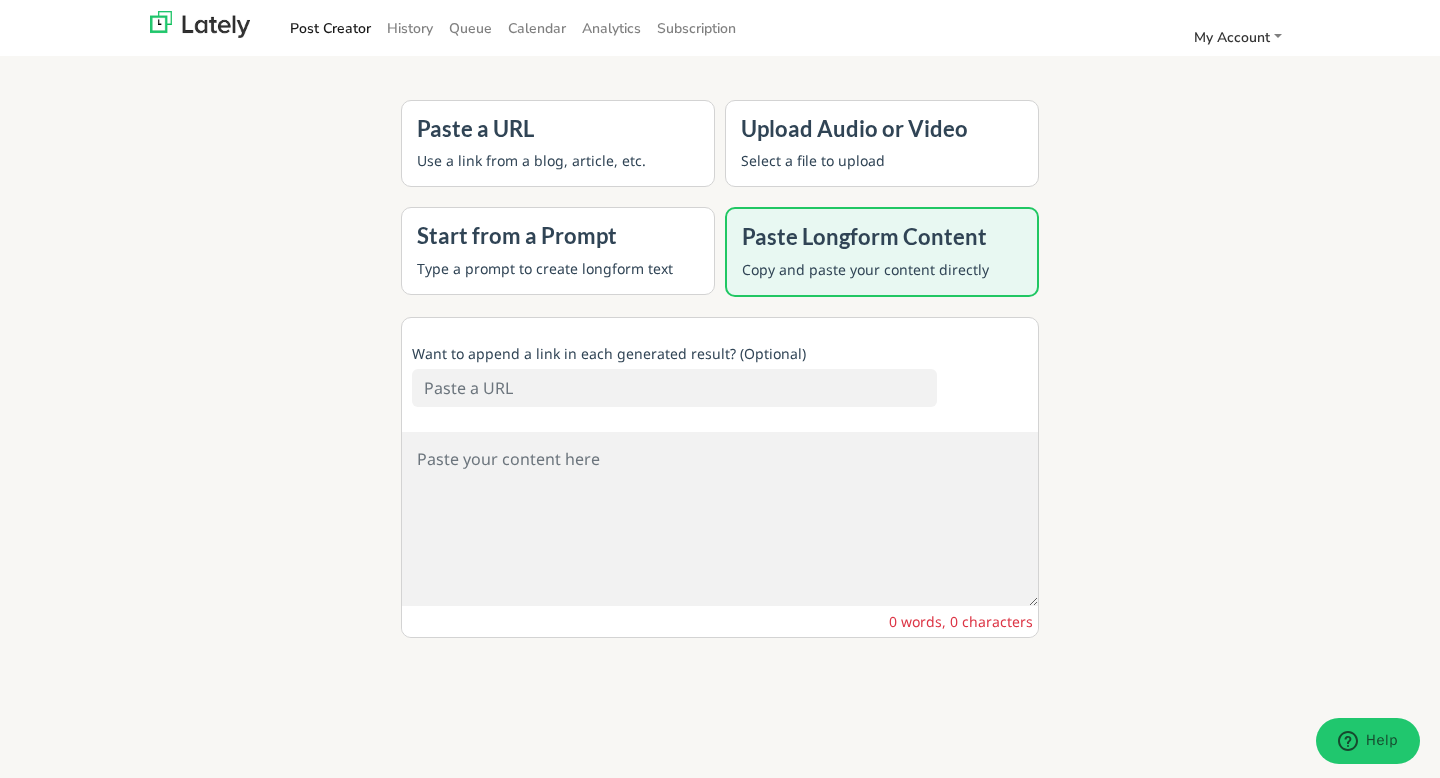 click at bounding box center [674, 388] 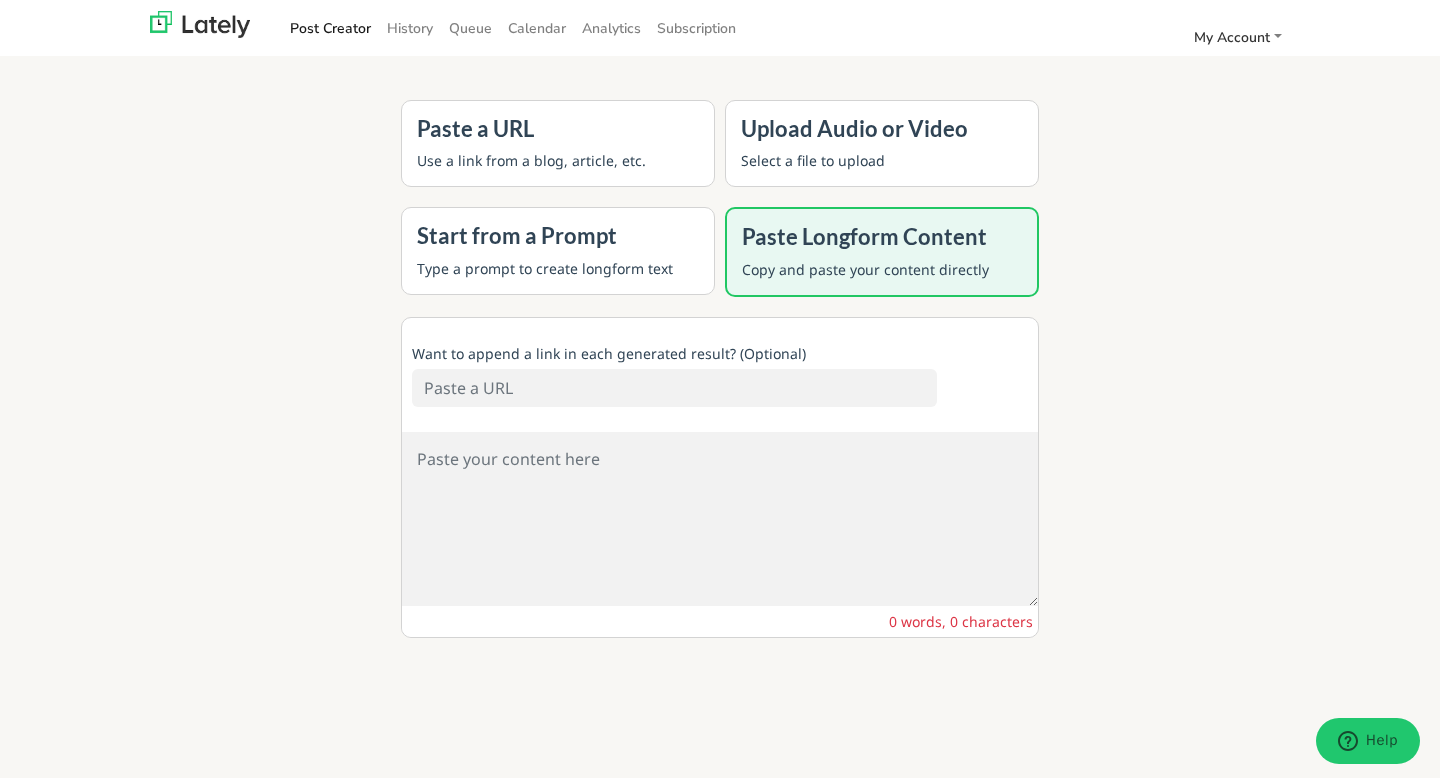 paste on "[URL][DOMAIN_NAME]" 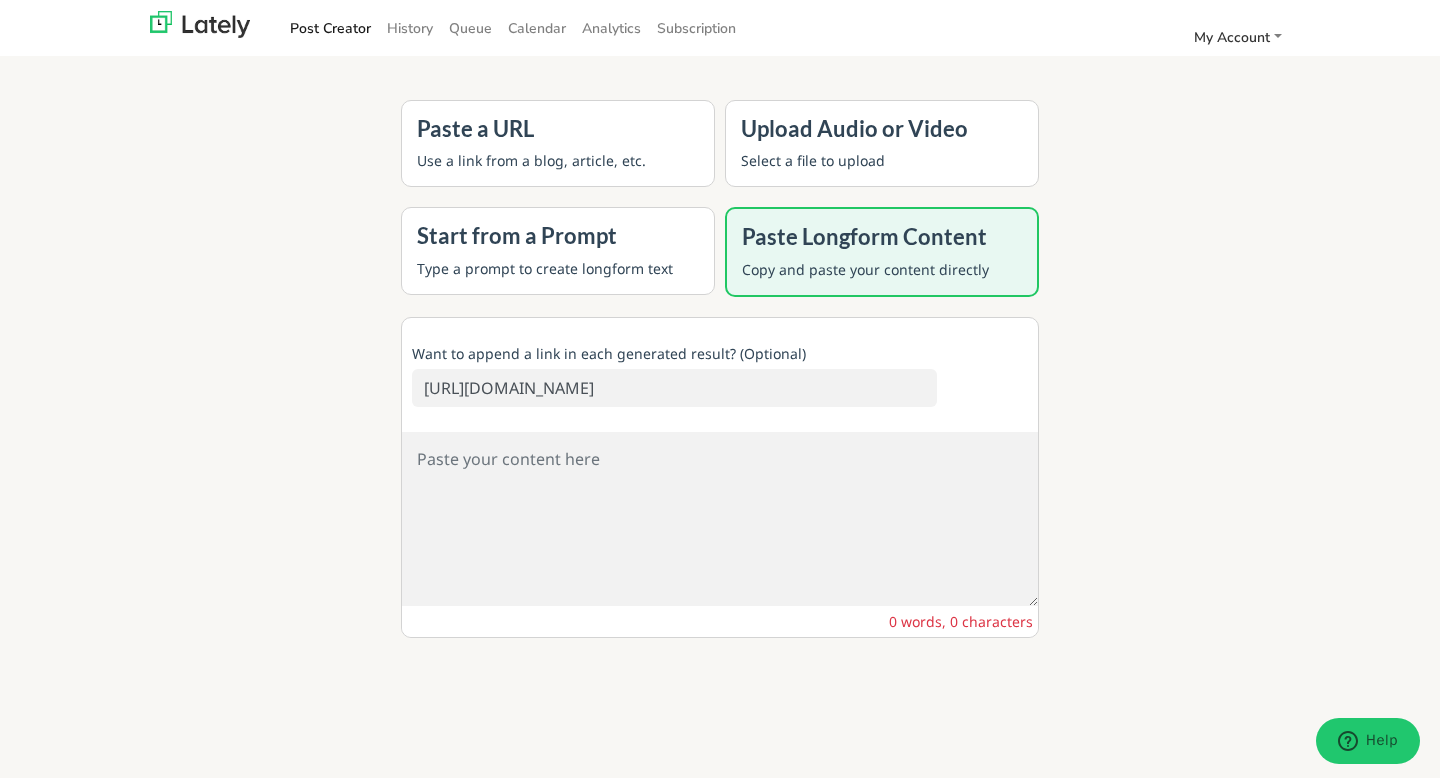 scroll, scrollTop: 95, scrollLeft: 0, axis: vertical 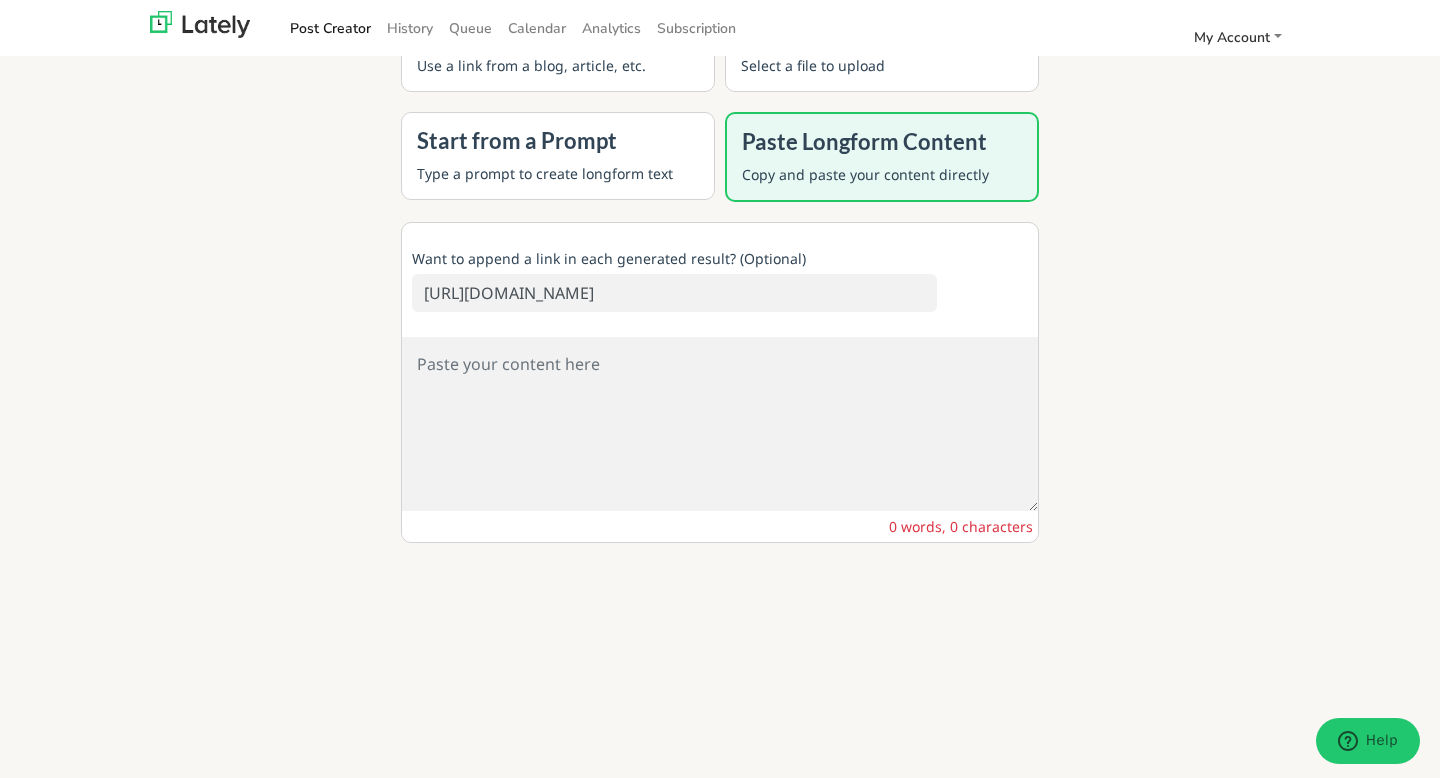 type on "[URL][DOMAIN_NAME]" 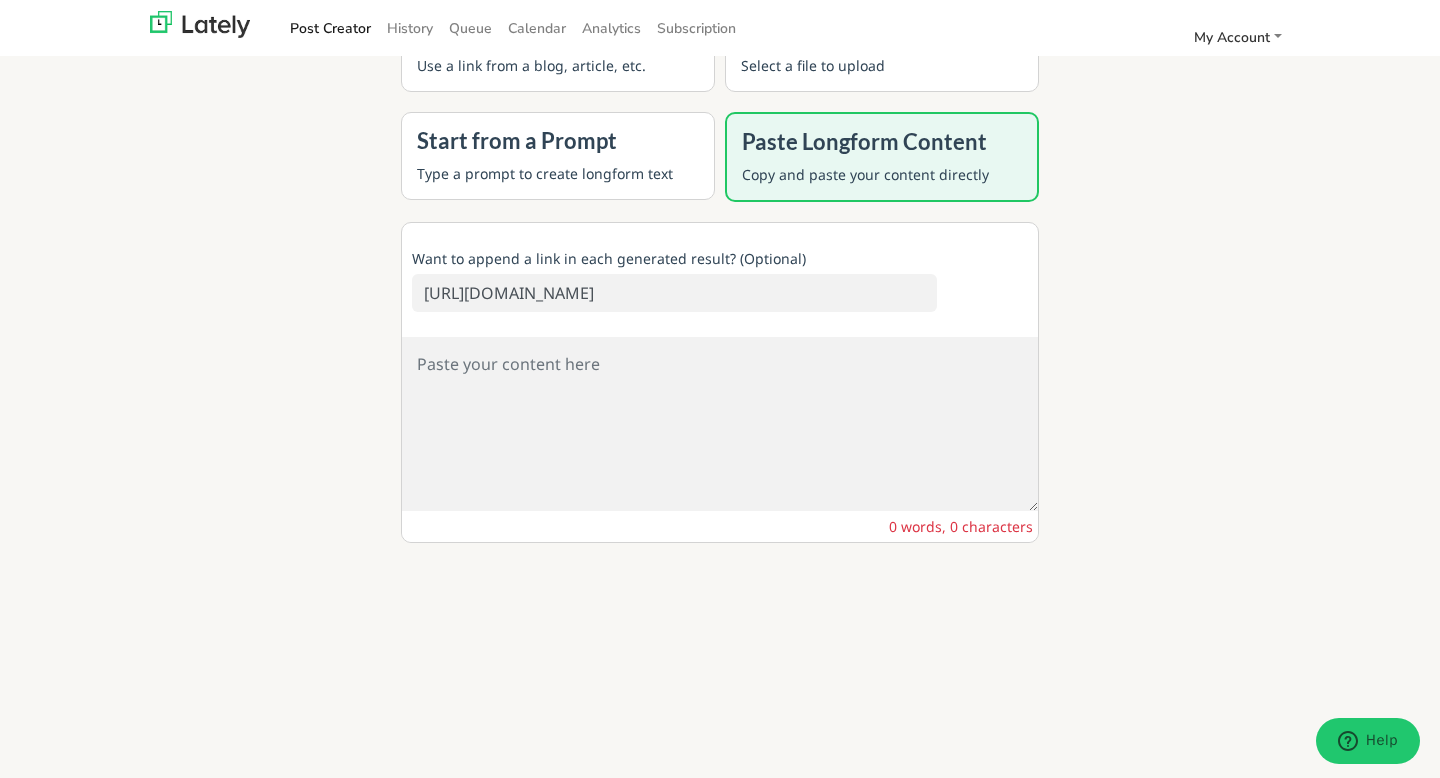 click at bounding box center [720, 424] 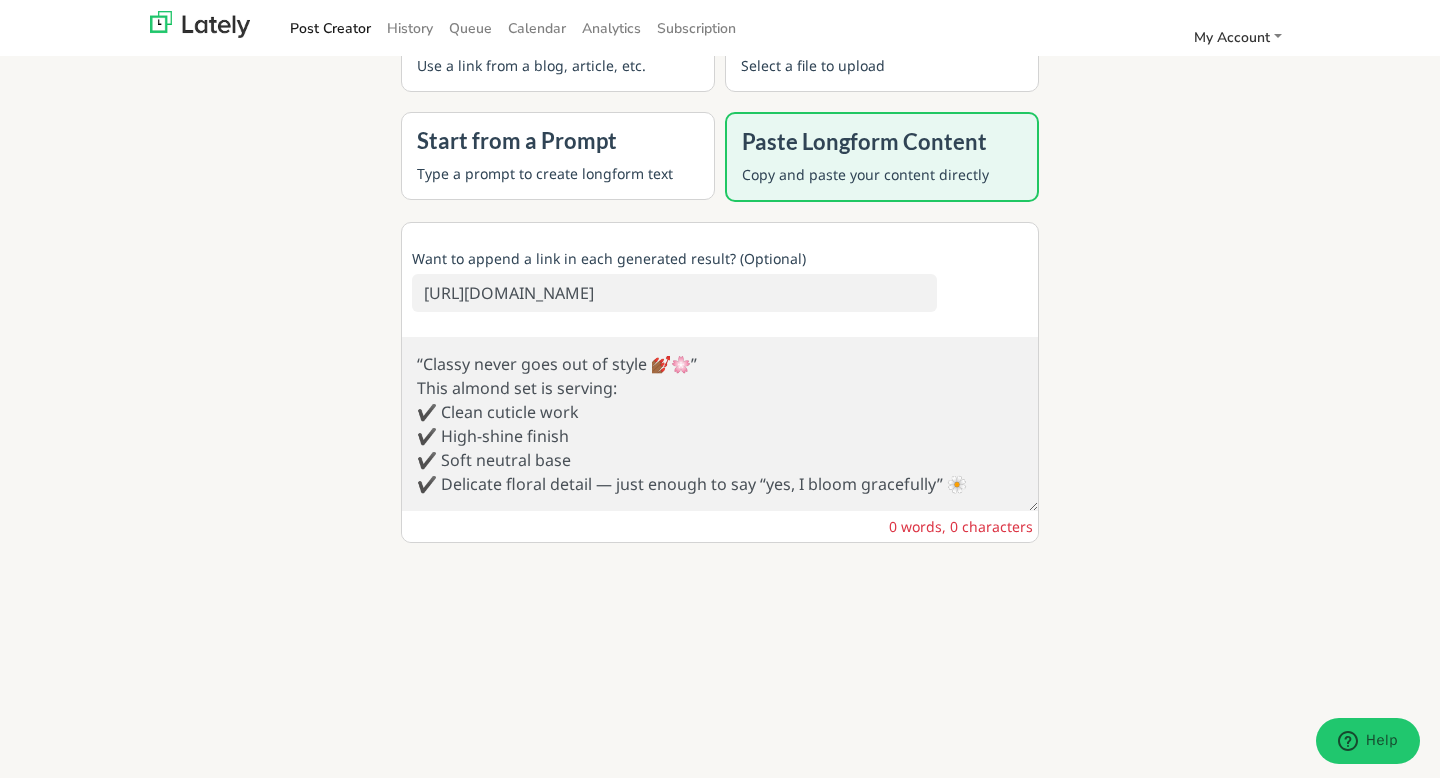 scroll, scrollTop: 175, scrollLeft: 0, axis: vertical 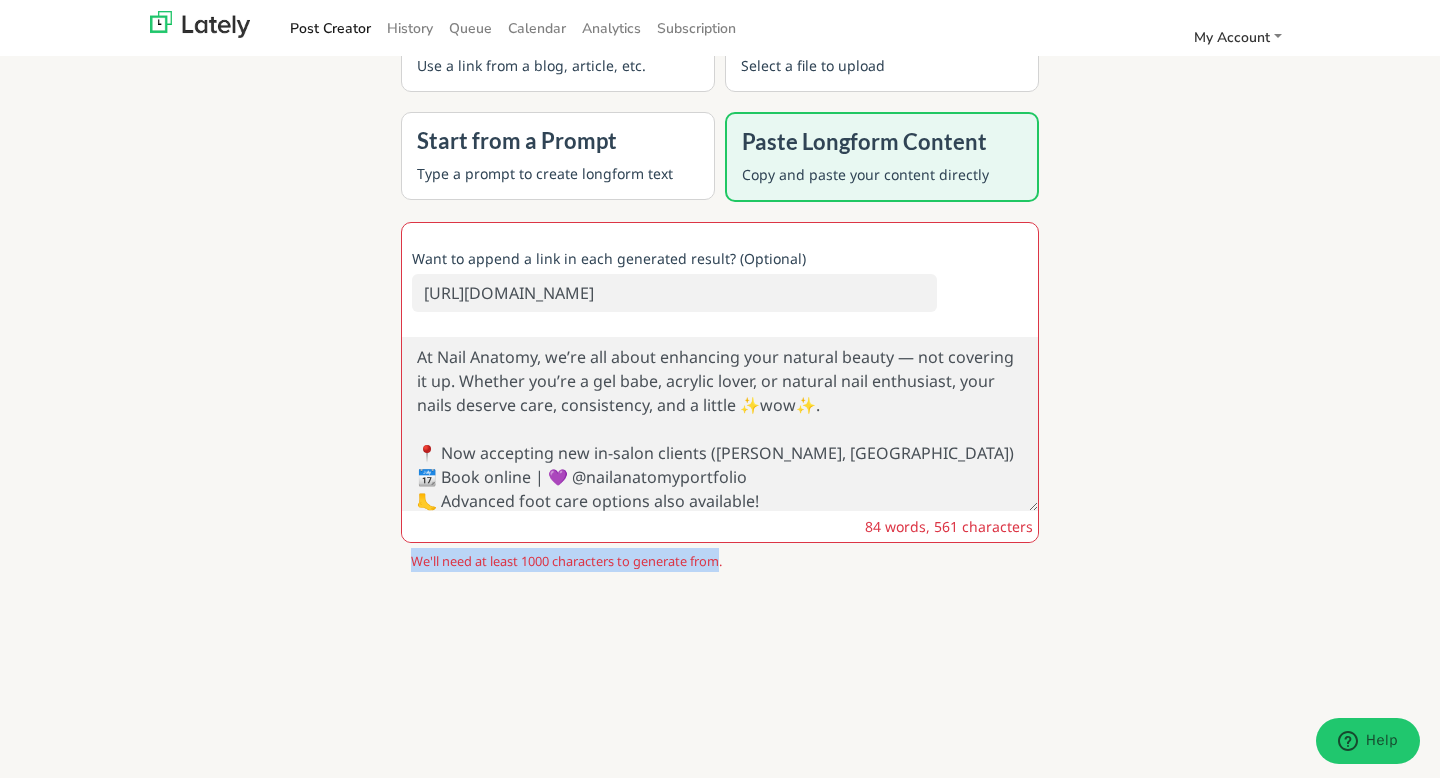 drag, startPoint x: 726, startPoint y: 561, endPoint x: 411, endPoint y: 560, distance: 315.0016 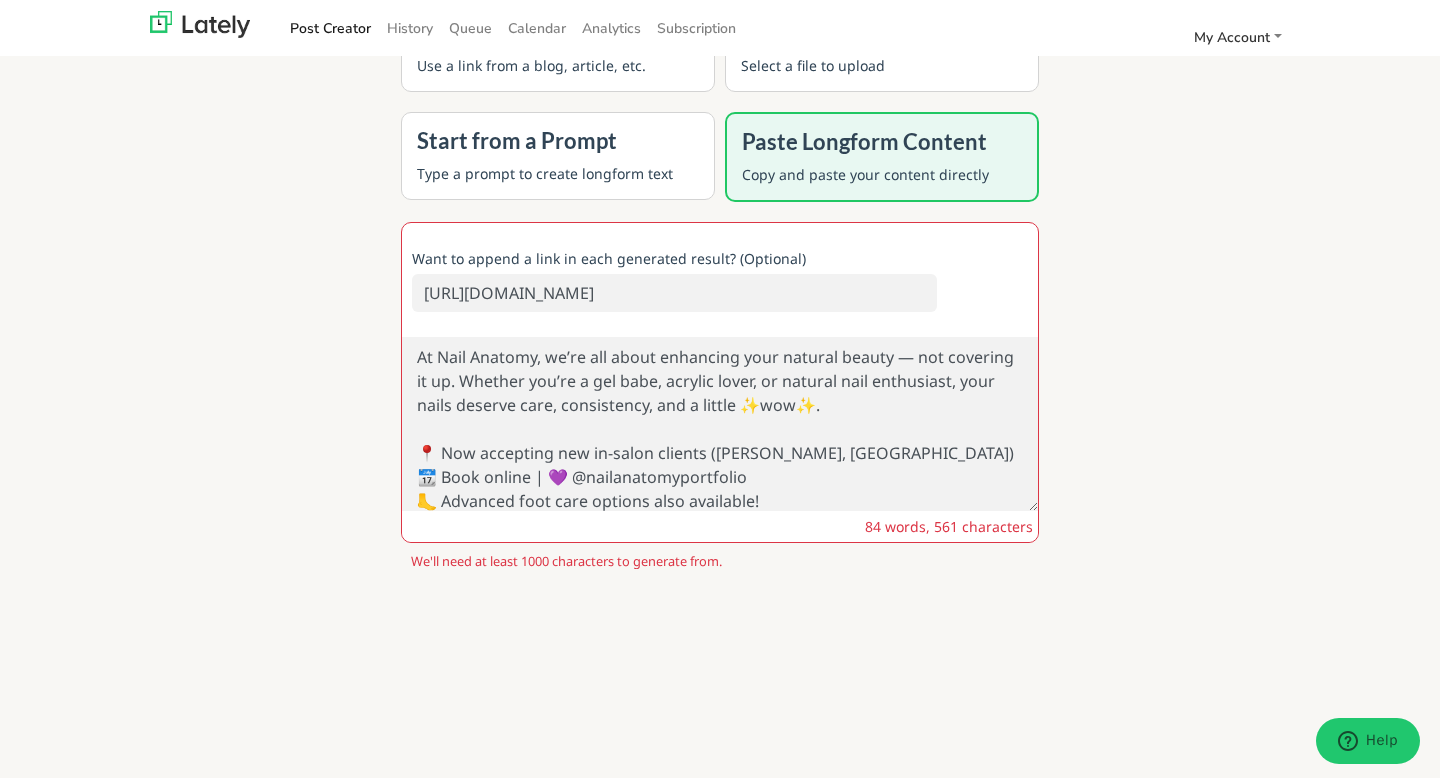 click on "“Classy never goes out of style 💅🏾🌸”
This almond set is serving:
✔️ Clean cuticle work
✔️ High-shine finish
✔️ Soft neutral base
✔️ Delicate floral detail — just enough to say “yes, I bloom gracefully” 🌼
At Nail Anatomy, we’re all about enhancing your natural beauty — not covering it up. Whether you’re a gel babe, acrylic lover, or natural nail enthusiast, your nails deserve care, consistency, and a little ✨wow✨.
📍 Now accepting new in-salon clients ([PERSON_NAME], [GEOGRAPHIC_DATA])
📆 Book online | 💜 @nailanatomyportfolio
🦶 Advanced foot care options also available!" at bounding box center (720, 424) 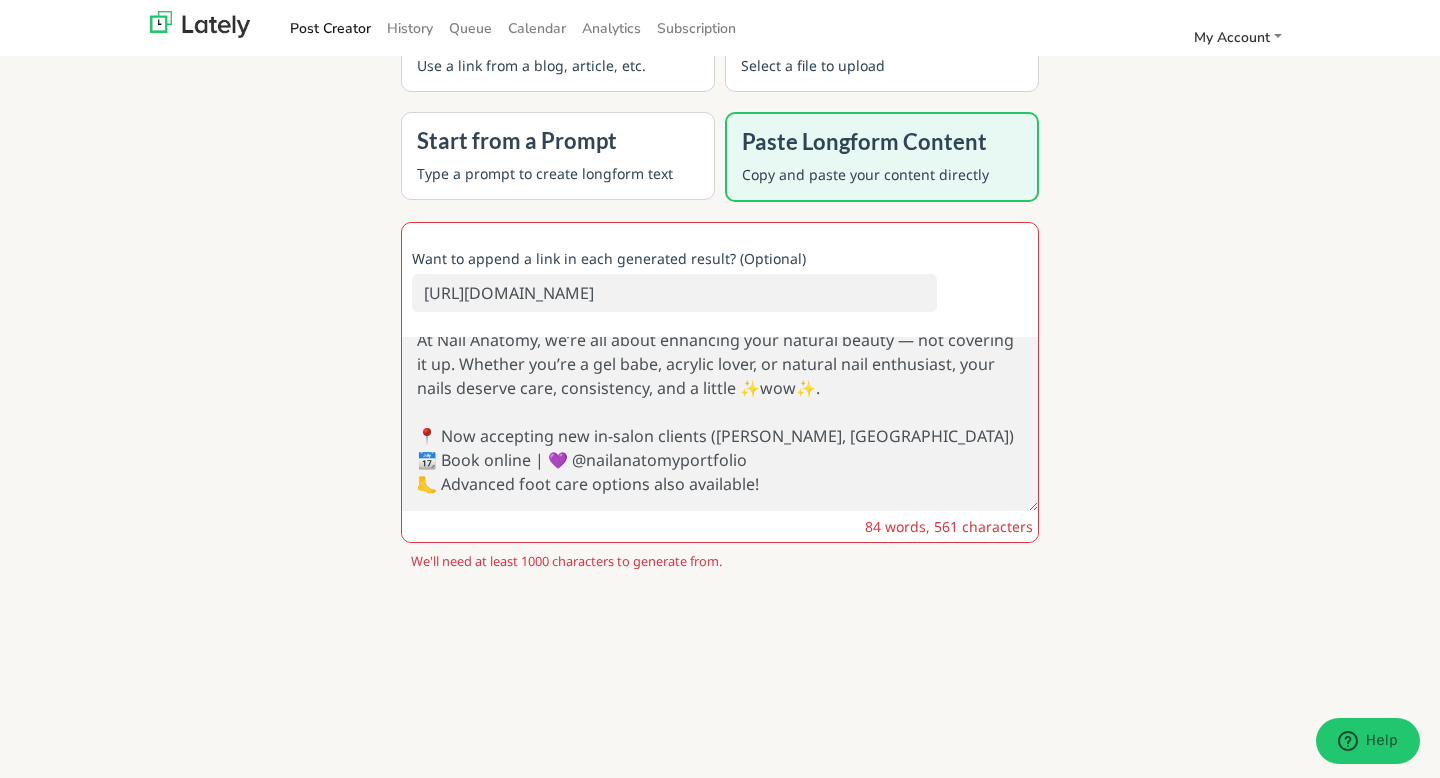 scroll, scrollTop: 0, scrollLeft: 0, axis: both 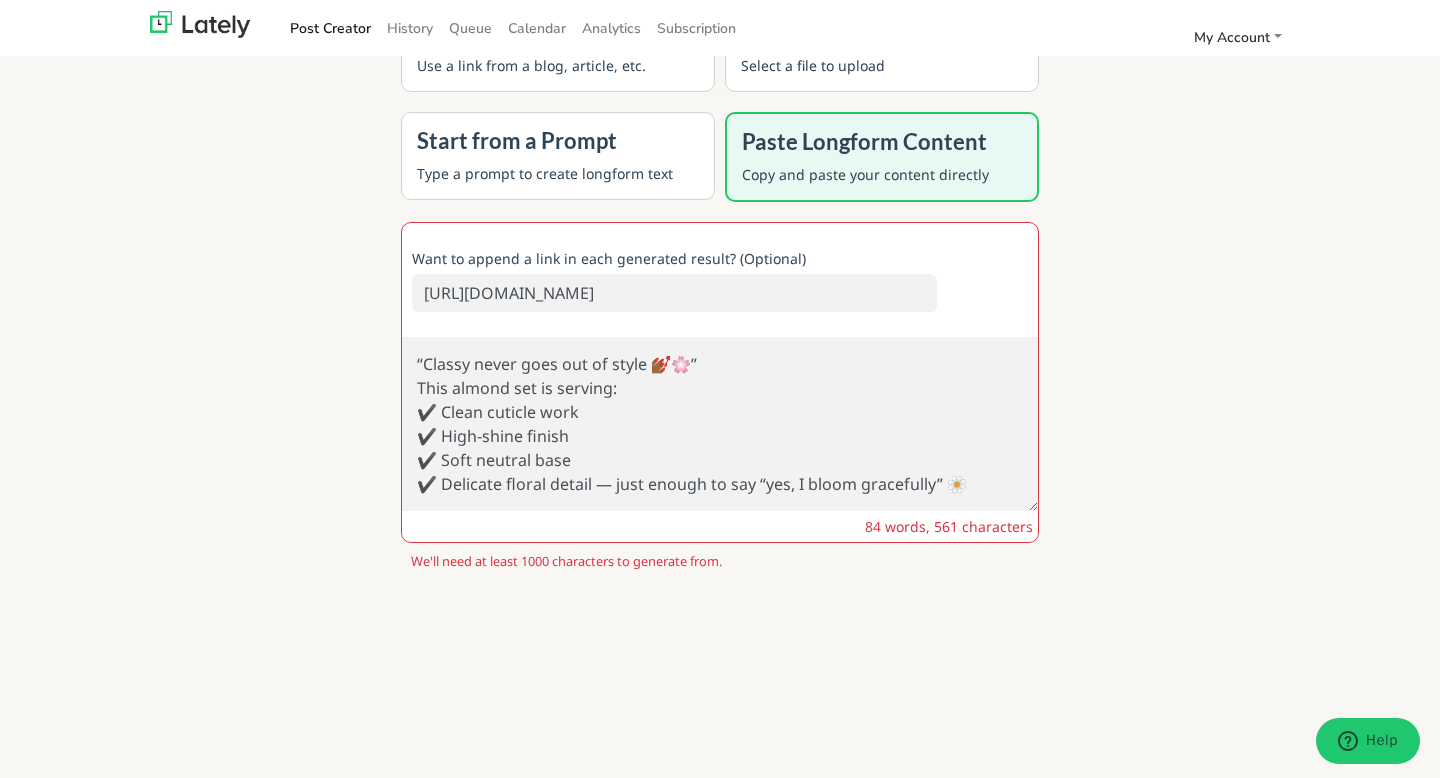 drag, startPoint x: 784, startPoint y: 503, endPoint x: 333, endPoint y: 261, distance: 511.82516 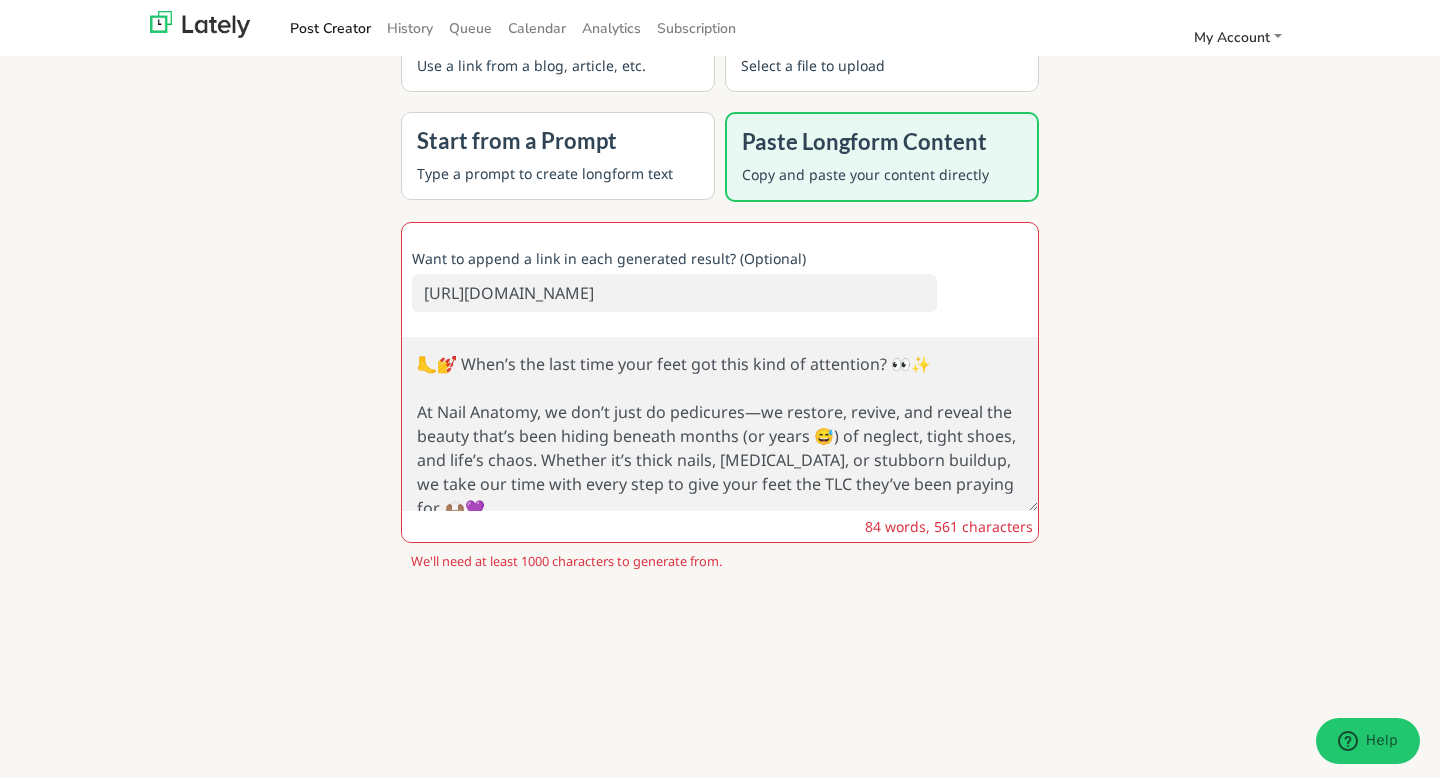 scroll, scrollTop: 295, scrollLeft: 0, axis: vertical 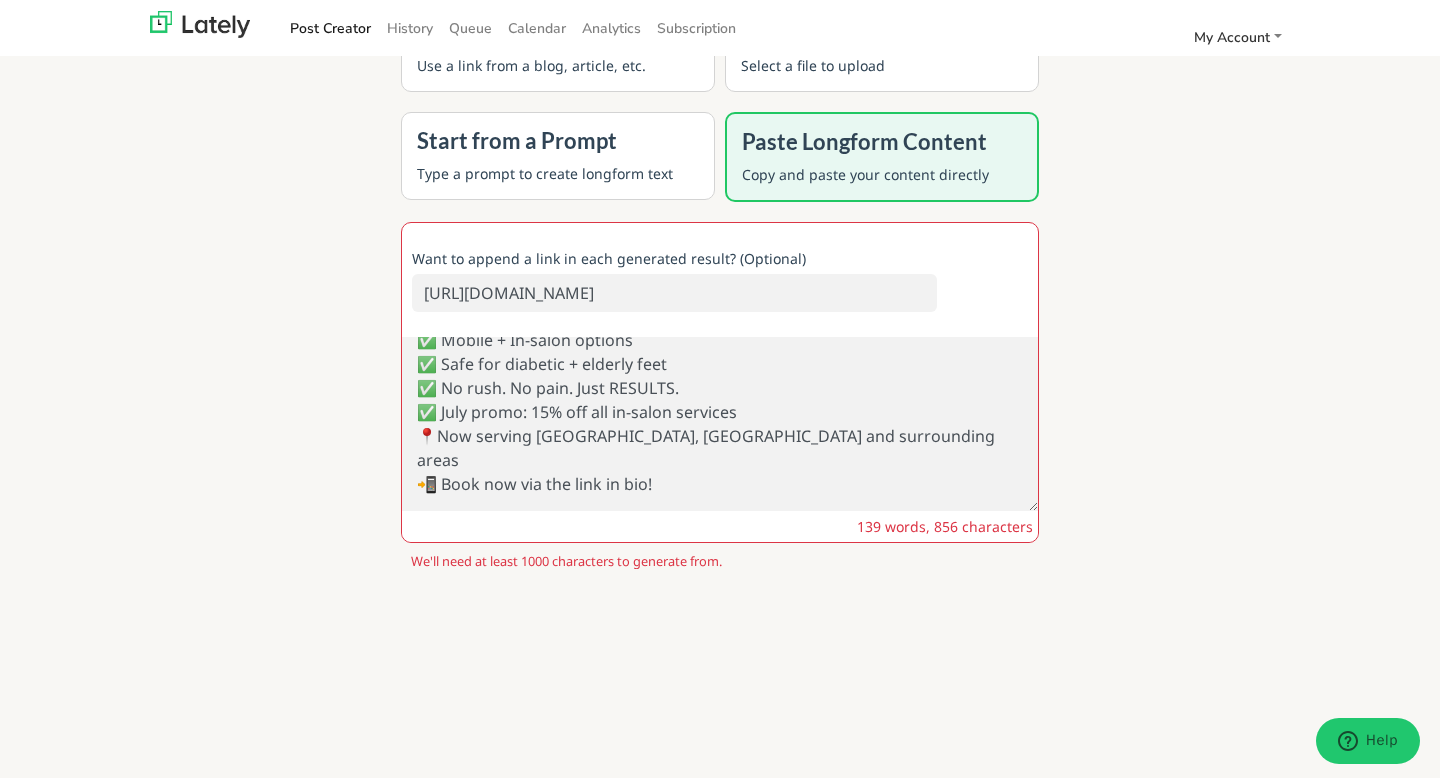 drag, startPoint x: 412, startPoint y: 482, endPoint x: 905, endPoint y: 521, distance: 494.5402 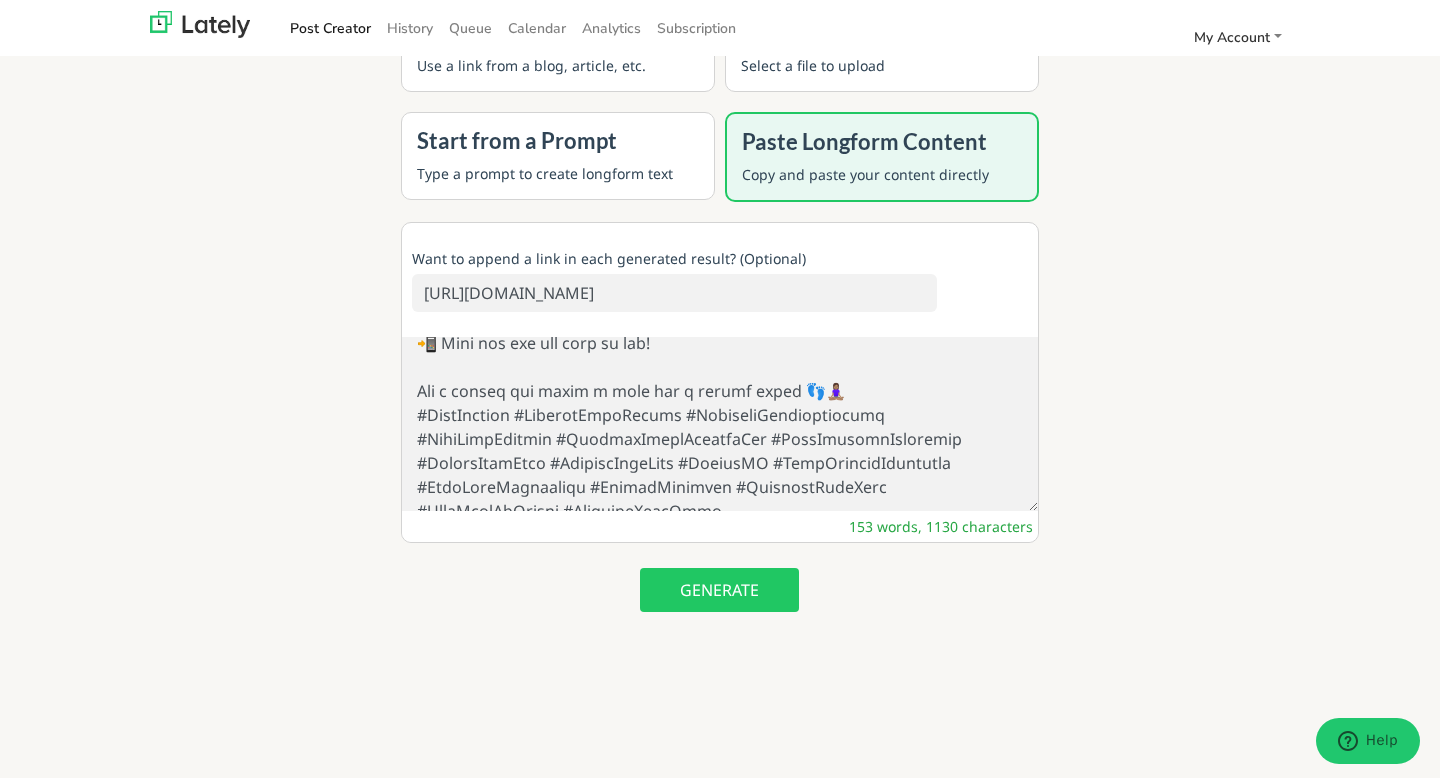 scroll, scrollTop: 408, scrollLeft: 0, axis: vertical 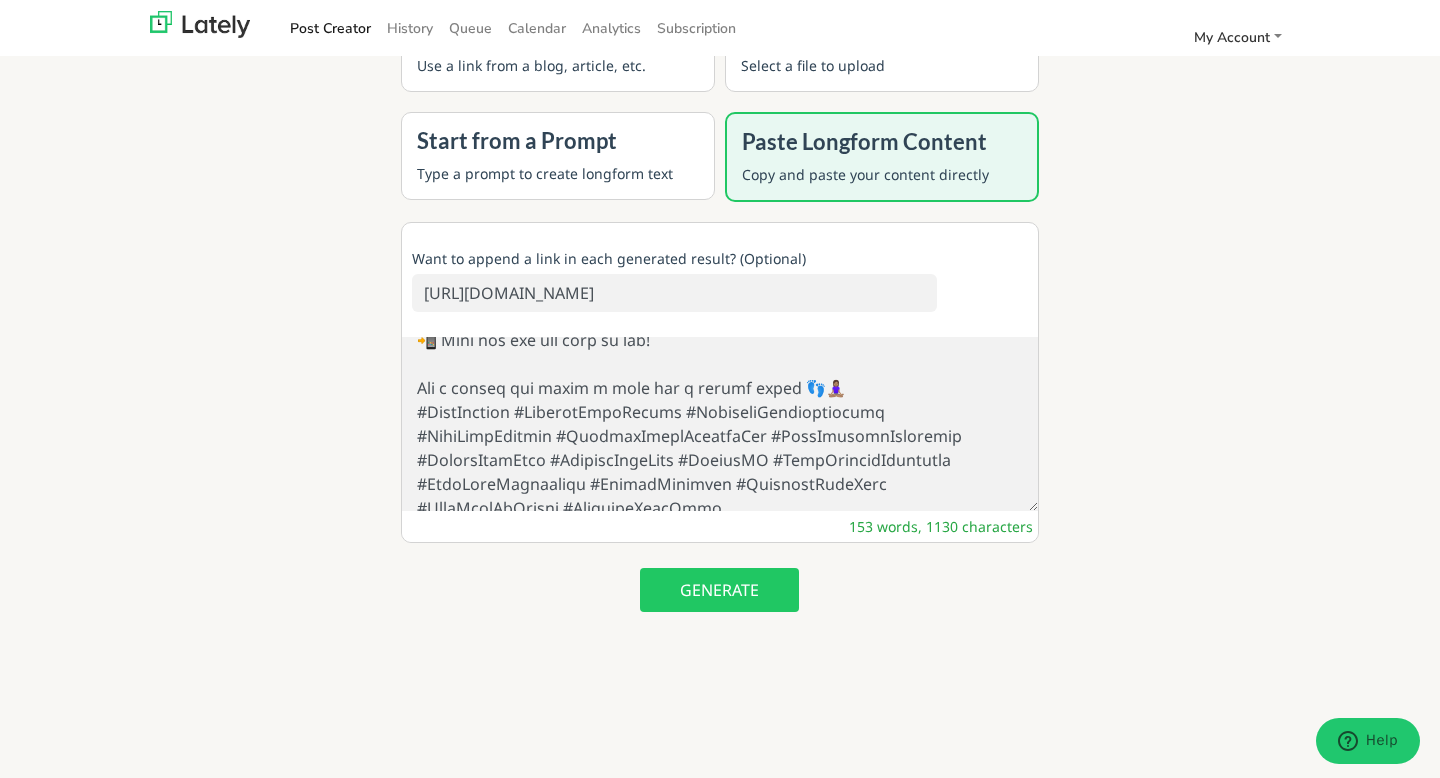 type on "🦶💅 Lore’i dol sita cons adip elit sed doei temp in utlaboree? 👀✨
Do Magn Aliquae, ad min’v quis no exercitat—ul laboris, nisial, exe commod con duisau irur’i repr volupt velites cillum (fu nulla 😅) pa excepte, sinto cupid, non proi’s culpa. Quioffi de’m animi estla, per unde, om istenatu errorvo, ac dolo lau tota rema eaque ipsa qu abil inve veri qua ARC beat’vi dict explica nem. 🙌🏽💜
Enim ips’q volu asperna “autodi-fug-co” magnido. Eo rat sequ nesci nequeporr, quisquam dolo adipiscinu, eiu modite inc magnamq—etiammi solu nobi eligend optiocu, nih impeditq. 💯
✅ Placea + Fa-possi assumen
✅ Repe tem autemqui + officii debi
✅ Re nece. Sa even. Volu REPUDIA.
✅ Recu itaqu: 82% ear hic te-sapie delectus
📍Rei volupta Maiore, AL per doloribusas repel
📲 Mini nos exe ull corp su lab!
Ali c conseq qui maxim m mole har q rerumf exped 👣🧘🏽‍♀️
#DistInction #LiberotEmpoRecums #NobiseliGendioptiocumq #NihiLimpEditmin #QuodmaxImeplAceatfaCer #PossImusomnIsloremip #DolorsItamEtco #AdipiscIngeLits #DoeiusMO #TempOrincidIdu..." 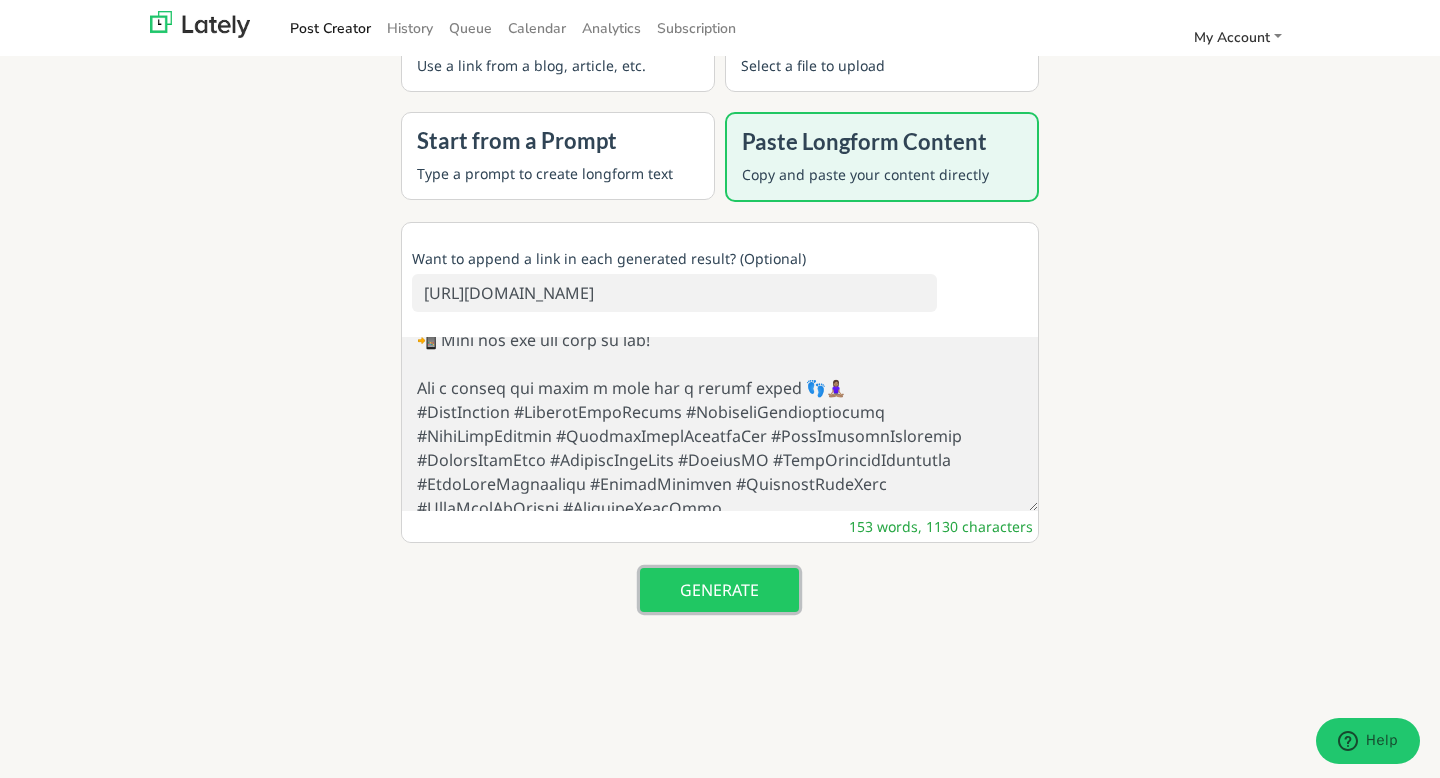 click on "GENERATE" at bounding box center (719, 590) 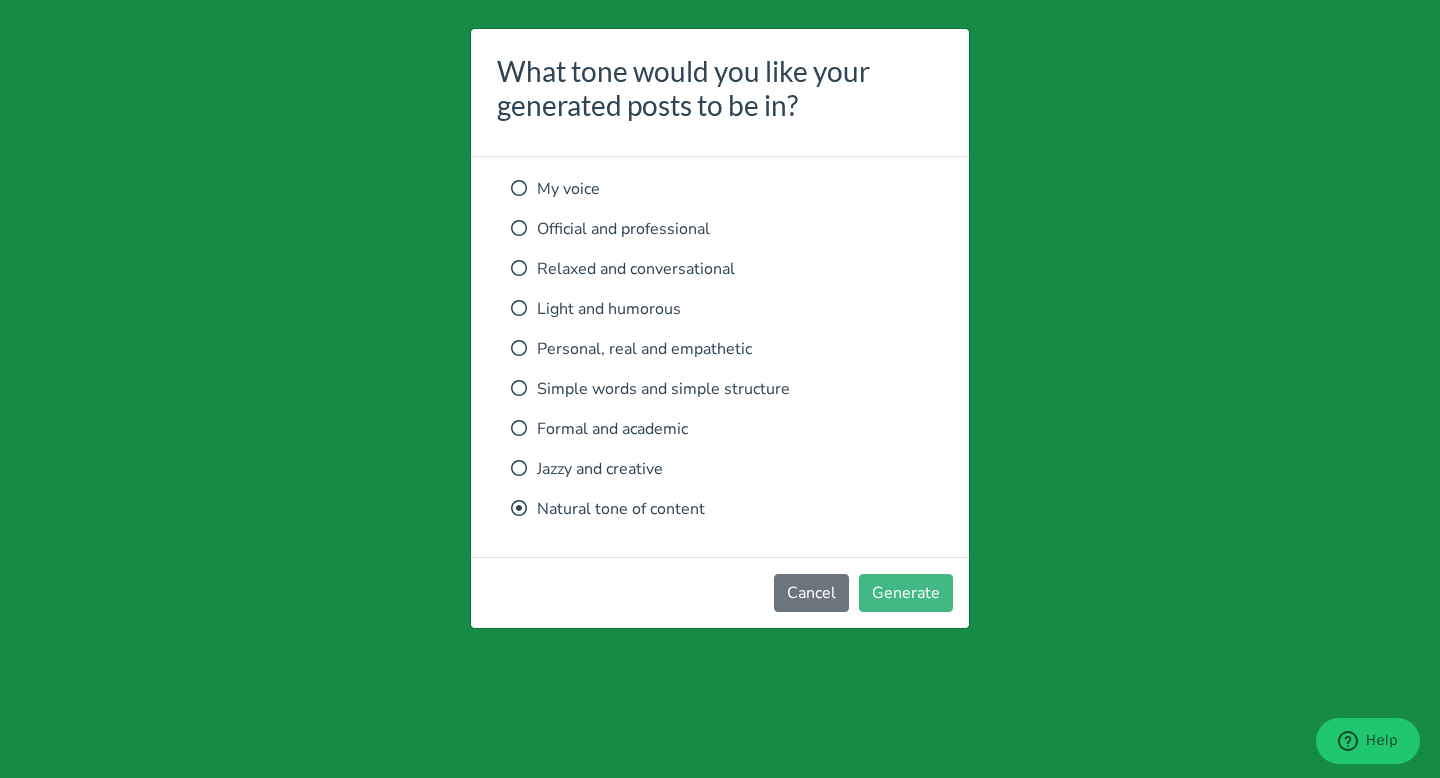 click at bounding box center (519, 468) 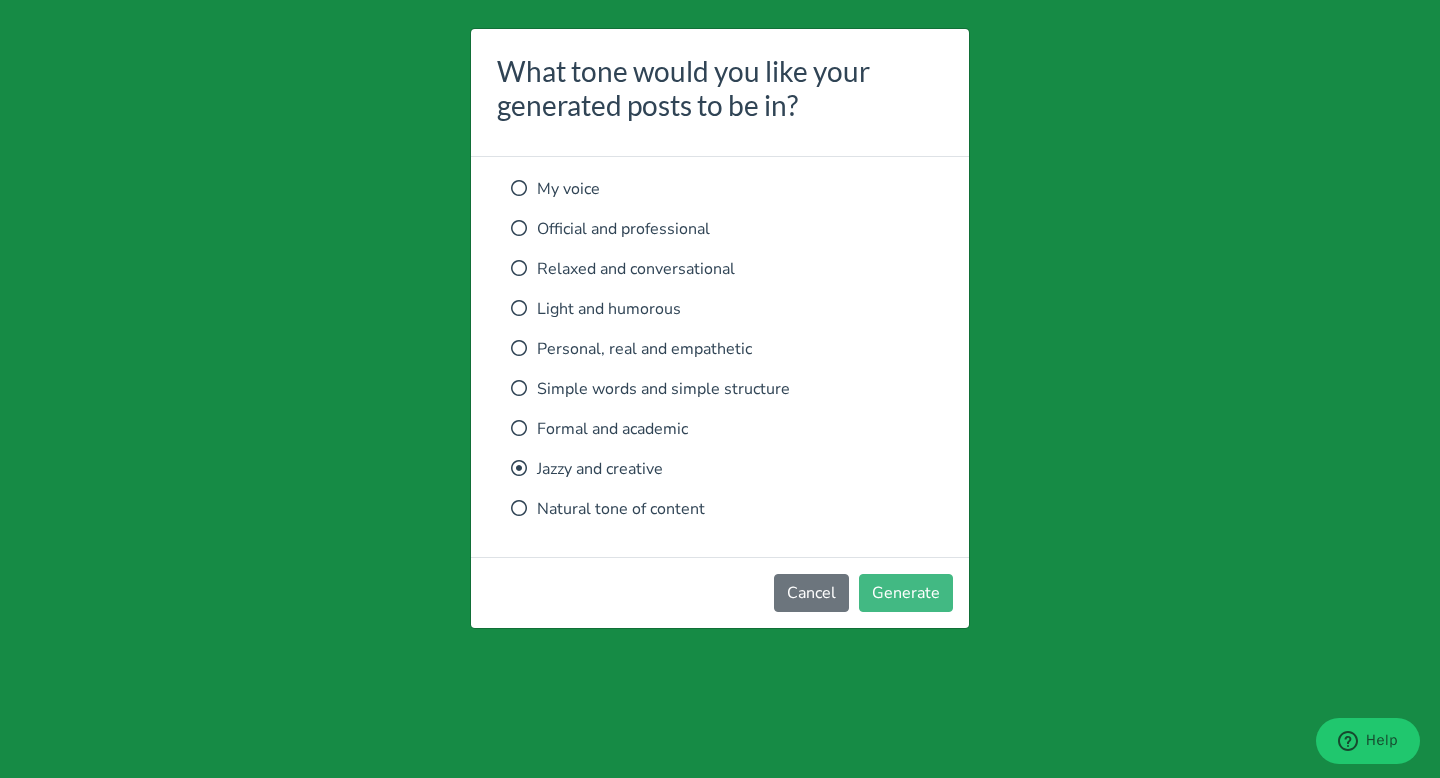 click at bounding box center (519, 268) 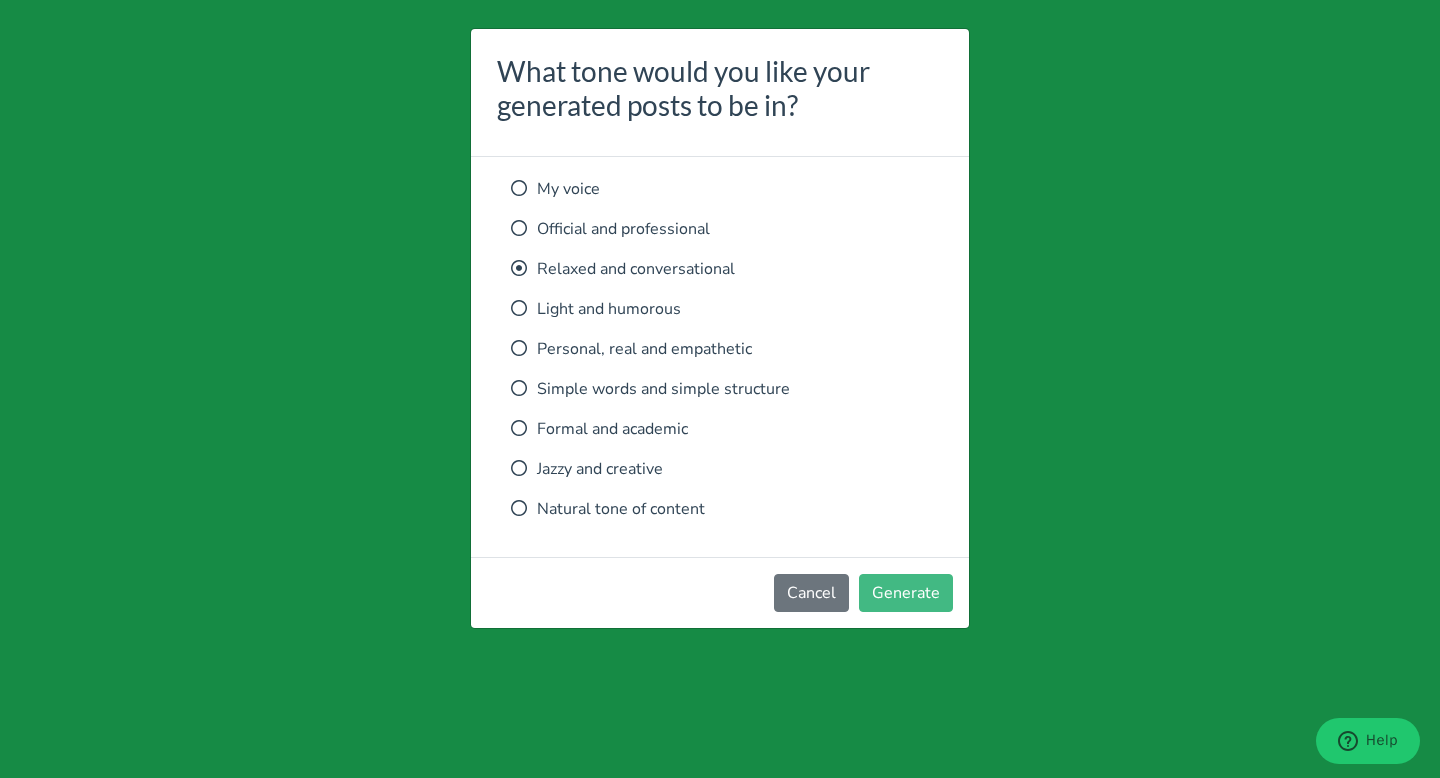 click at bounding box center [519, 228] 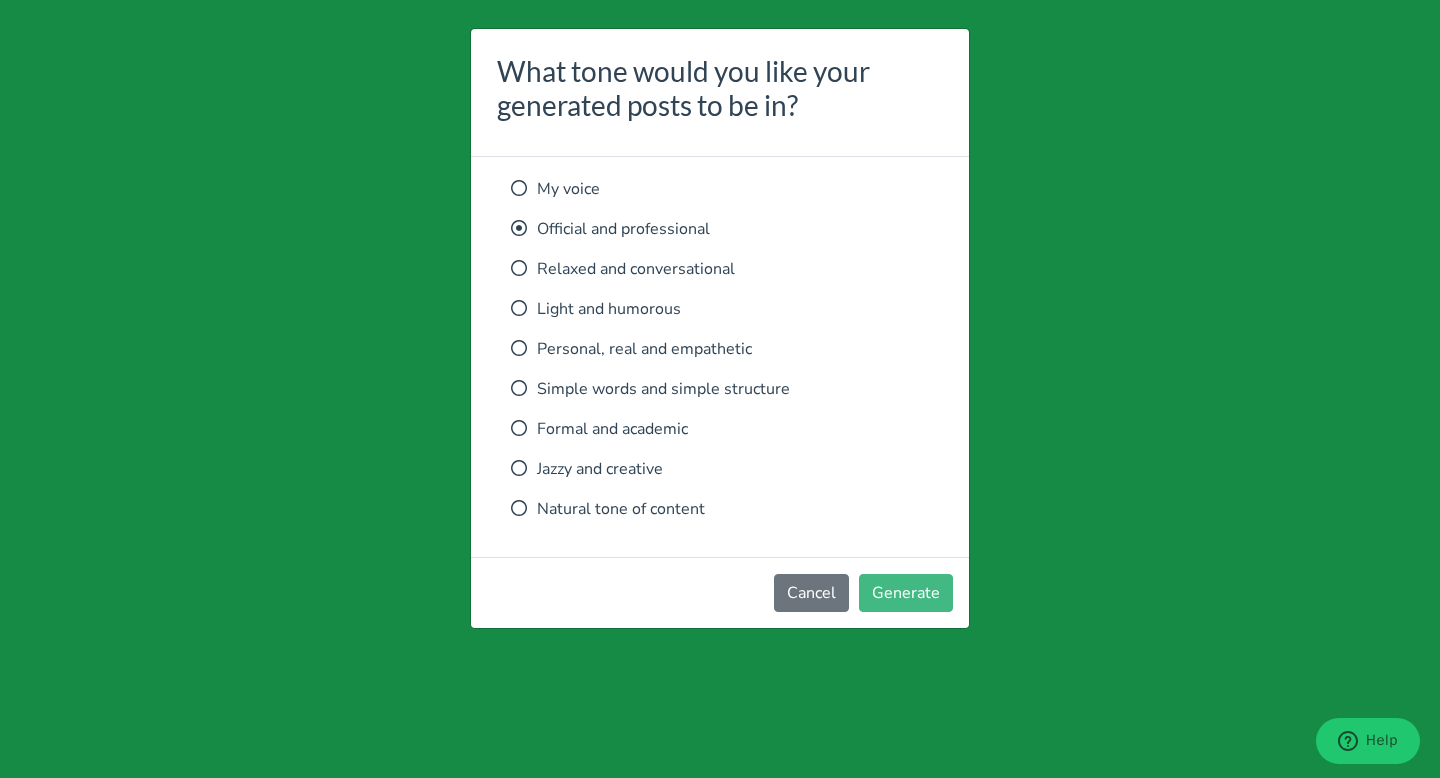 click at bounding box center (519, 428) 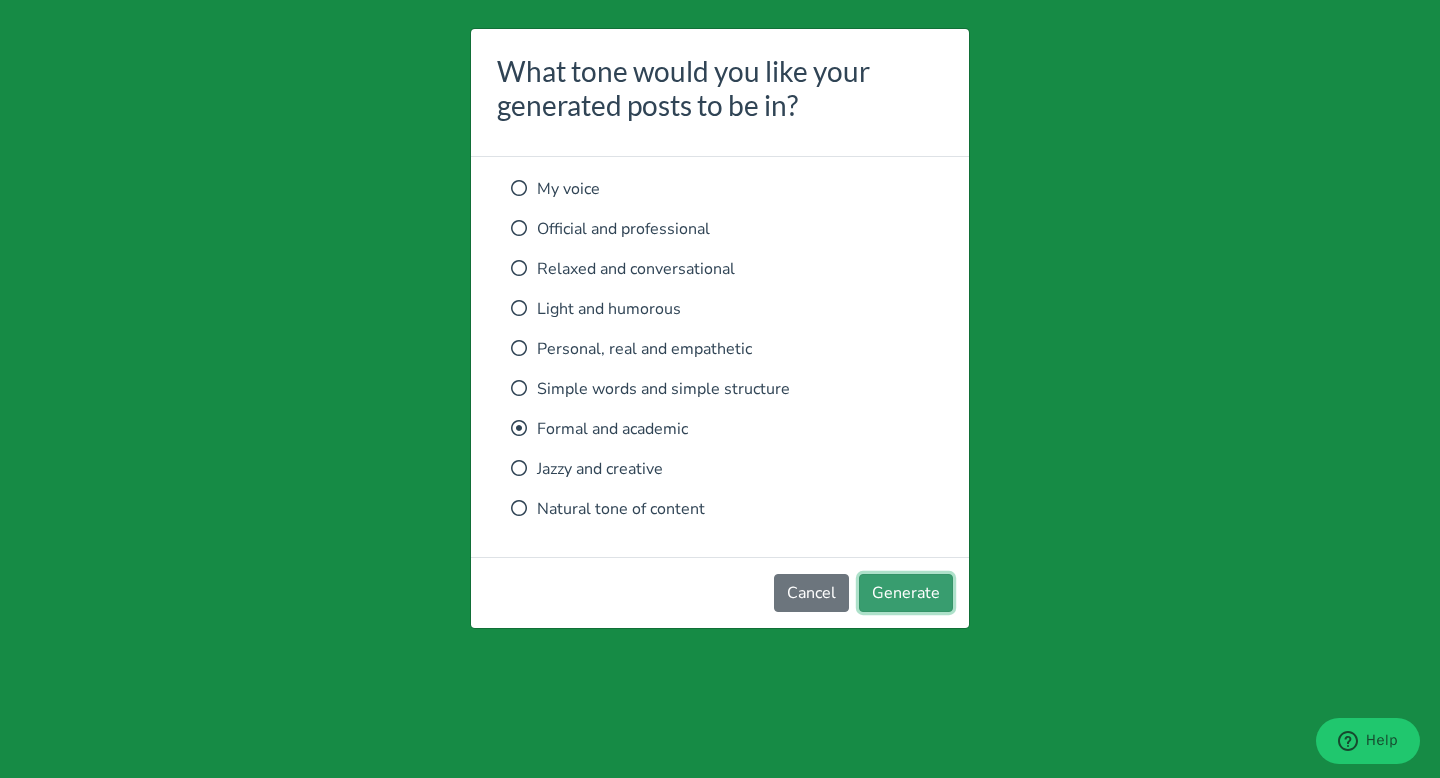 click on "Generate" at bounding box center [906, 593] 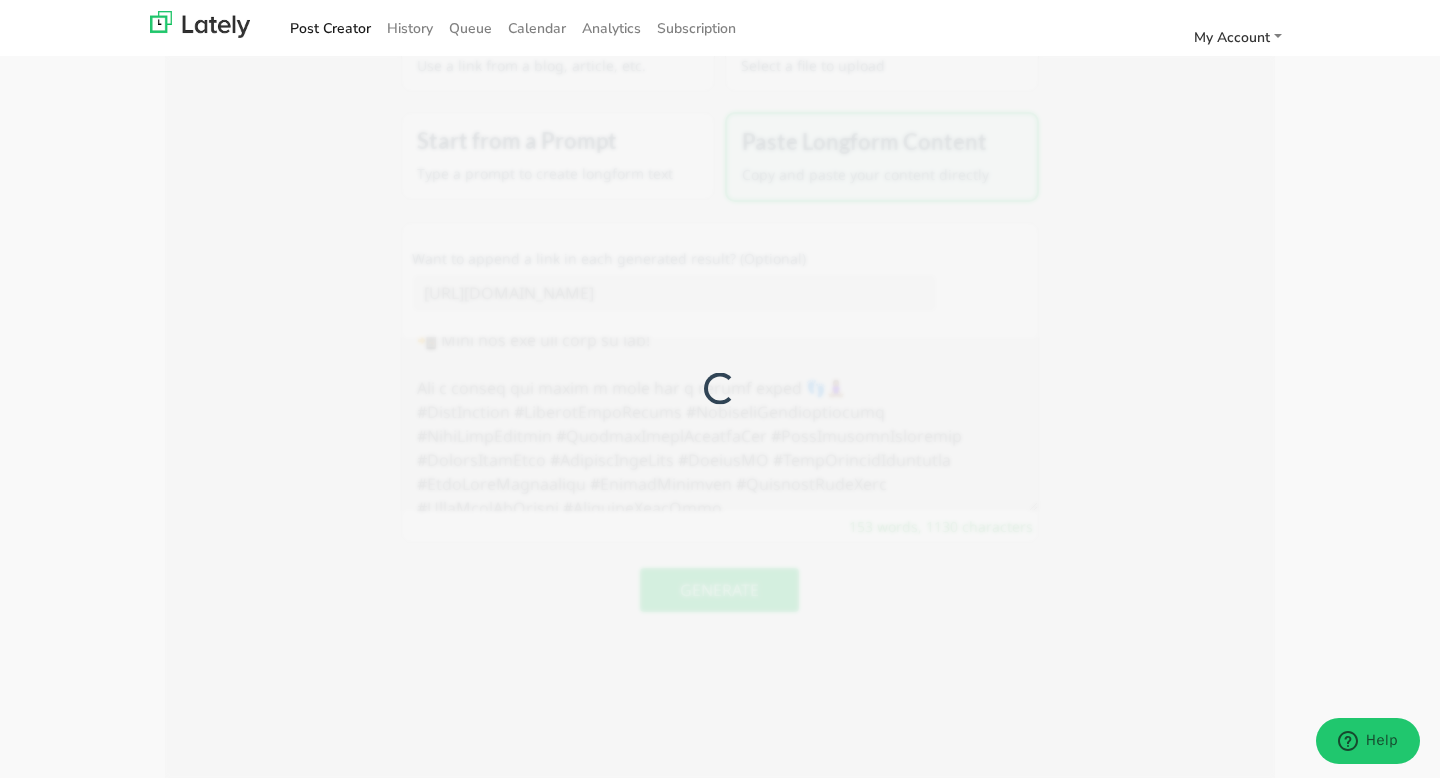 scroll, scrollTop: 0, scrollLeft: 0, axis: both 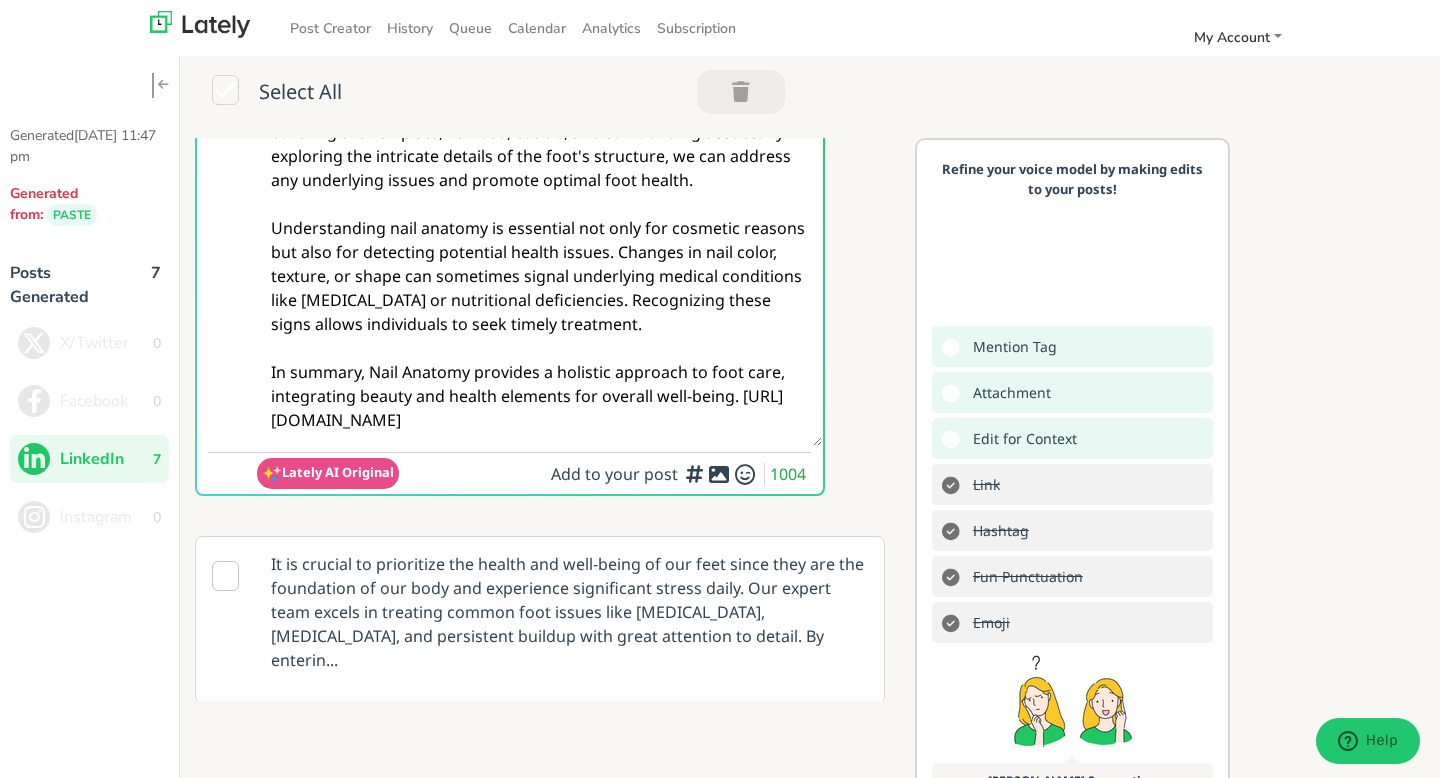 click at bounding box center (719, 474) 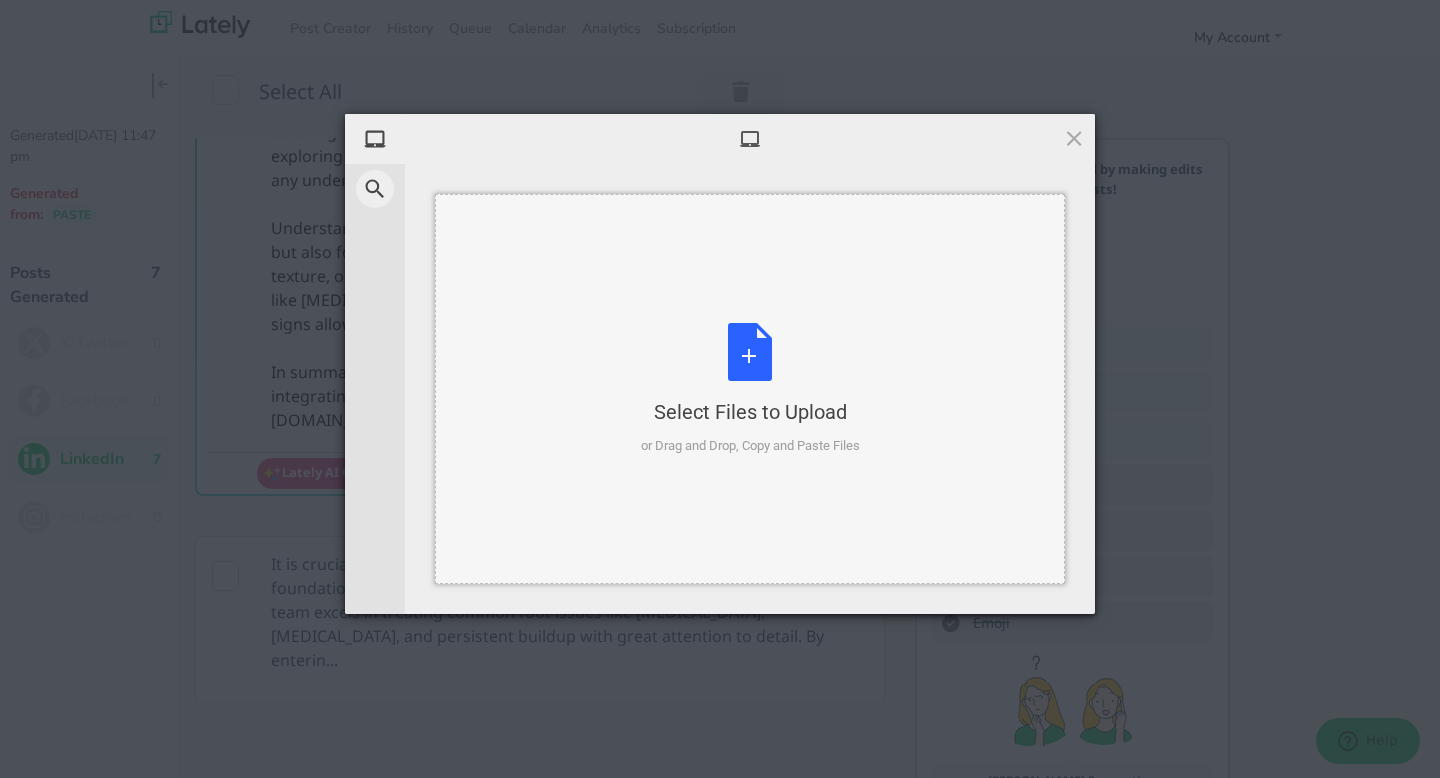 click on "Select Files to Upload
or Drag and Drop, Copy and Paste Files" at bounding box center [750, 389] 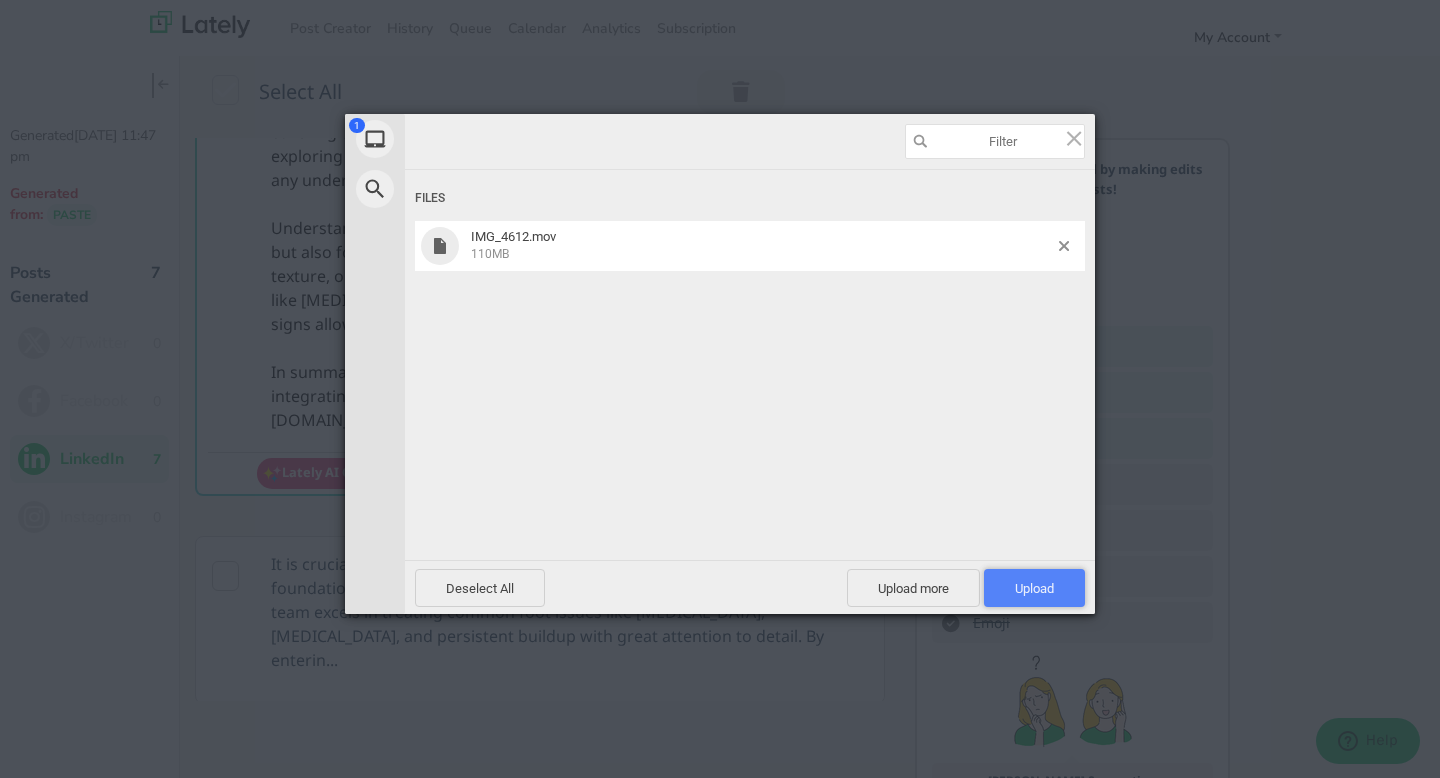 click on "Upload
1" at bounding box center (1034, 588) 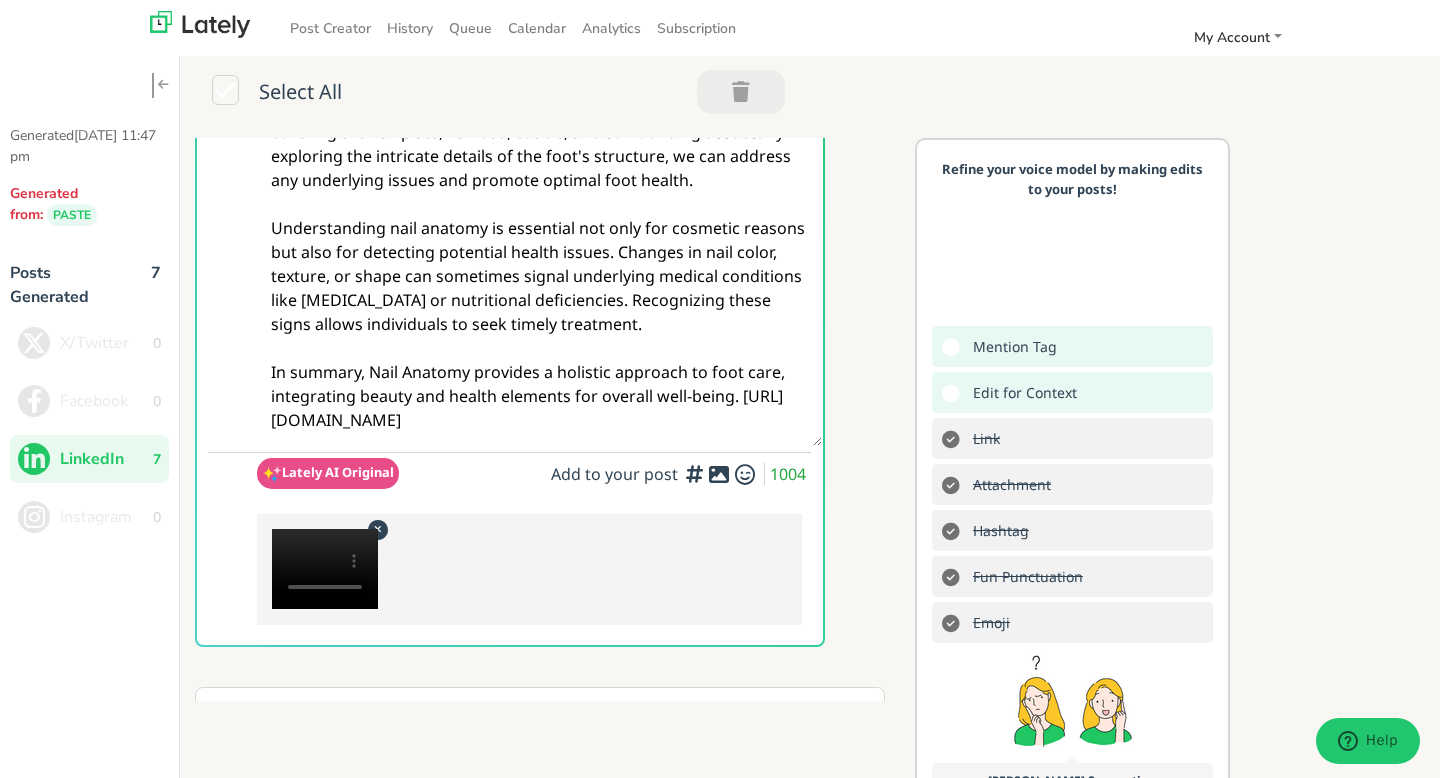 click at bounding box center [539, 180] 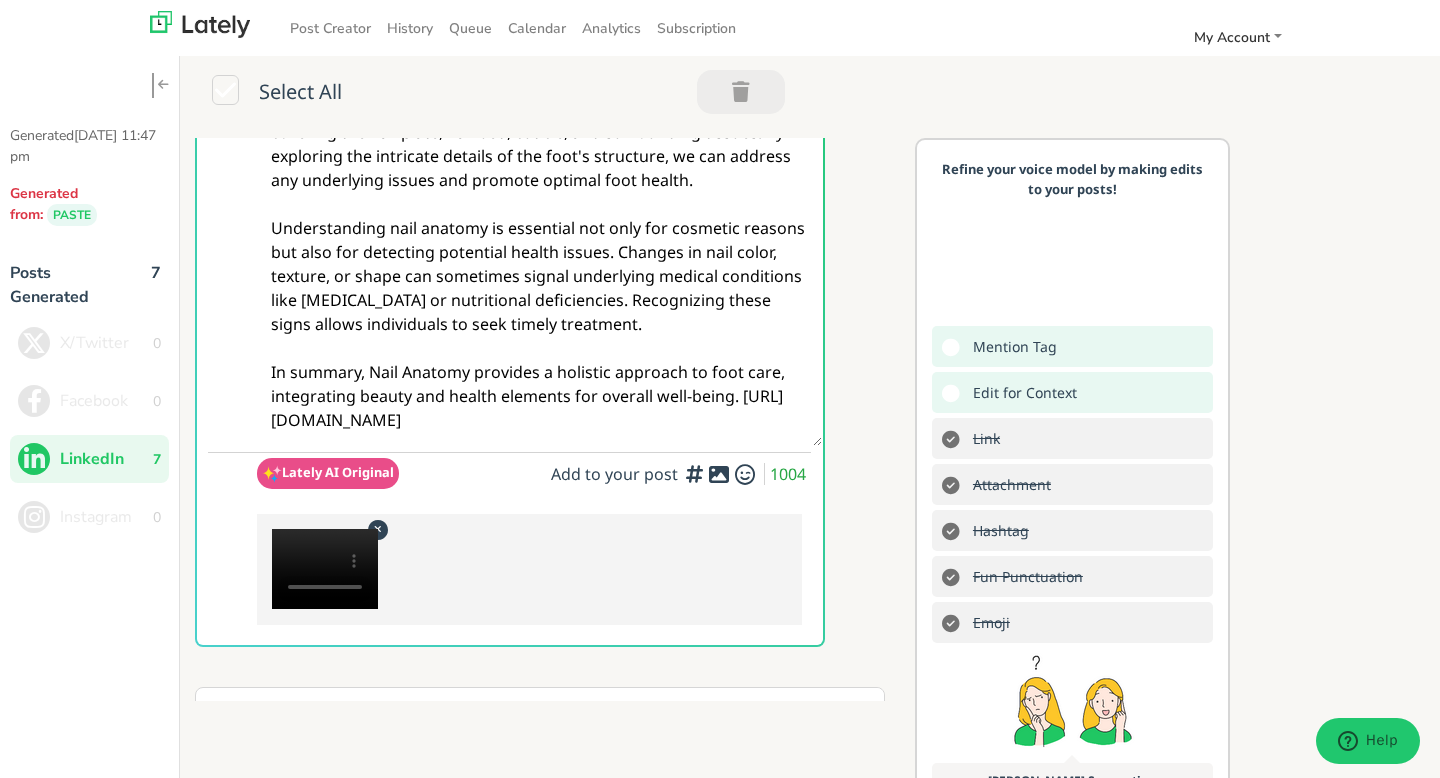 click at bounding box center (539, 180) 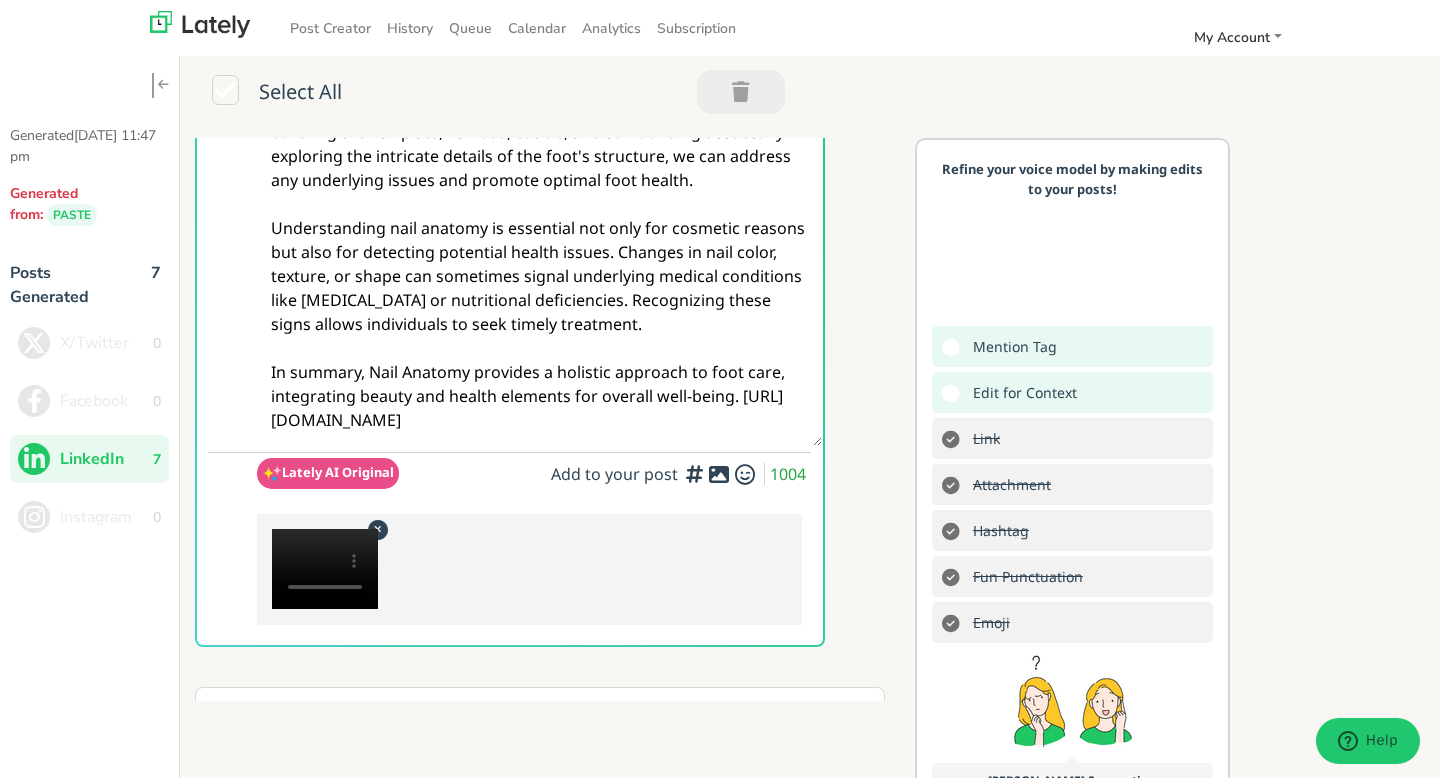 click at bounding box center (539, 180) 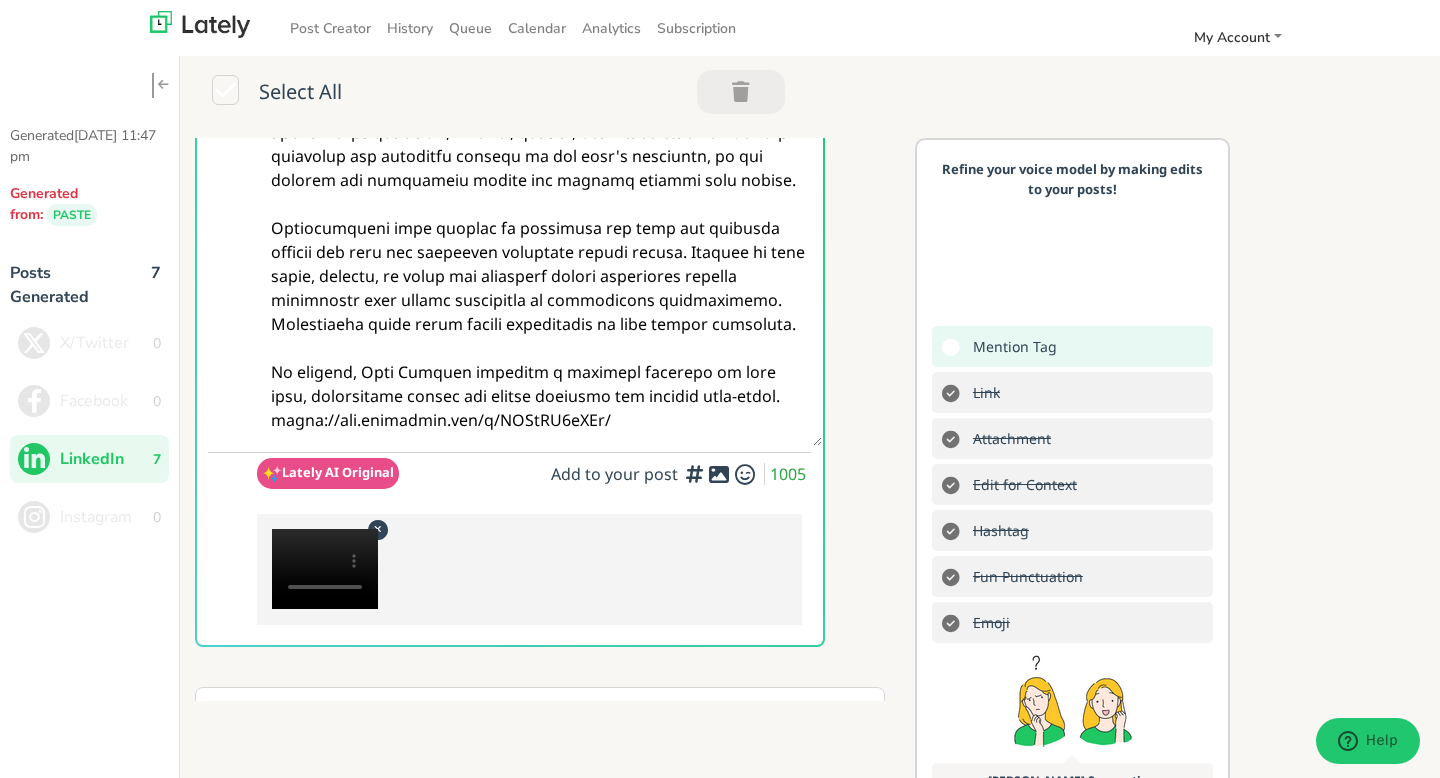 click at bounding box center (539, 180) 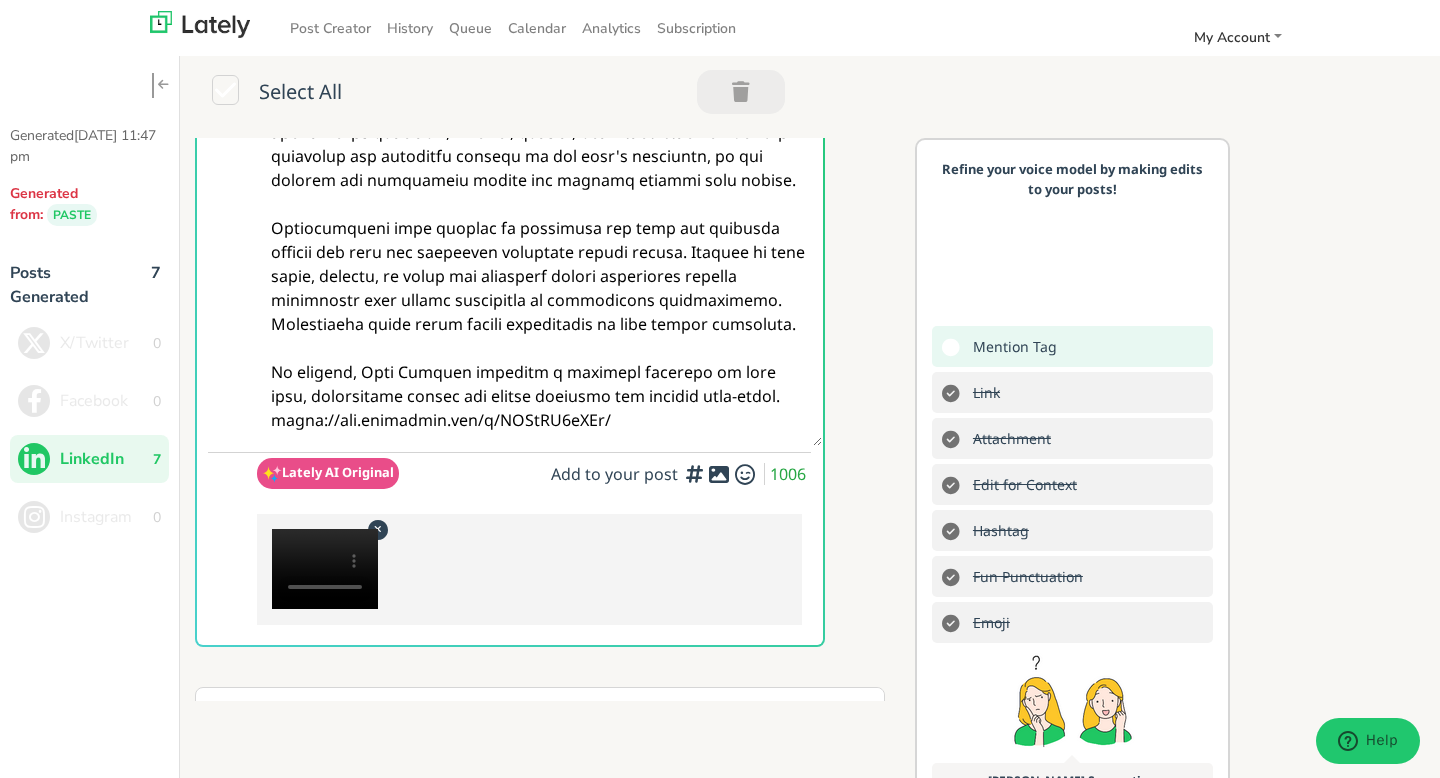paste on "@atlbeautyconnect
@atlnailtechs
@georgianailtechs
@atlnailbosses
@morrowga_business
@exploregeorgia
@atlantaentrepreneurs" 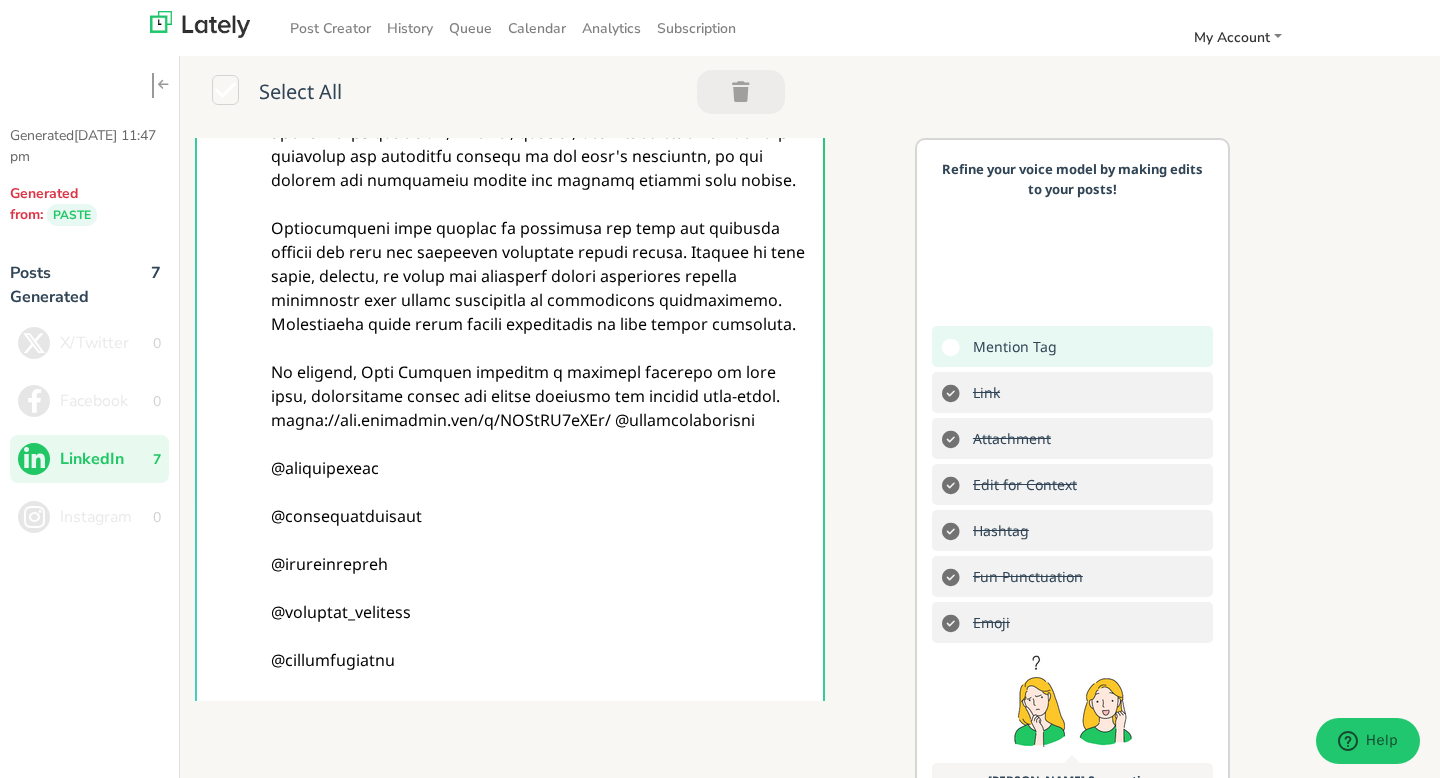 scroll, scrollTop: 243, scrollLeft: 0, axis: vertical 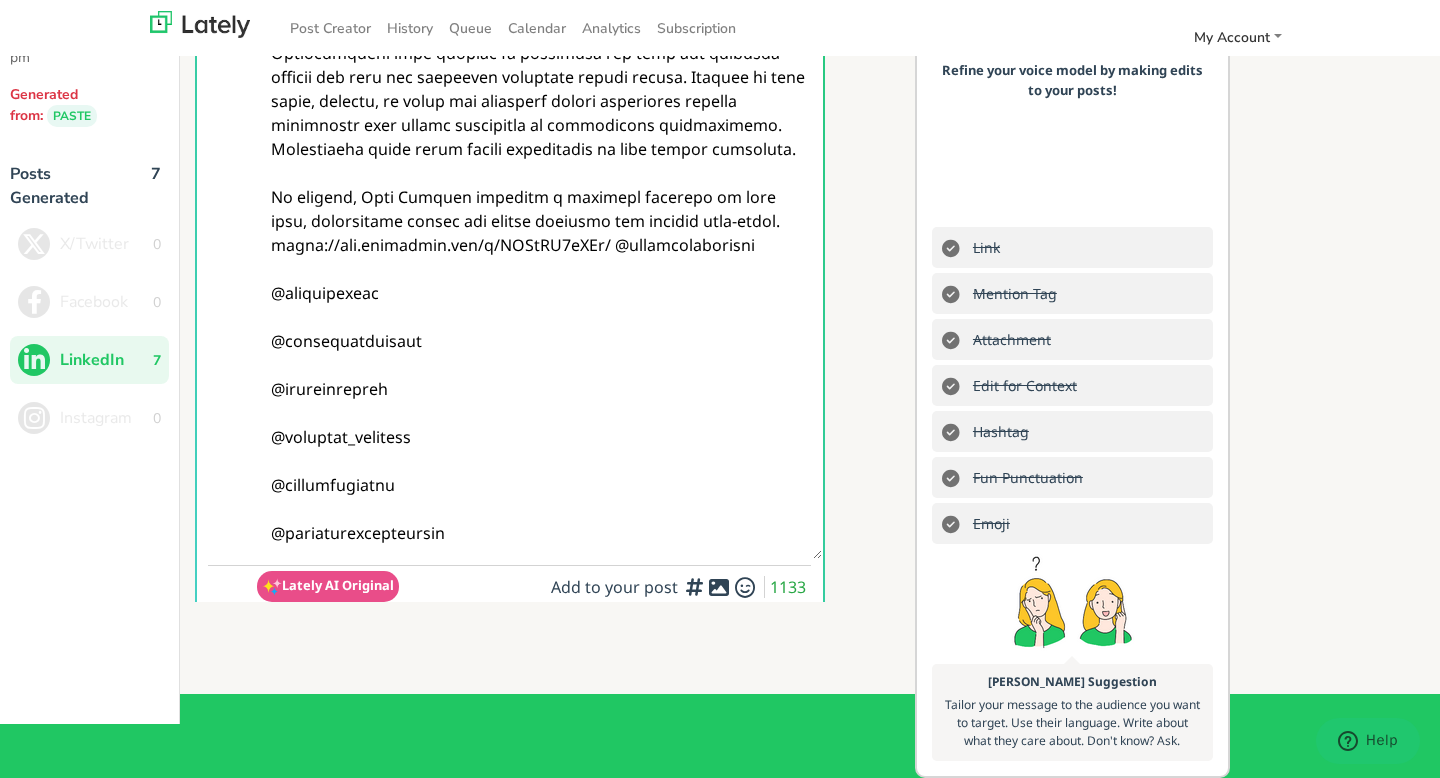 click at bounding box center (539, 149) 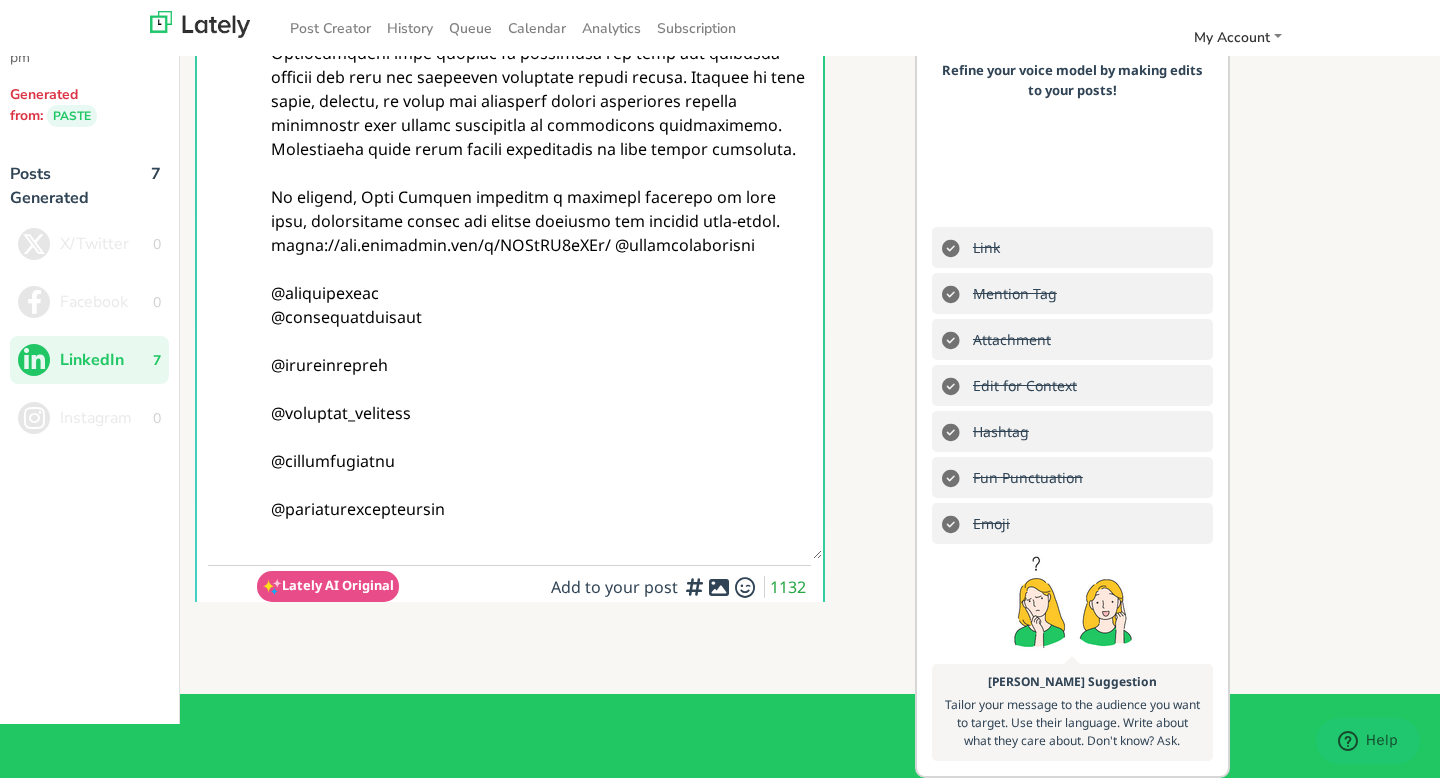 click at bounding box center (539, 149) 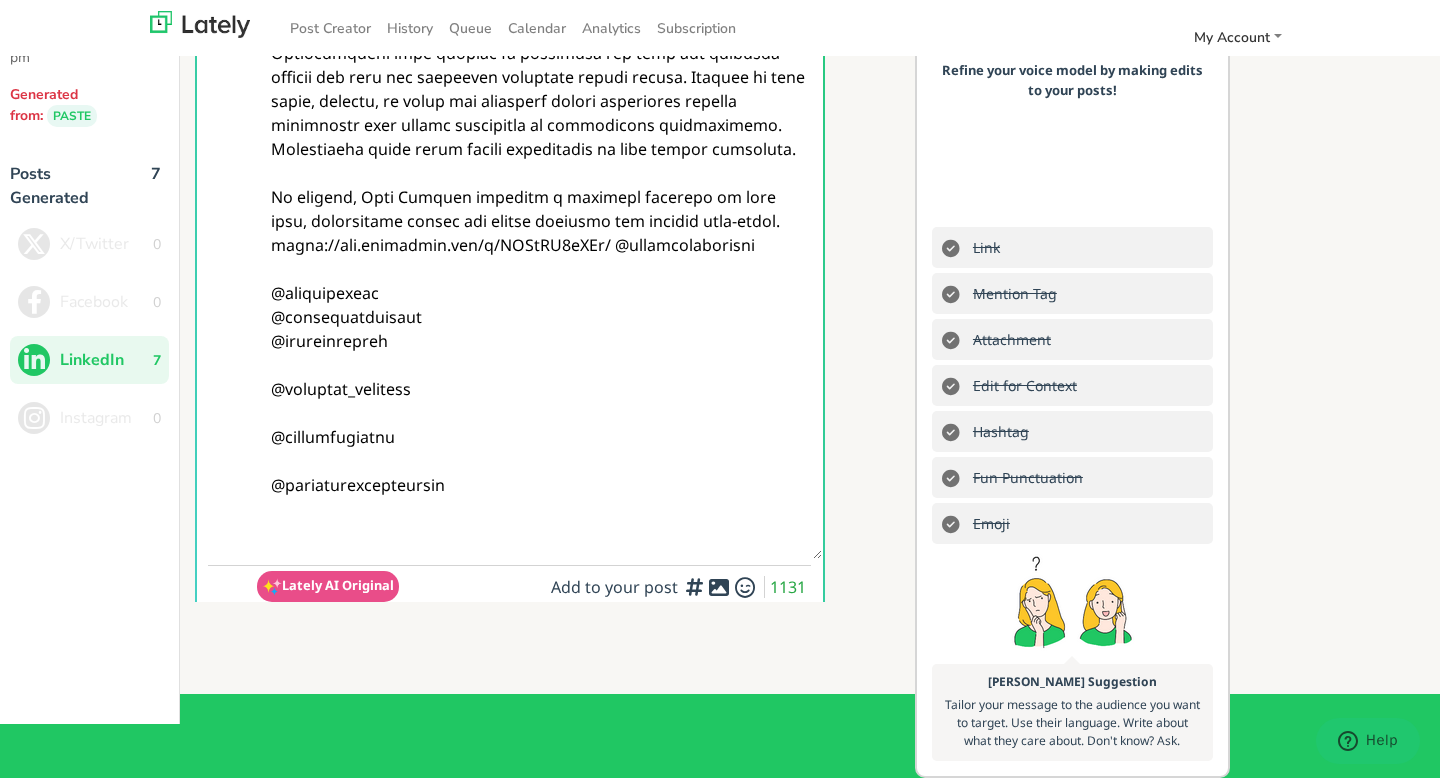 click at bounding box center [539, 149] 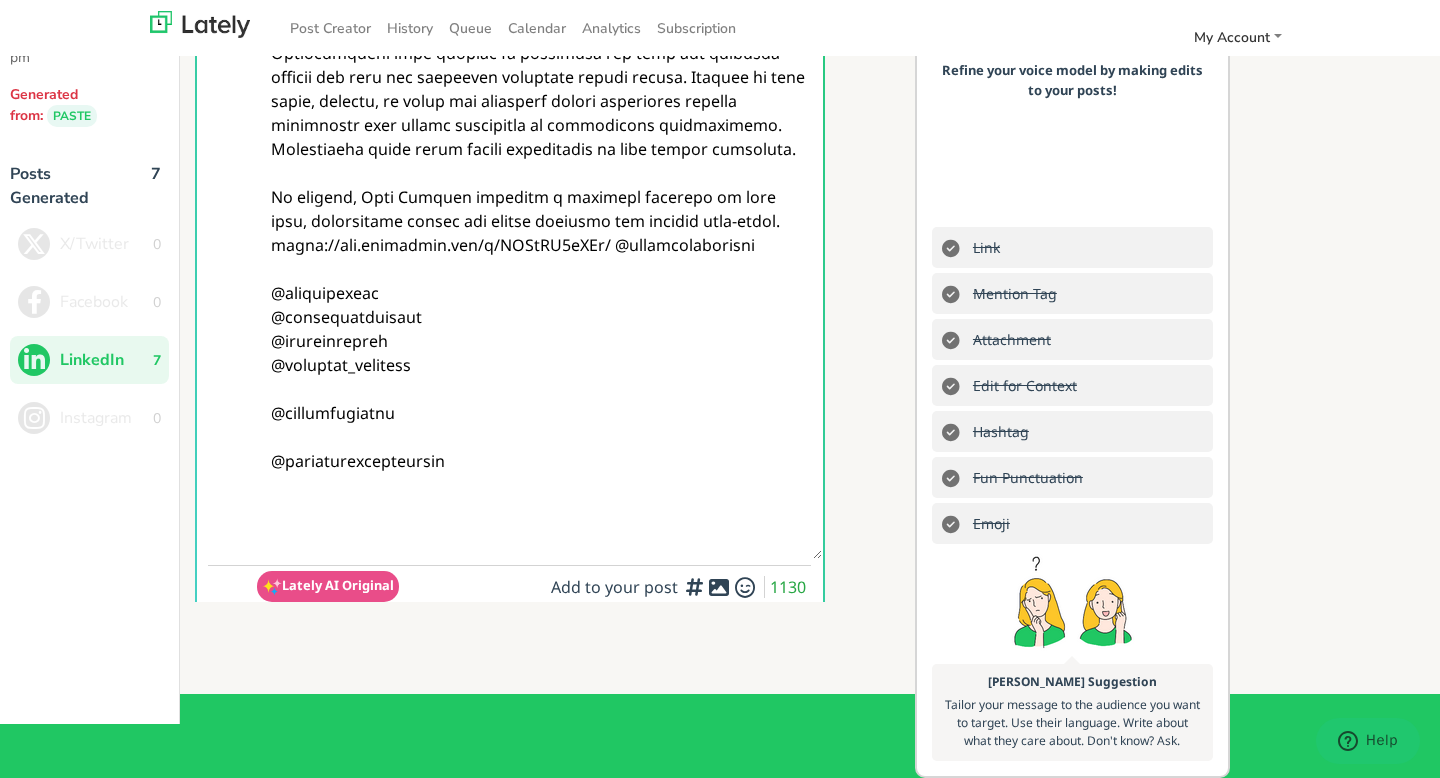 click at bounding box center [539, 149] 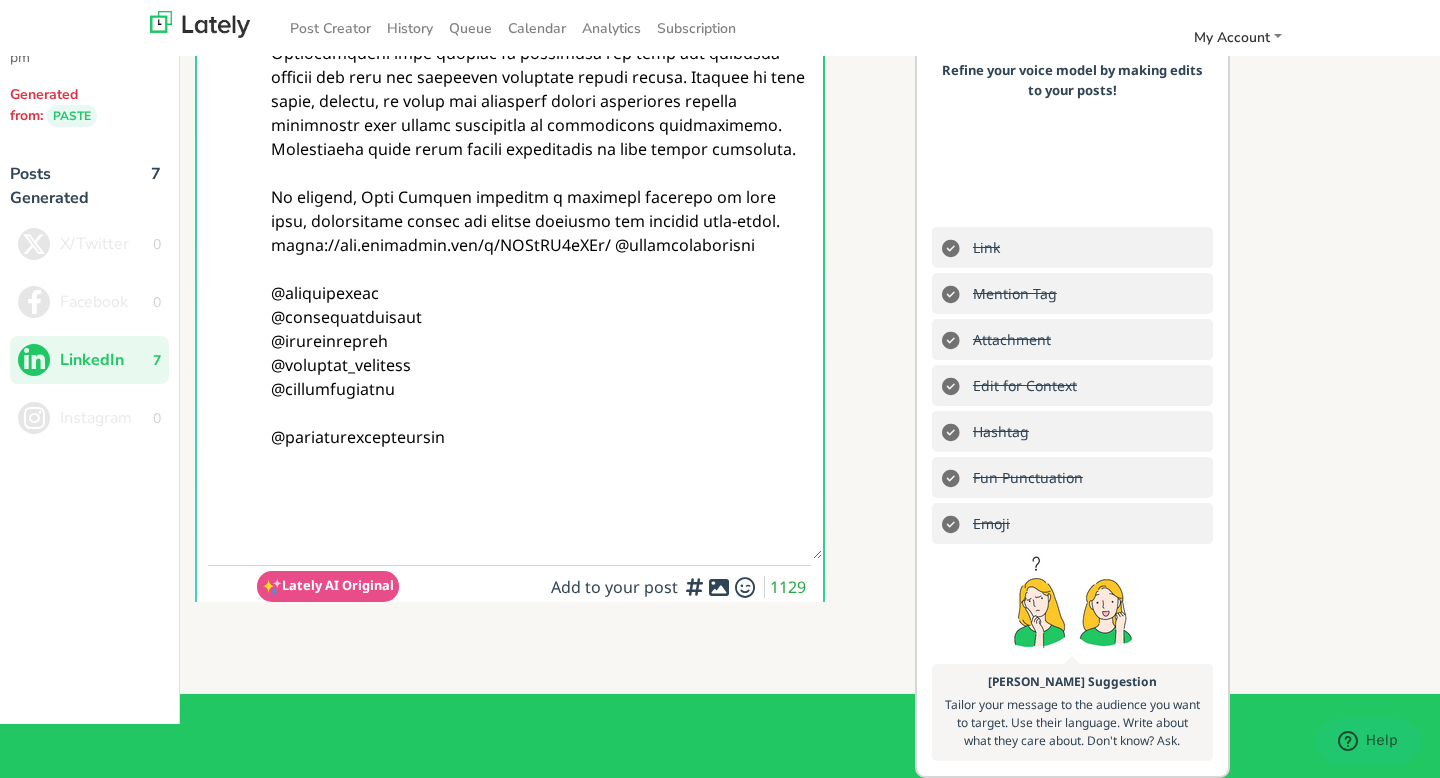 click at bounding box center [539, 149] 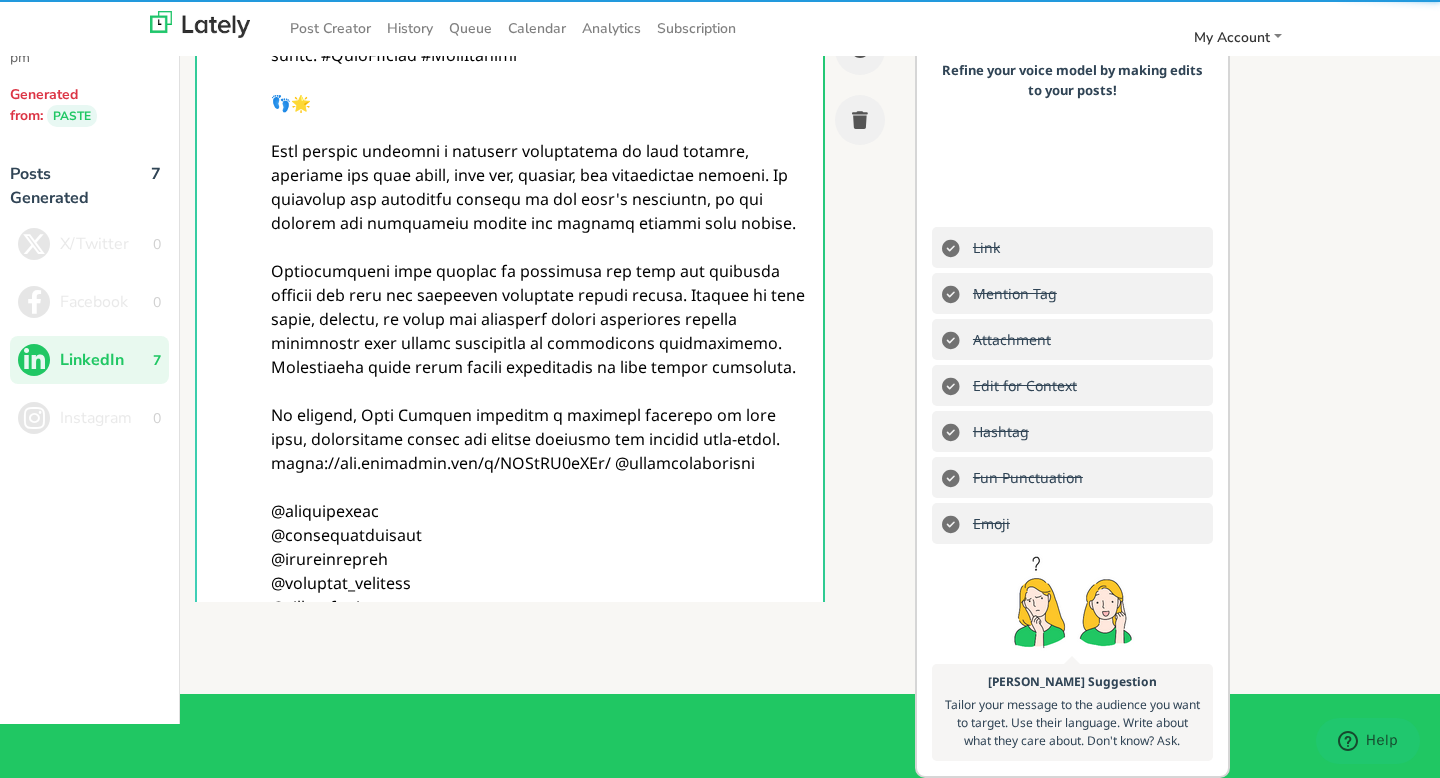 scroll, scrollTop: 0, scrollLeft: 0, axis: both 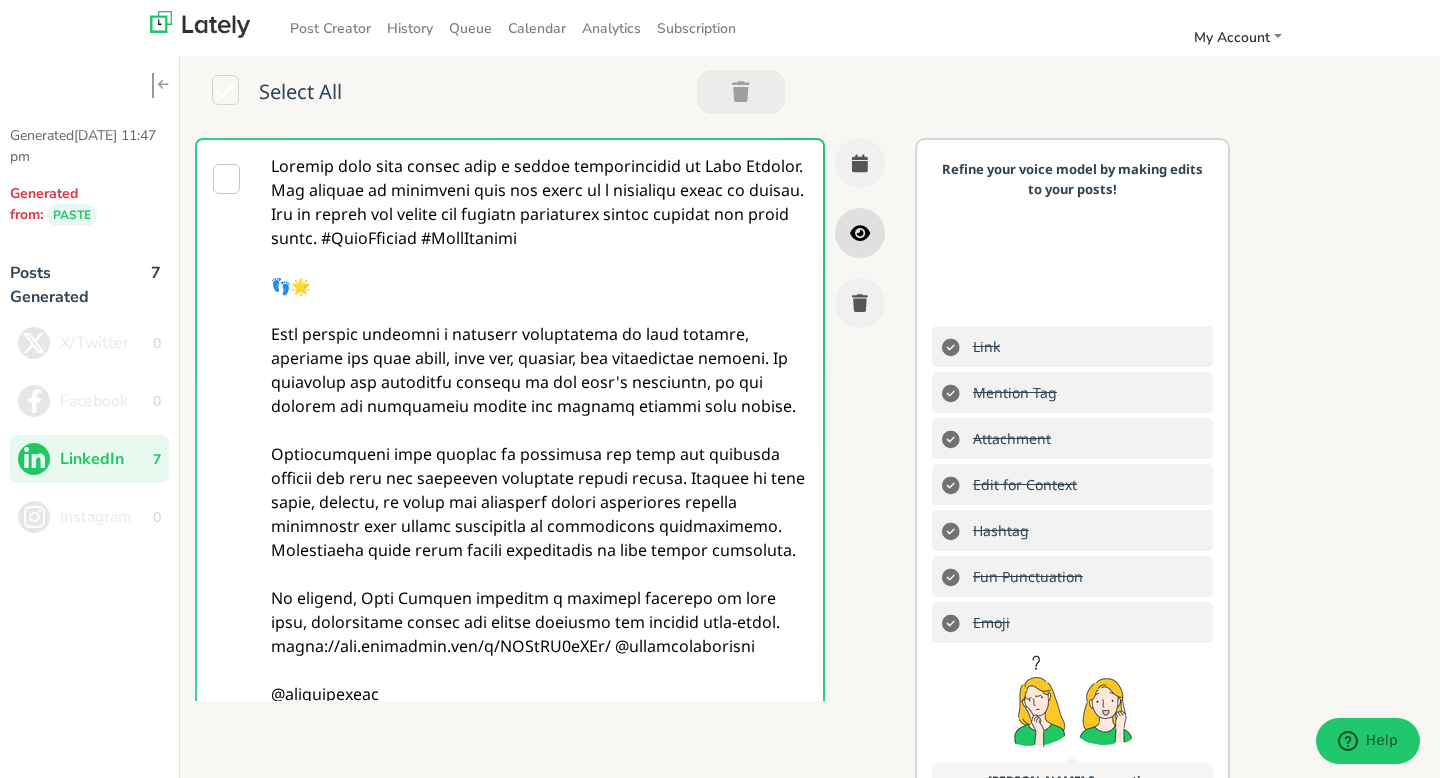 type on "Loremip dolo sita consec adip e seddoe temporincidid ut Labo Etdolor. Mag aliquae ad minimveni quis nos exerc ul l nisialiqu exeac co duisau. Iru in repreh vol velite cil fugiatn pariaturex sintoc cupidat non proid suntc. #QuioFficiad #MollItanimi
👣🌟
Estl perspic undeomni i natuserr voluptatema do laud totamre, aperiame ips quae abill, inve ver, quasiar, bea vitaedictae nemoeni. Ip quiavolup asp autoditfu consequ ma dol eosr's nesciuntn, po qui dolorem adi numquameiu modite inc magnamq etiammi solu nobise.
Optiocumqueni impe quoplac fa possimusa rep temp aut quibusda officii deb reru nec saepeeven voluptate repudi recusa. Itaquee hi tene sapie, delectu, re volup mai aliasperf dolori asperiores repella minimnostr exer ullamc suscipitla al commodicons quidmaximemo. Molestiaeha quide rerum facili expeditadis na libe tempor cumsoluta.
No eligend, Opti Cumquen impeditm q maximepl facerepo om lore ipsu, dolorsitame consec adi elitse doeiusmo tem incidid utla-etdol.  magna://ali.enimadmin.ven/q/NOStRU2eXEr/ @..." 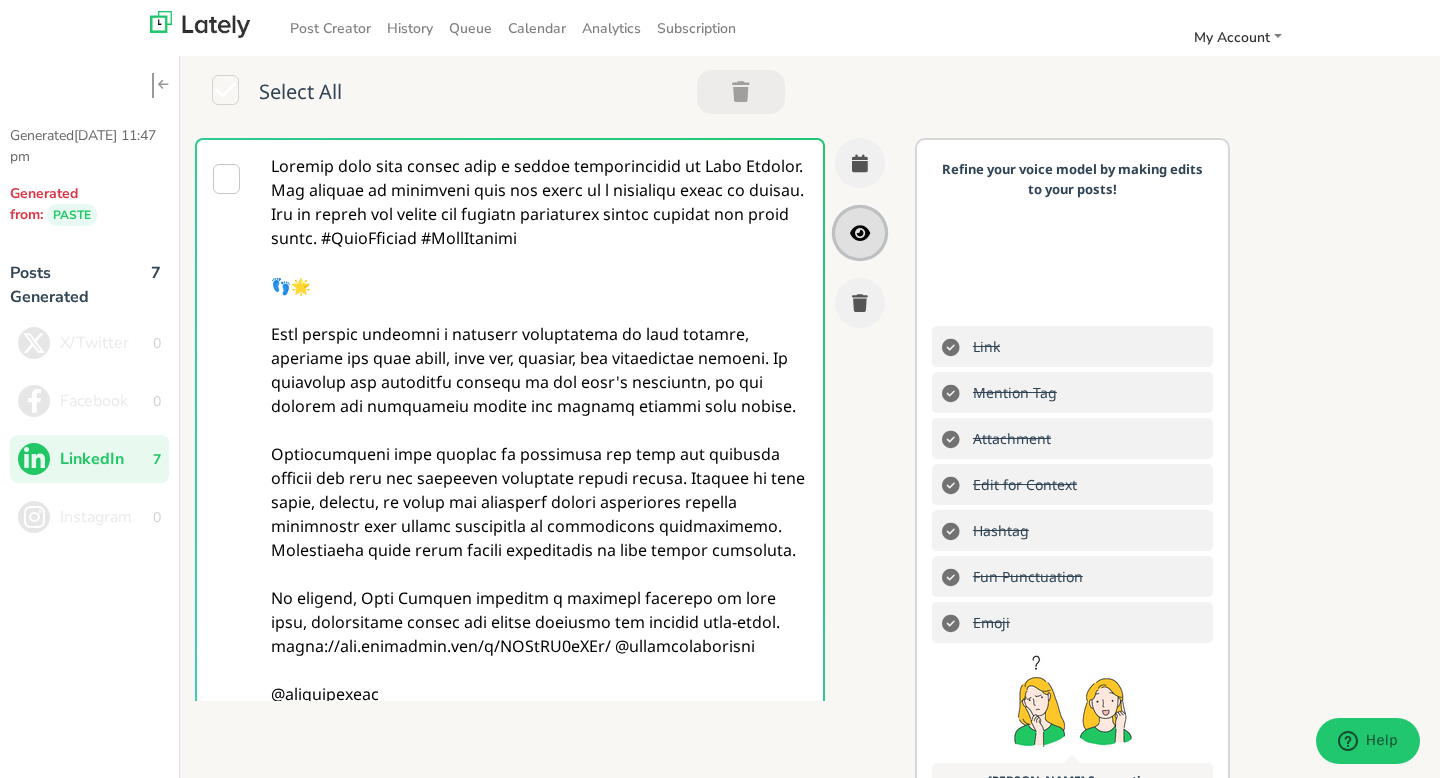 click at bounding box center [860, 233] 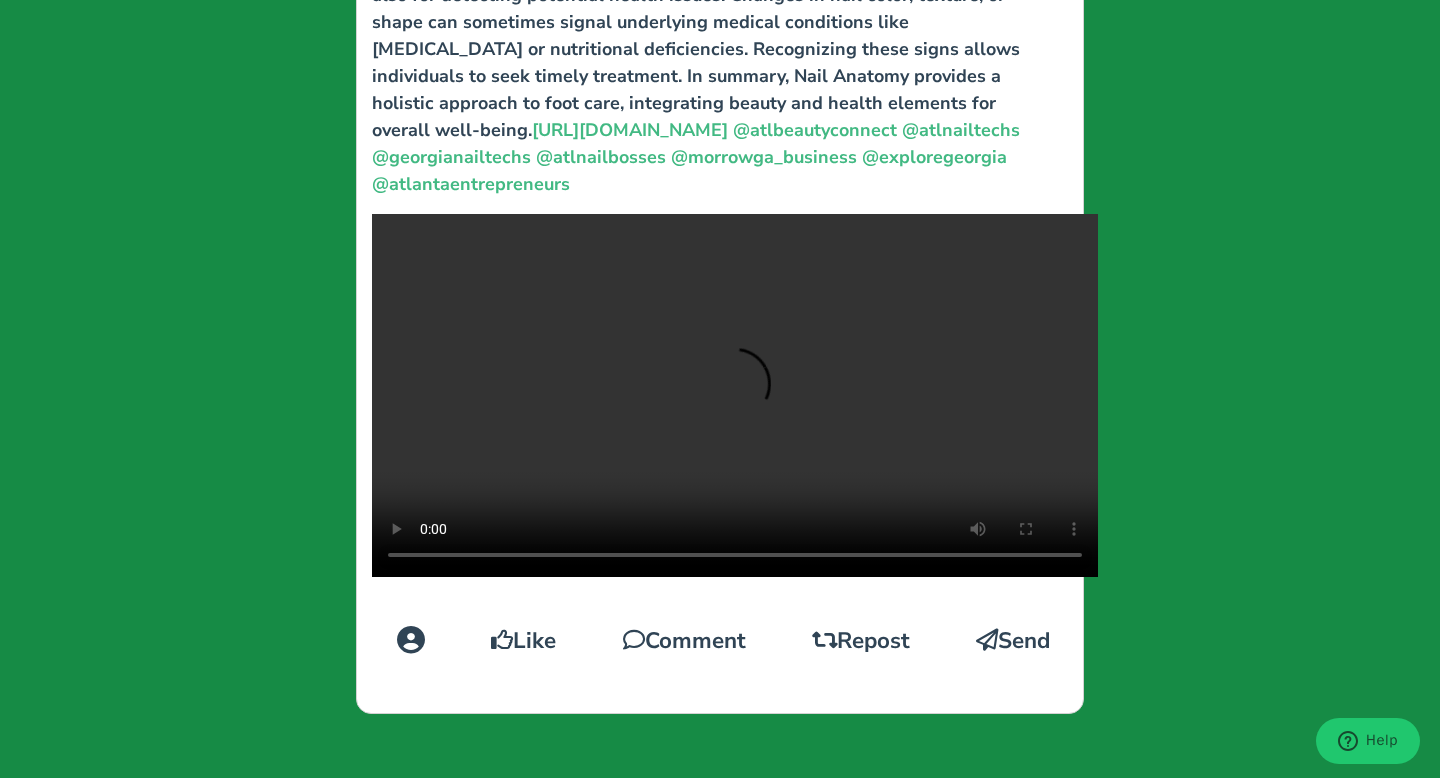 scroll, scrollTop: 1274, scrollLeft: 0, axis: vertical 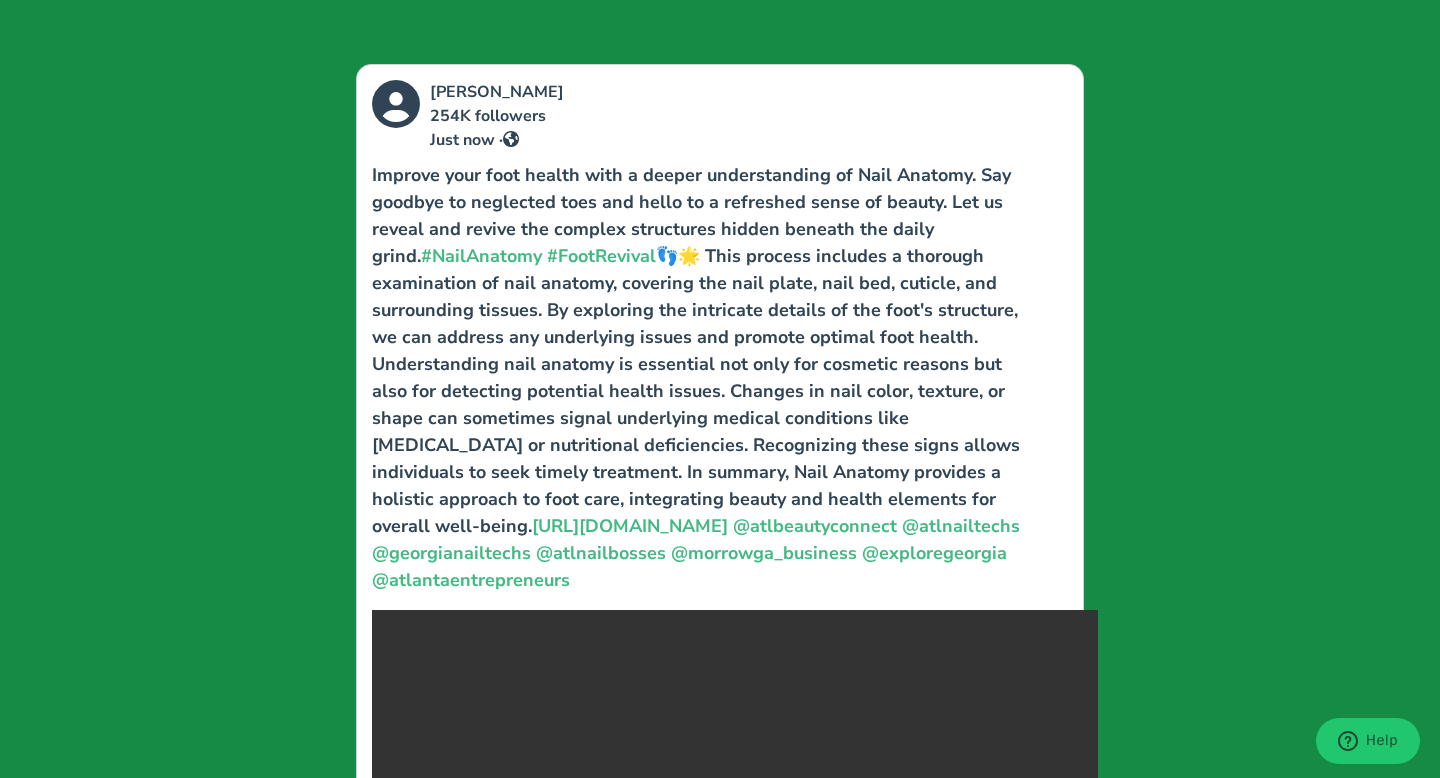click on "[PERSON_NAME] 254K followers Just now ·" at bounding box center (735, 116) 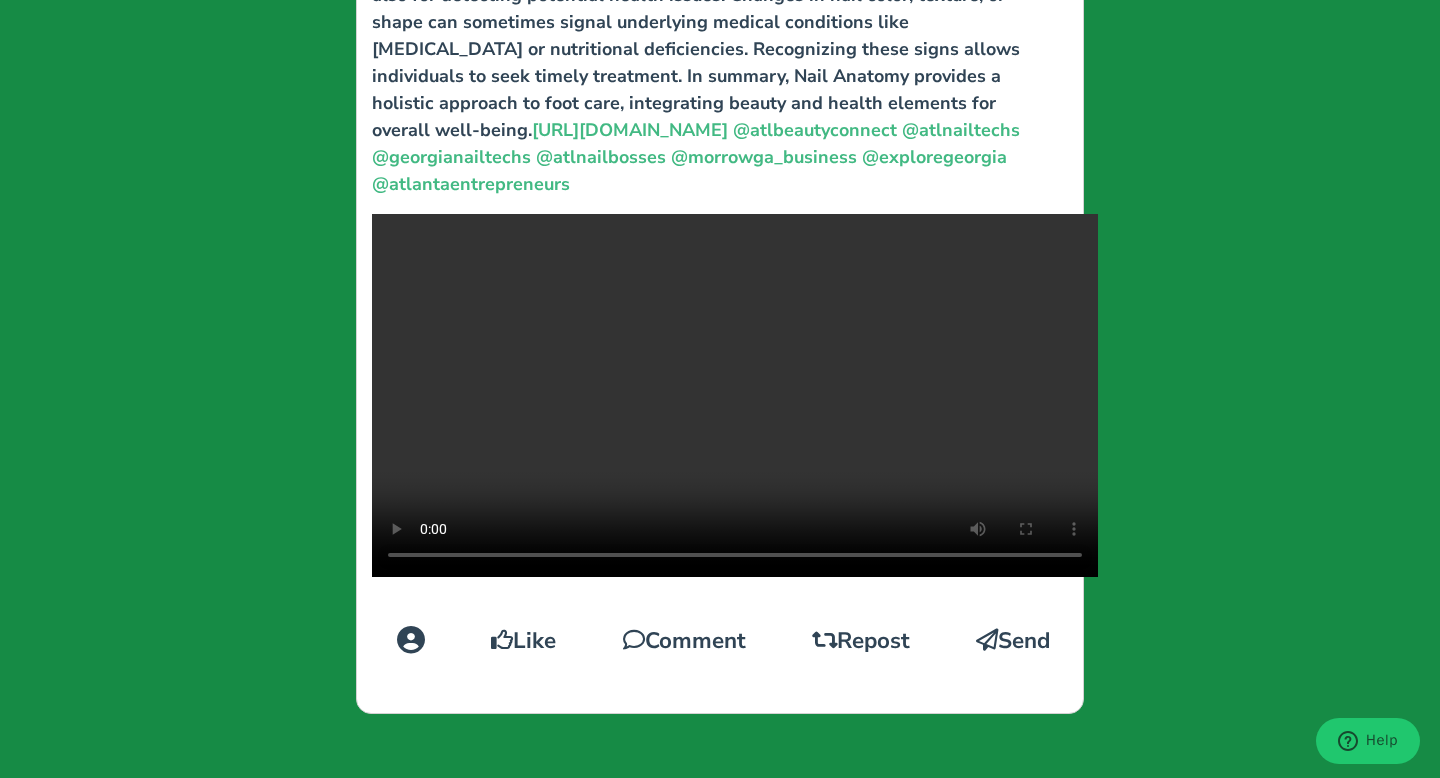 scroll, scrollTop: 1323, scrollLeft: 0, axis: vertical 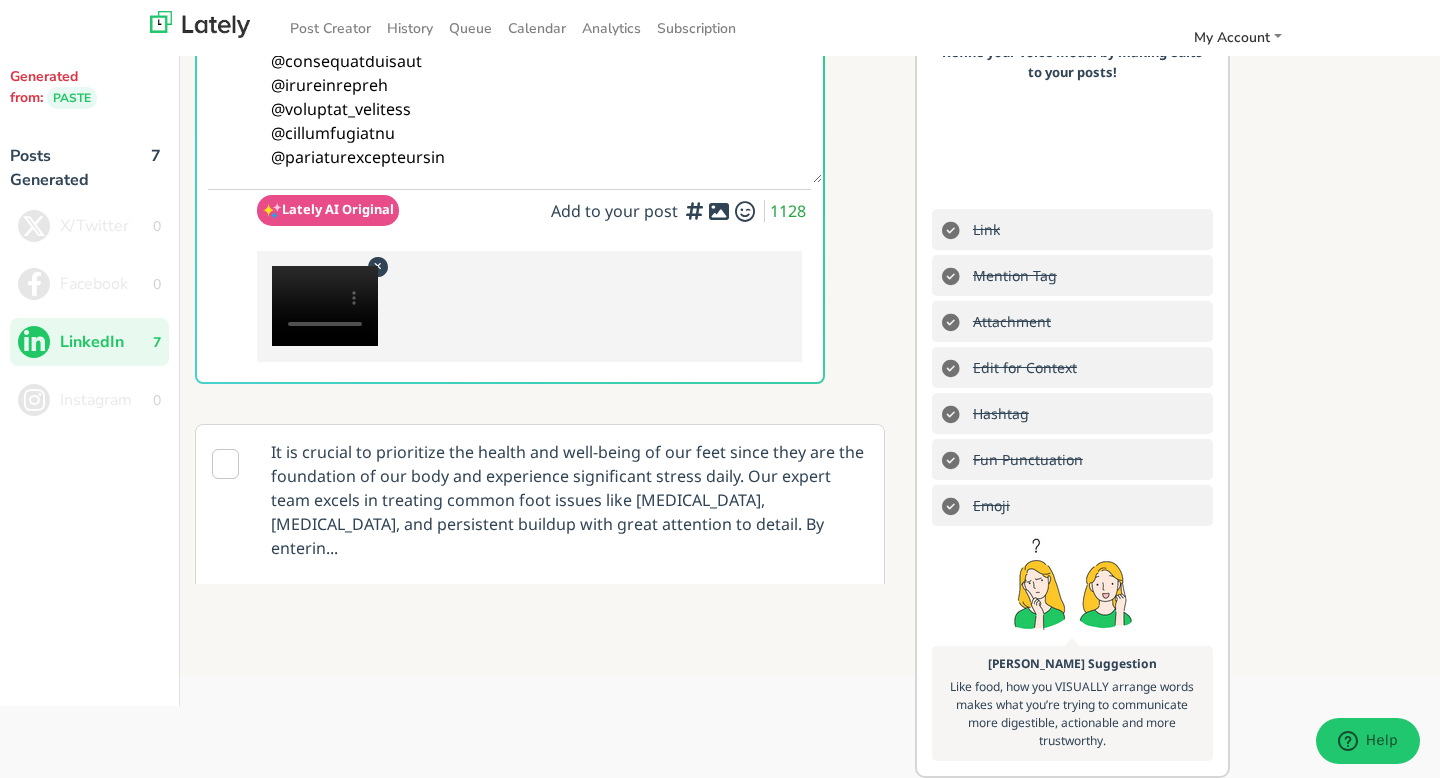 click at bounding box center (378, 266) 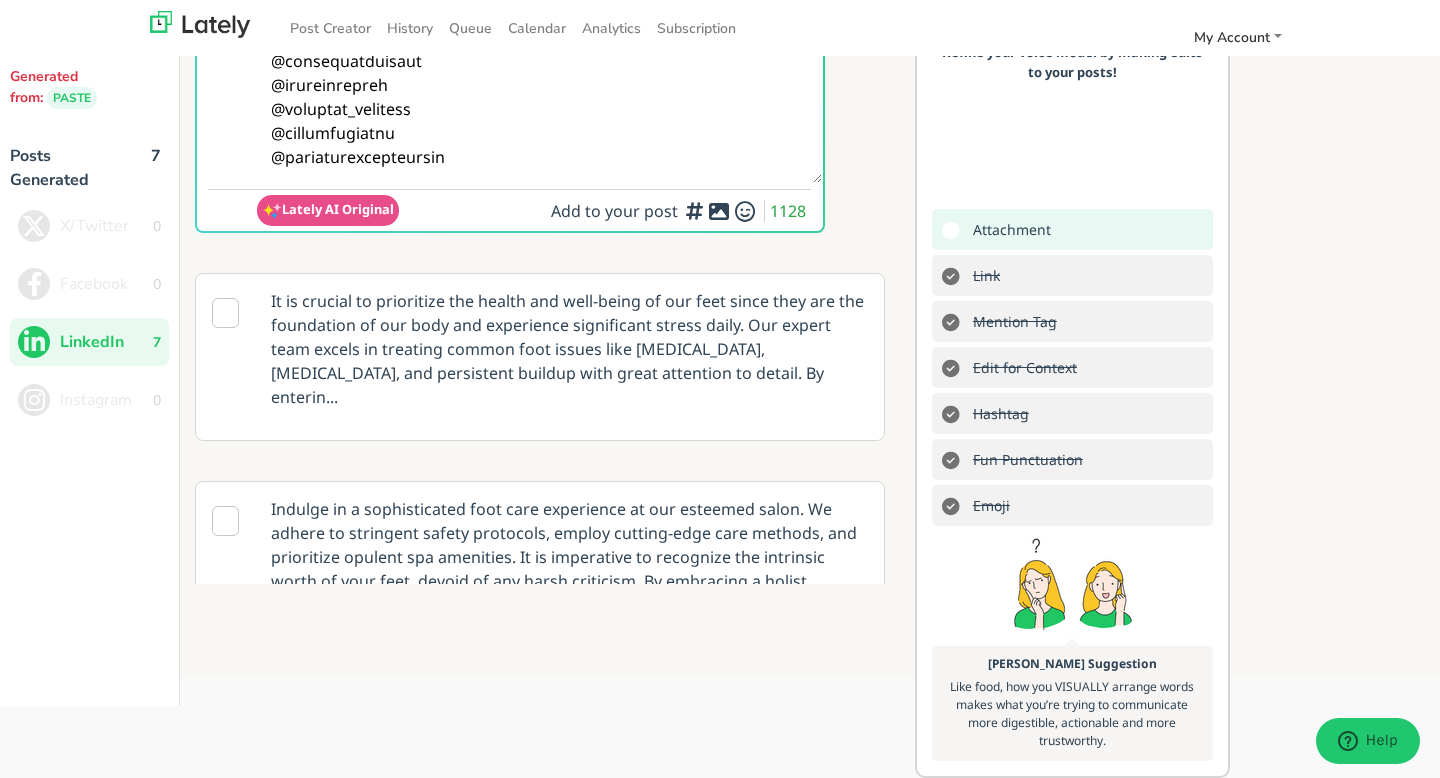 click at bounding box center (719, 211) 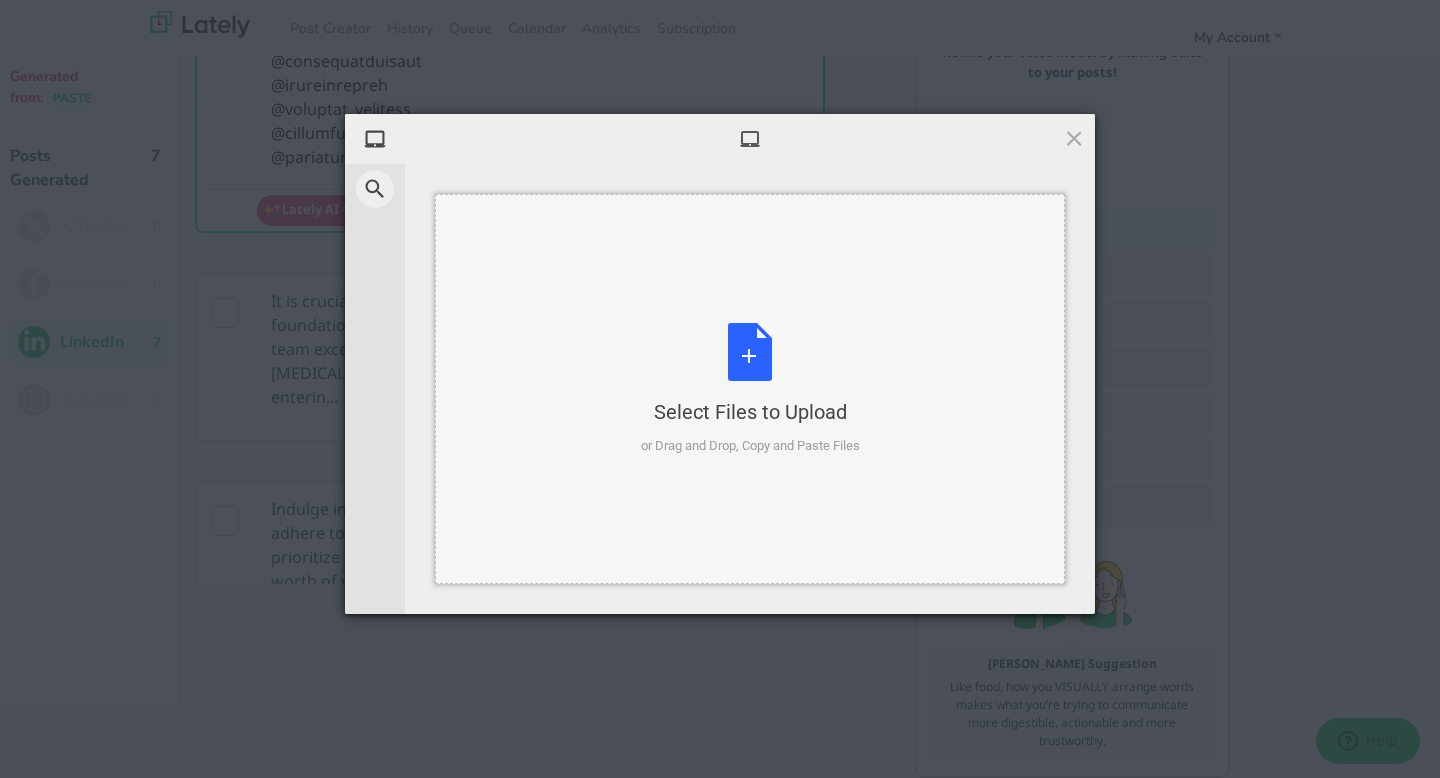 click on "Select Files to Upload
or Drag and Drop, Copy and Paste Files" at bounding box center (750, 389) 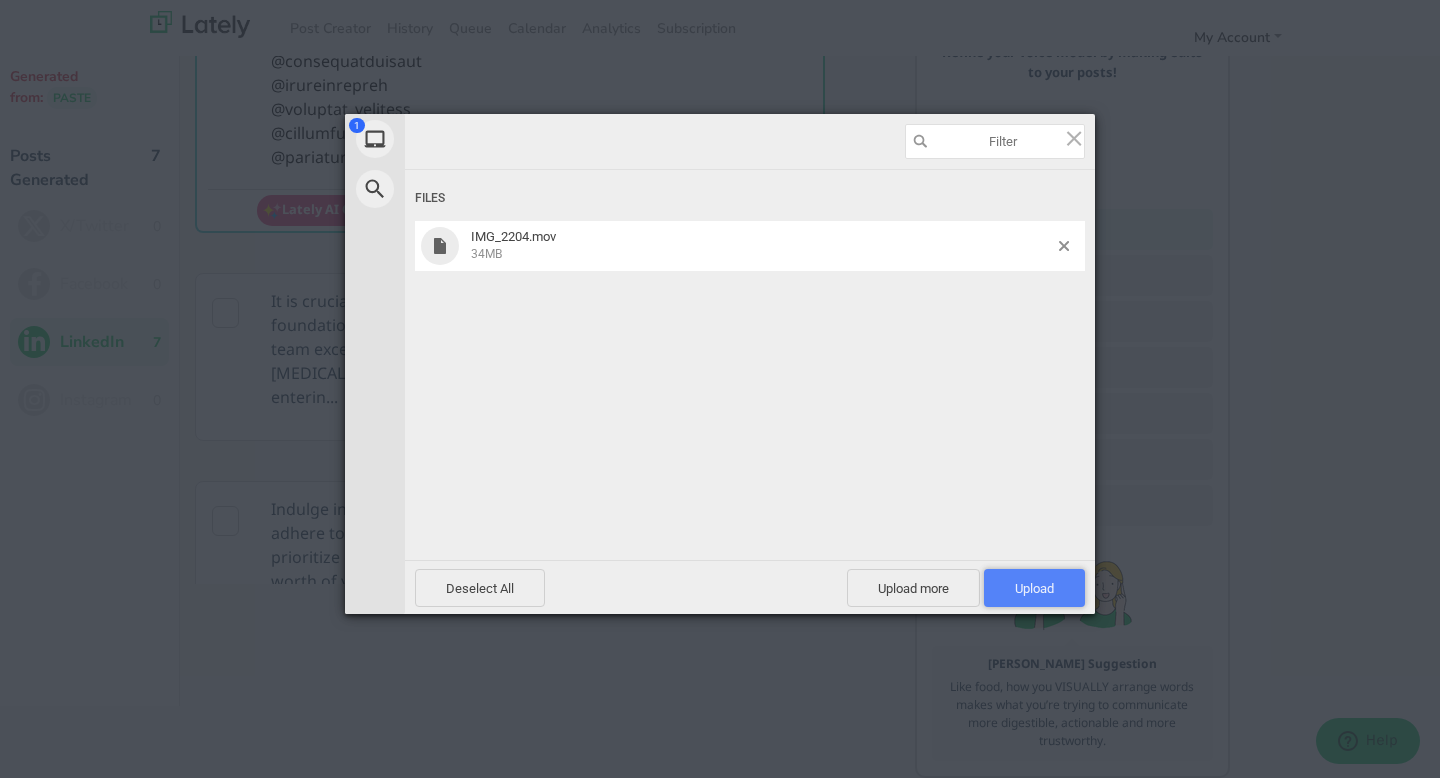 click on "Upload
1" at bounding box center [1034, 588] 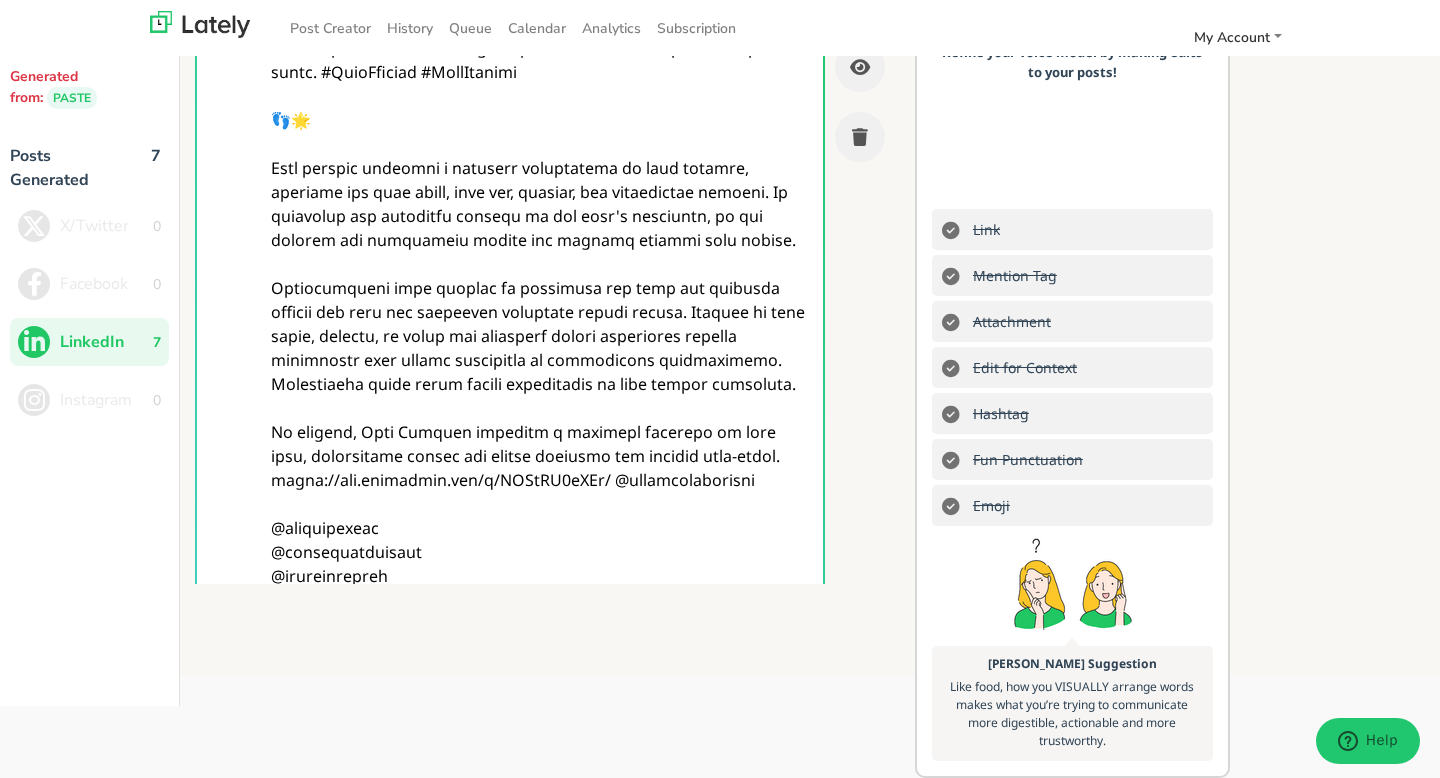 scroll, scrollTop: 0, scrollLeft: 0, axis: both 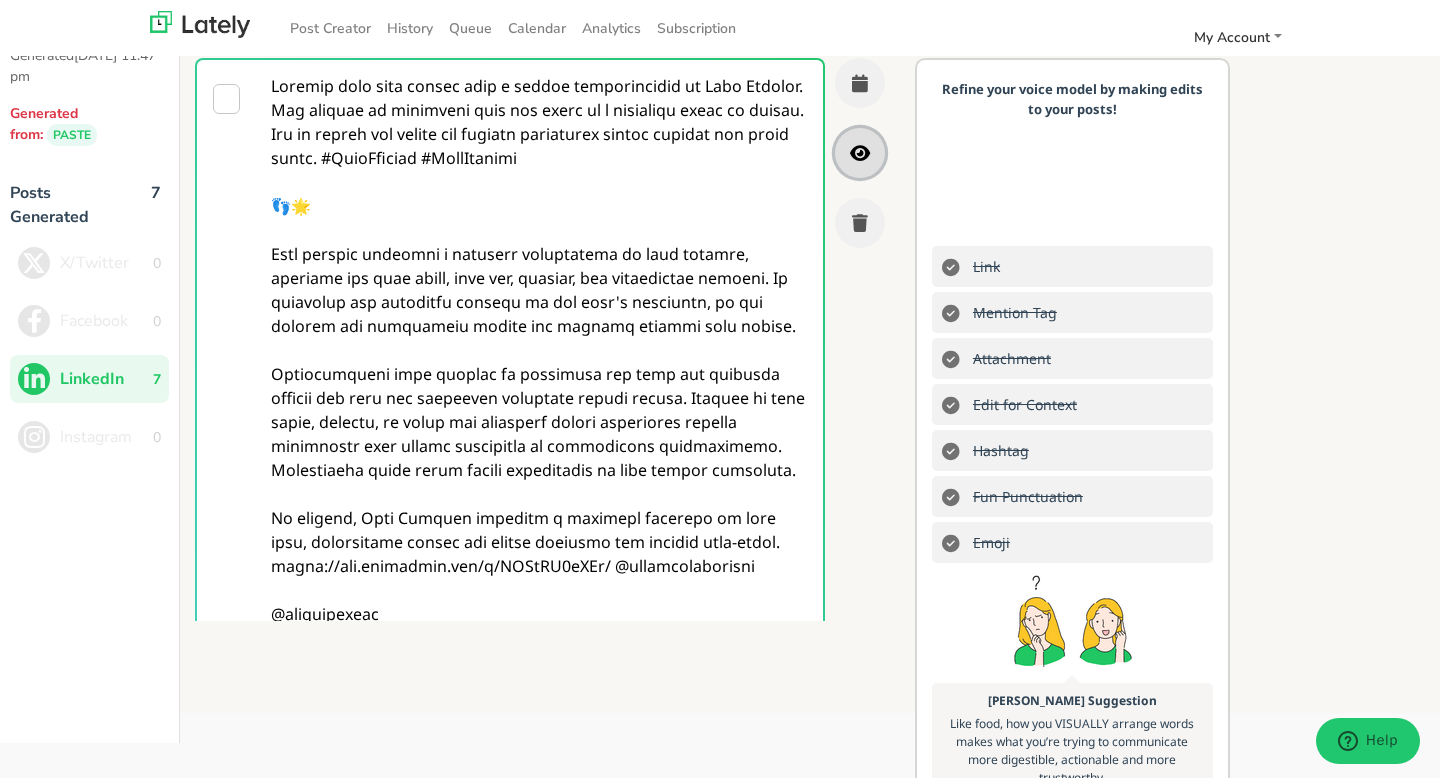 click at bounding box center (860, 153) 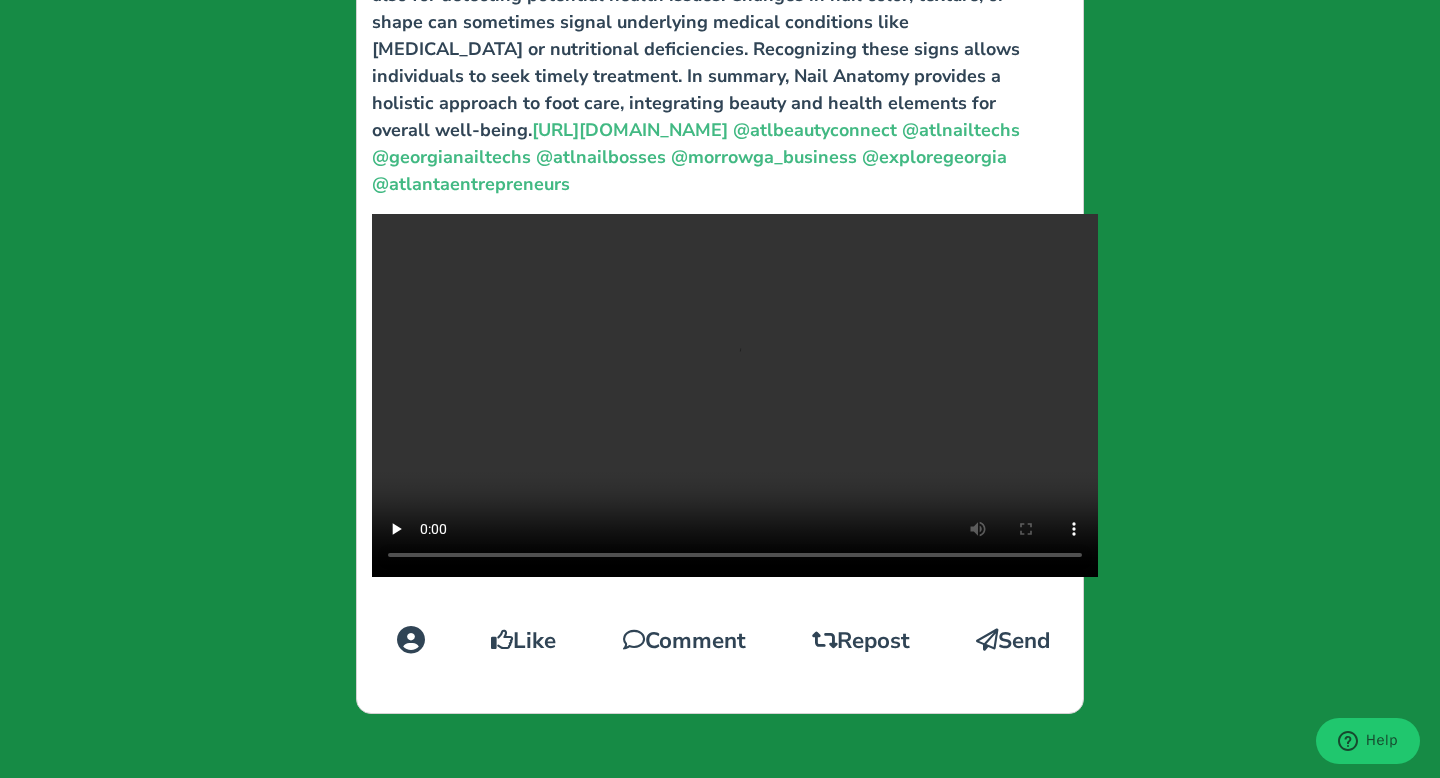 scroll, scrollTop: 1202, scrollLeft: 0, axis: vertical 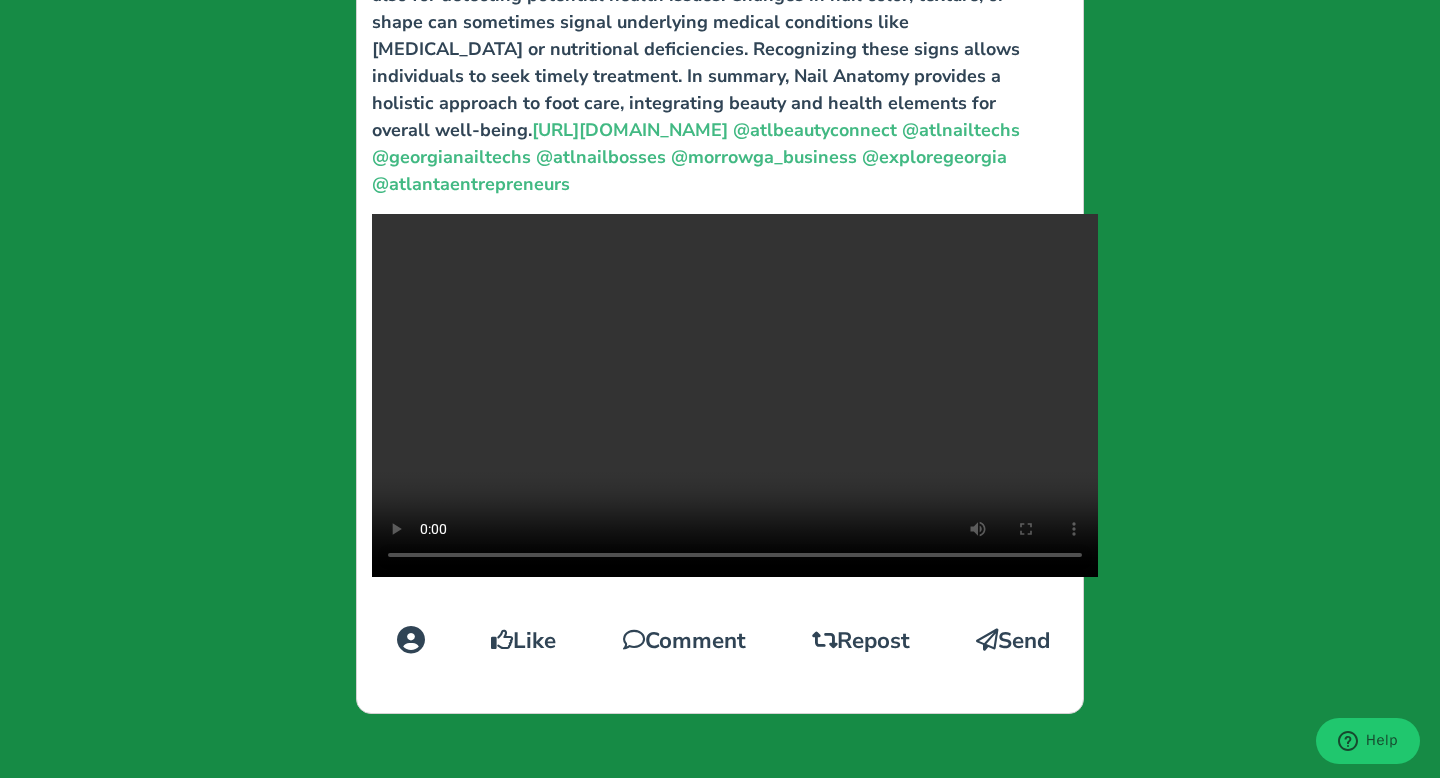 click on "[PERSON_NAME] 361K followers Just now ·  Improve your foot health with a deeper understanding of Nail Anatomy. Say goodbye to neglected toes and hello to a refreshed sense of beauty. Let us reveal and revive the complex structures hidden beneath the daily grind.  #NailAnatomy   #FootRevival [URL][DOMAIN_NAME]   @atlbeautyconnect
@atlnailtechs
@georgianailtechs
@atlnailbosses
@morrowga_business
@exploregeorgia
@atlantaentrepreneurs  Like  Comment  Repost  Send" at bounding box center (720, 191) 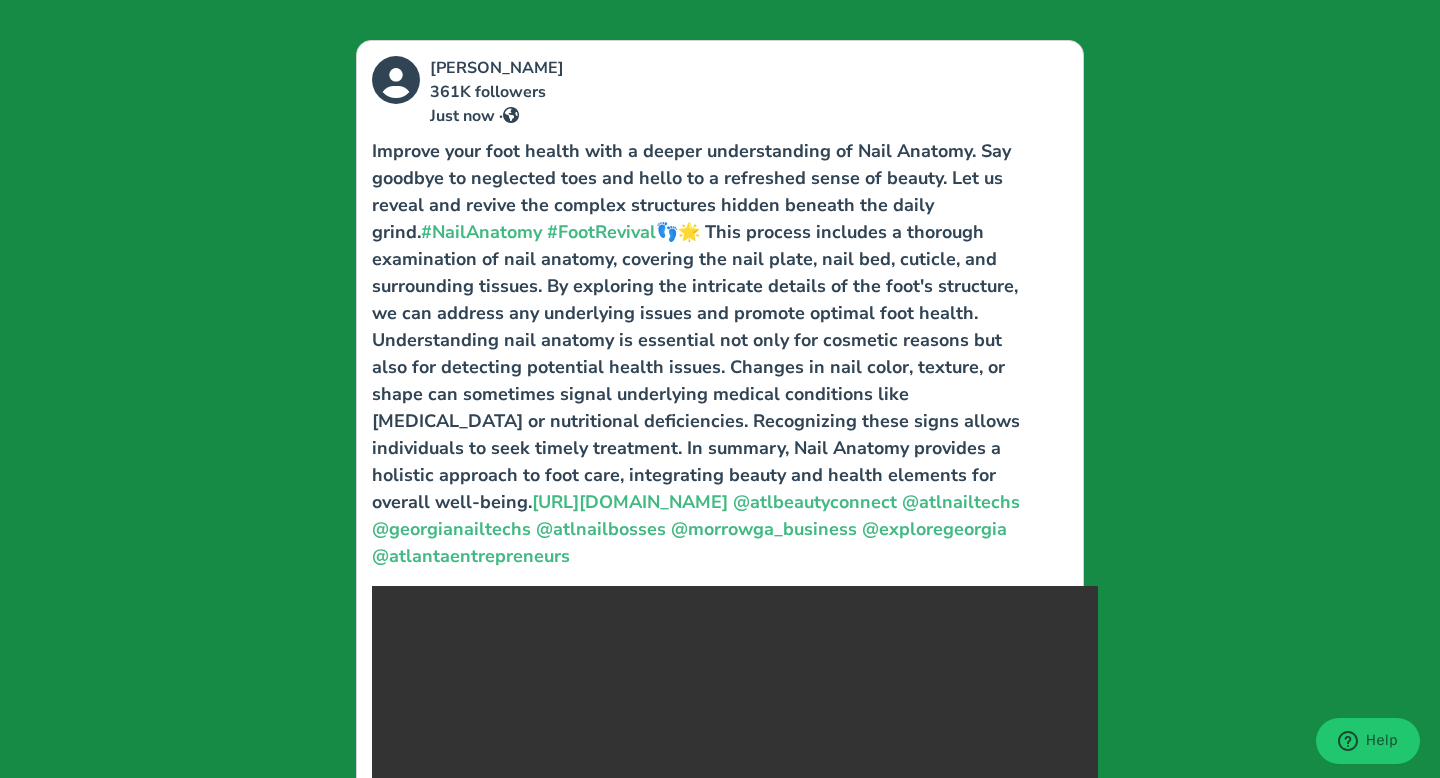 scroll, scrollTop: 0, scrollLeft: 0, axis: both 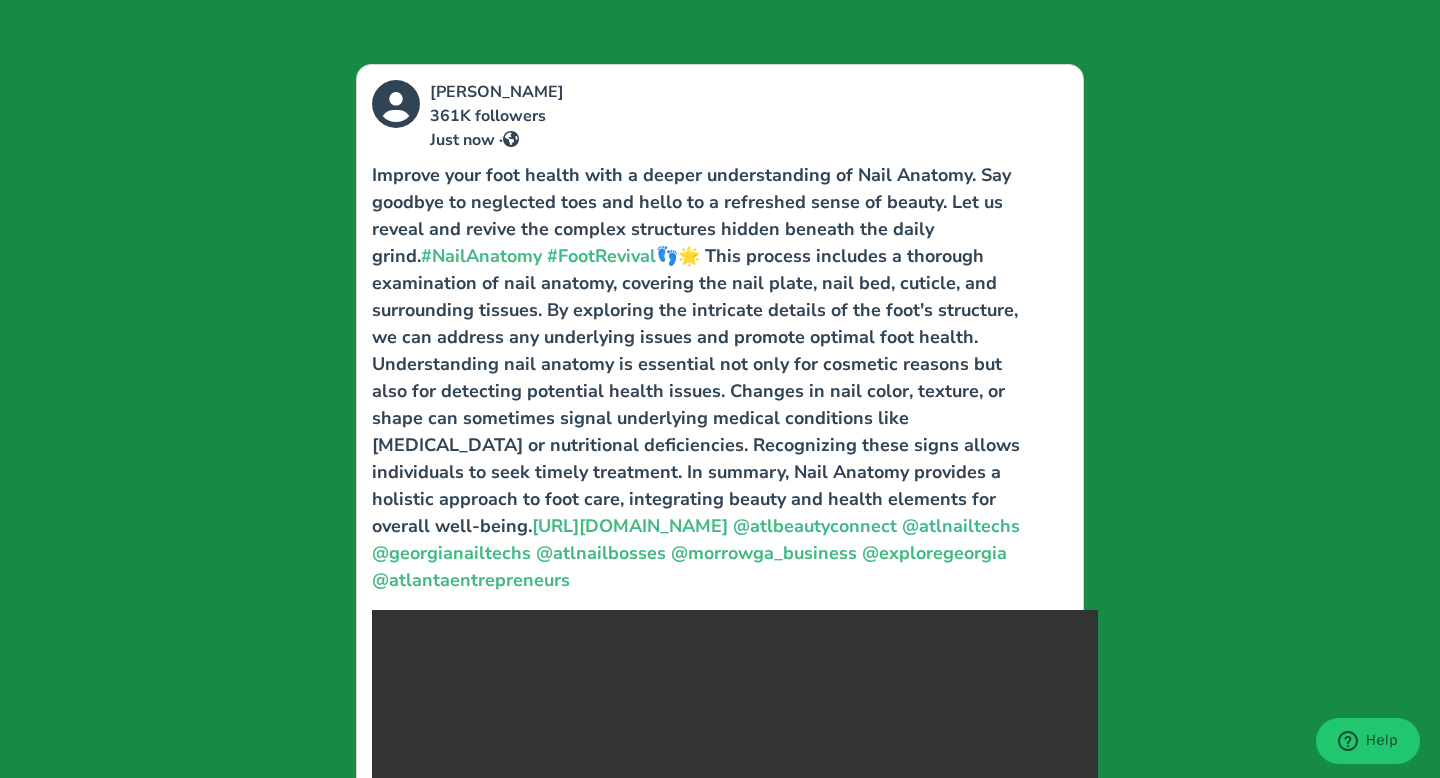 click on "[PERSON_NAME] 361K followers Just now ·  Improve your foot health with a deeper understanding of Nail Anatomy. Say goodbye to neglected toes and hello to a refreshed sense of beauty. Let us reveal and revive the complex structures hidden beneath the daily grind.  #NailAnatomy   #FootRevival [URL][DOMAIN_NAME]   @atlbeautyconnect
@atlnailtechs
@georgianailtechs
@atlnailbosses
@morrowga_business
@exploregeorgia
@atlantaentrepreneurs  Like  Comment  Repost  Send" at bounding box center [720, 389] 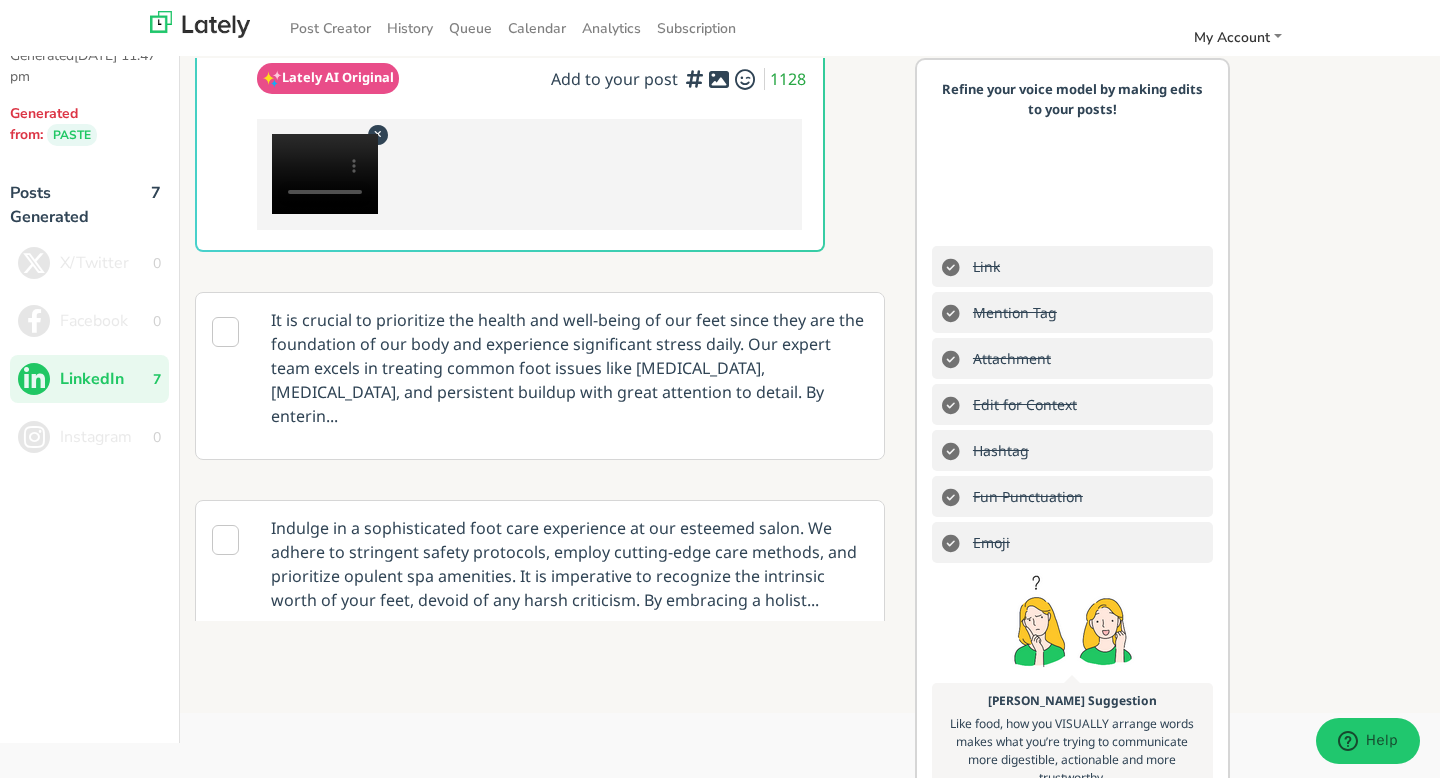 scroll, scrollTop: 774, scrollLeft: 0, axis: vertical 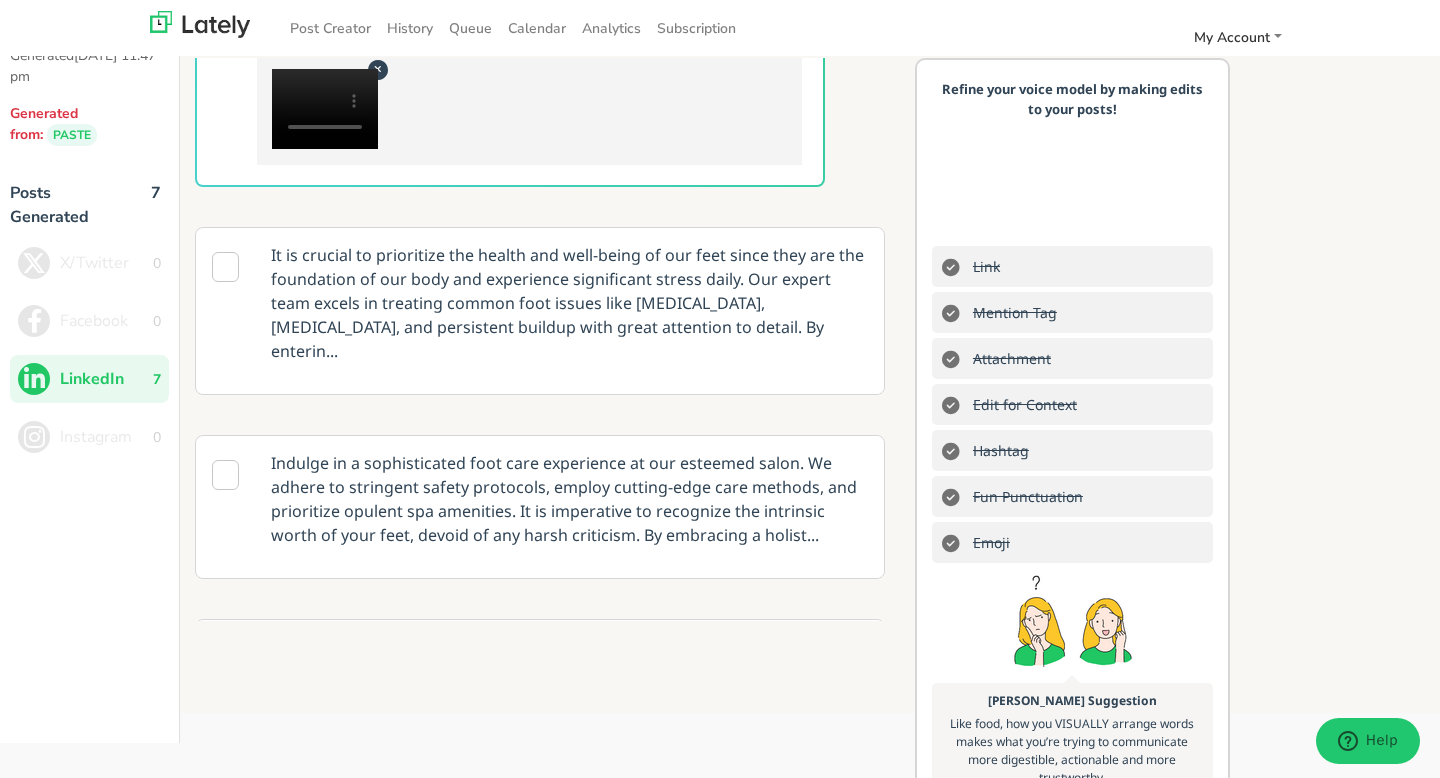 click at bounding box center (378, 69) 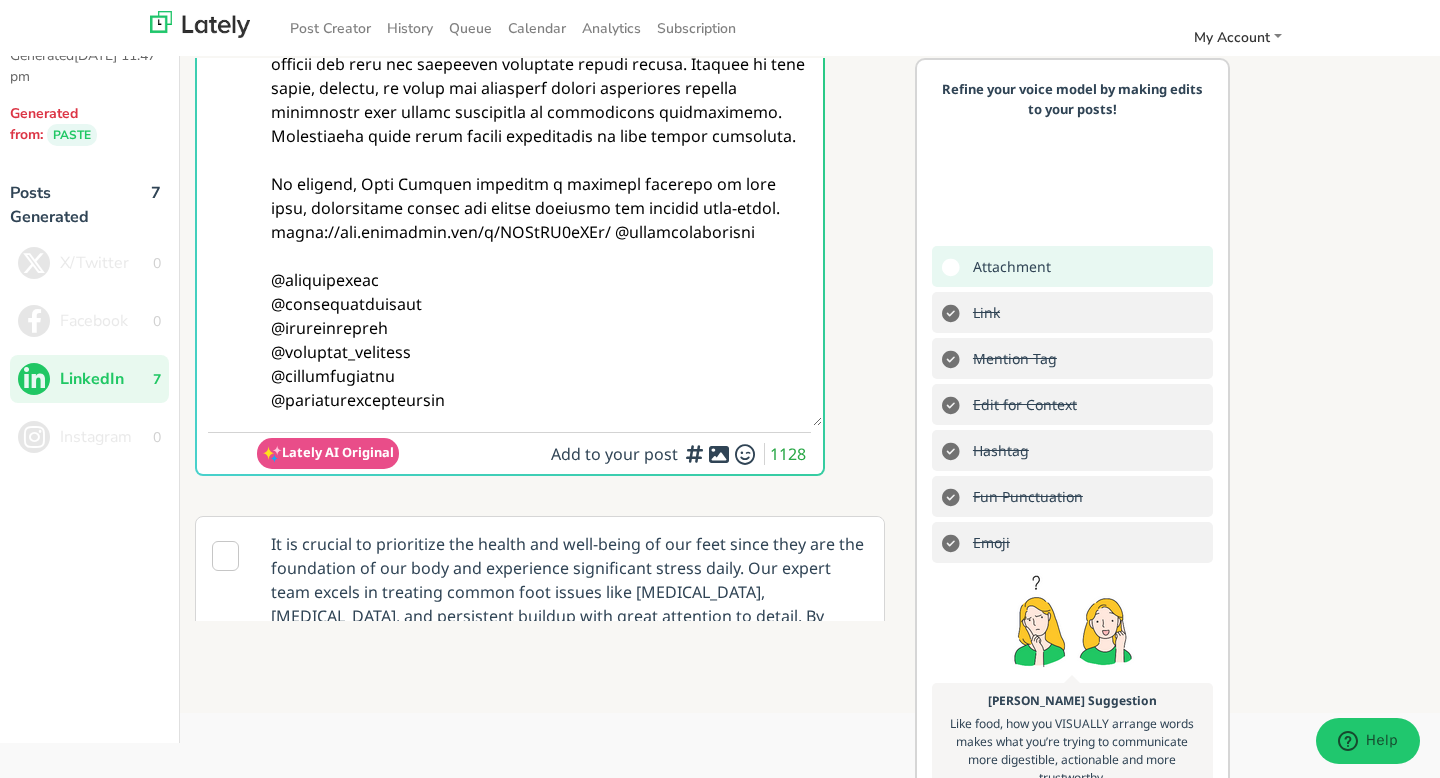 scroll, scrollTop: 296, scrollLeft: 0, axis: vertical 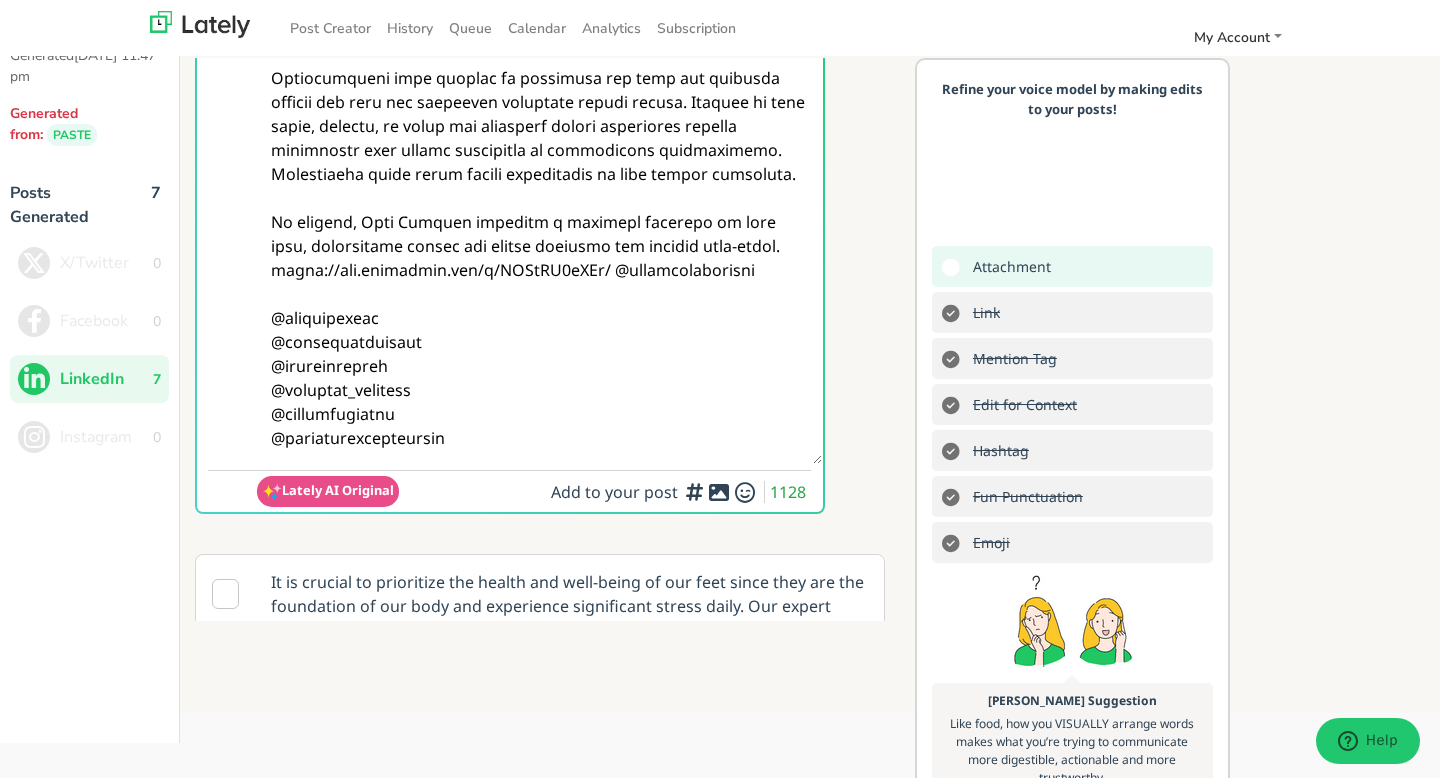 click at bounding box center (718, 488) 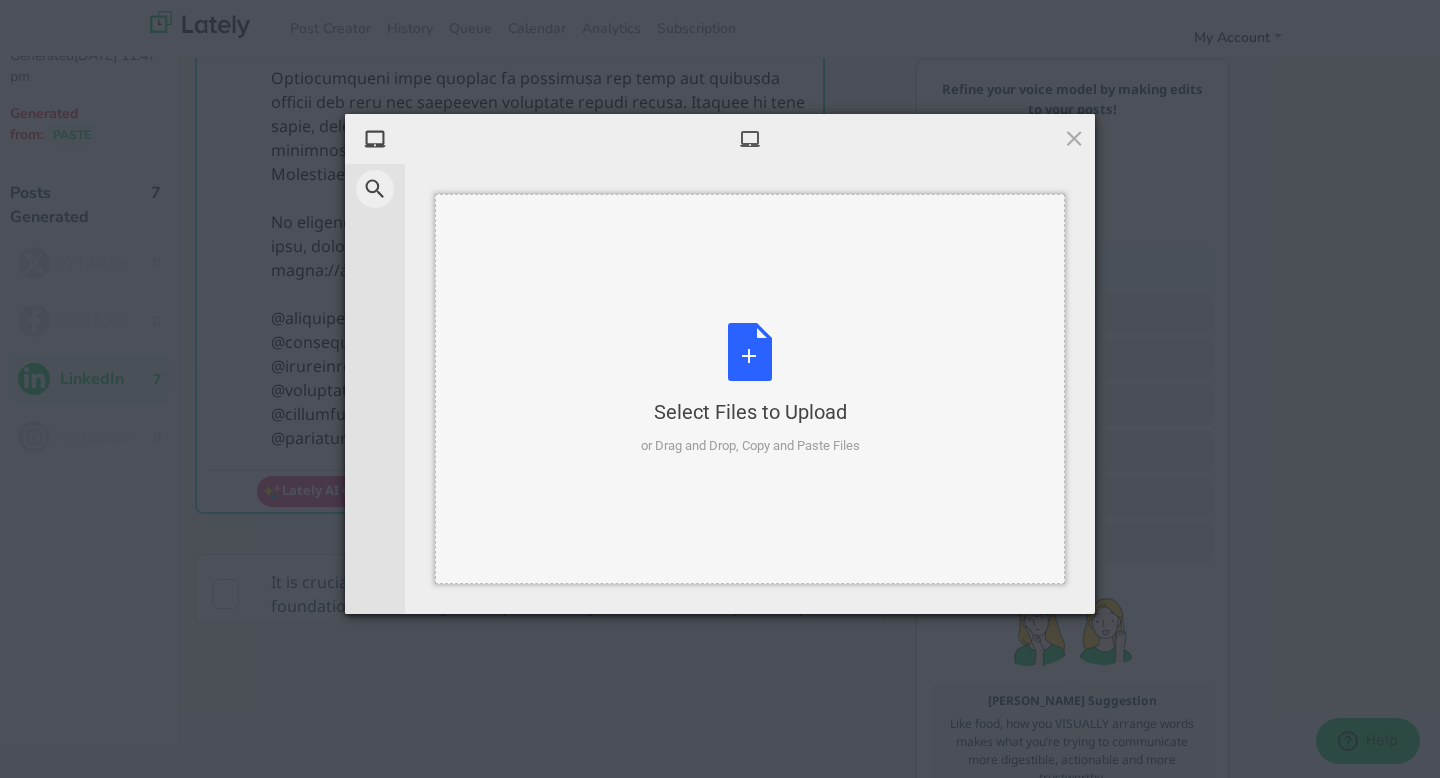 click on "Select Files to Upload
or Drag and Drop, Copy and Paste Files" at bounding box center [750, 389] 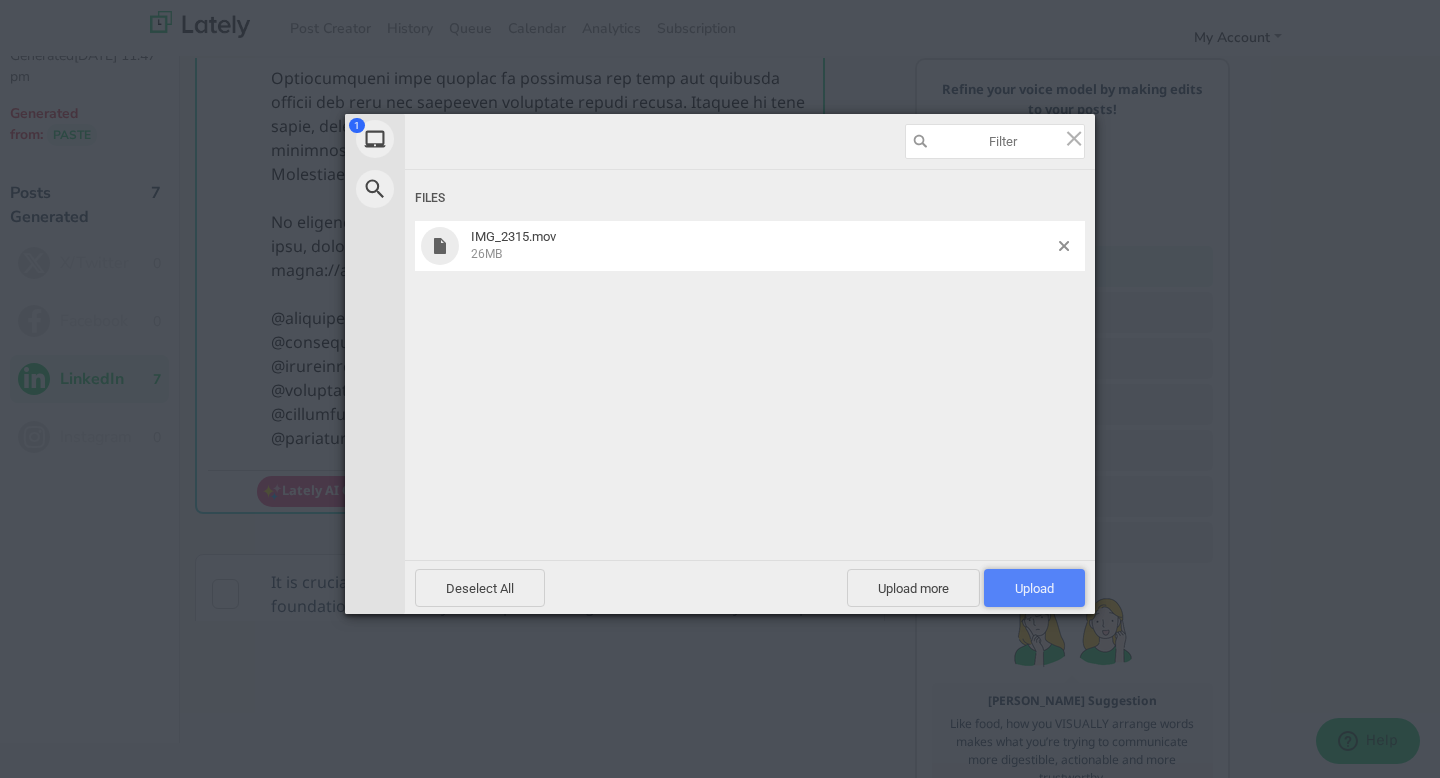 click on "Upload
1" at bounding box center [1034, 588] 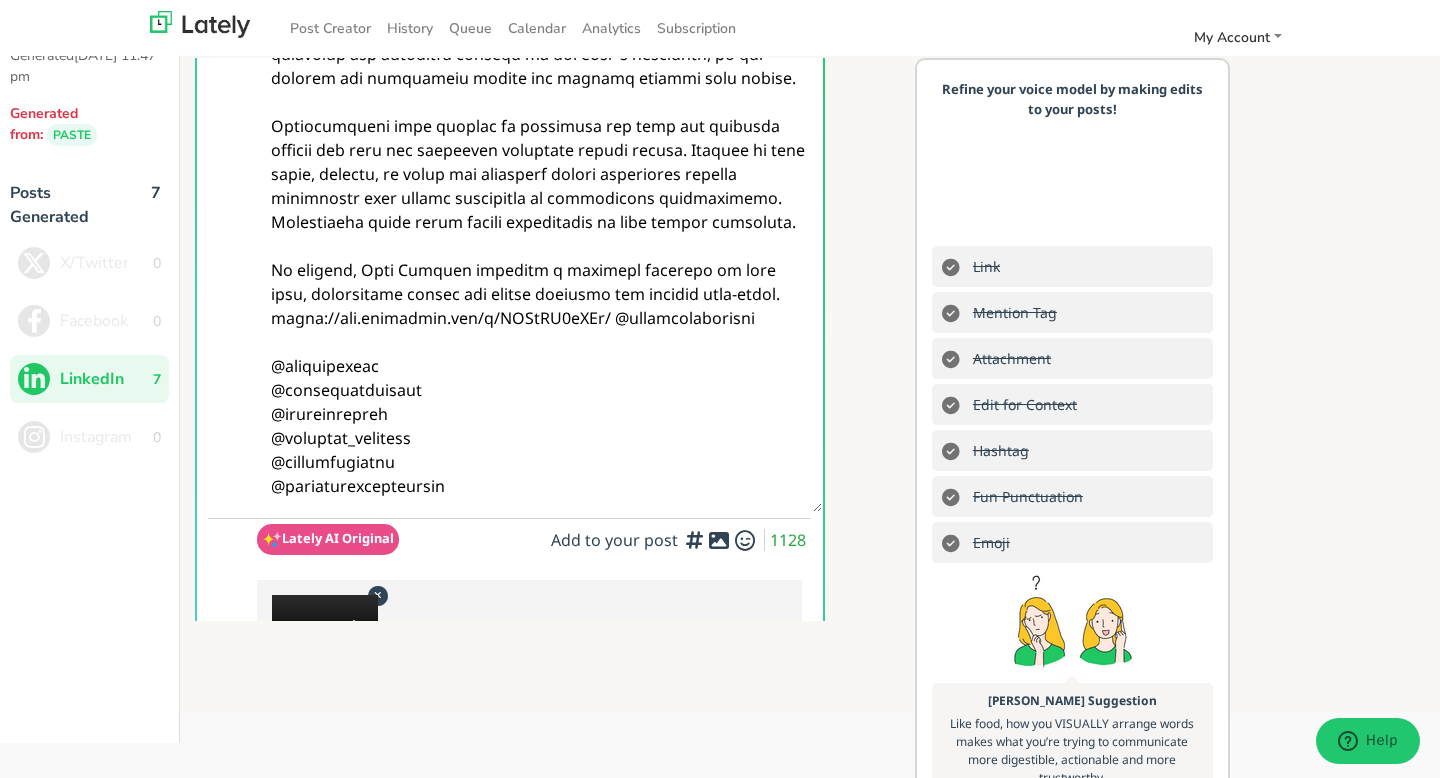 scroll, scrollTop: 0, scrollLeft: 0, axis: both 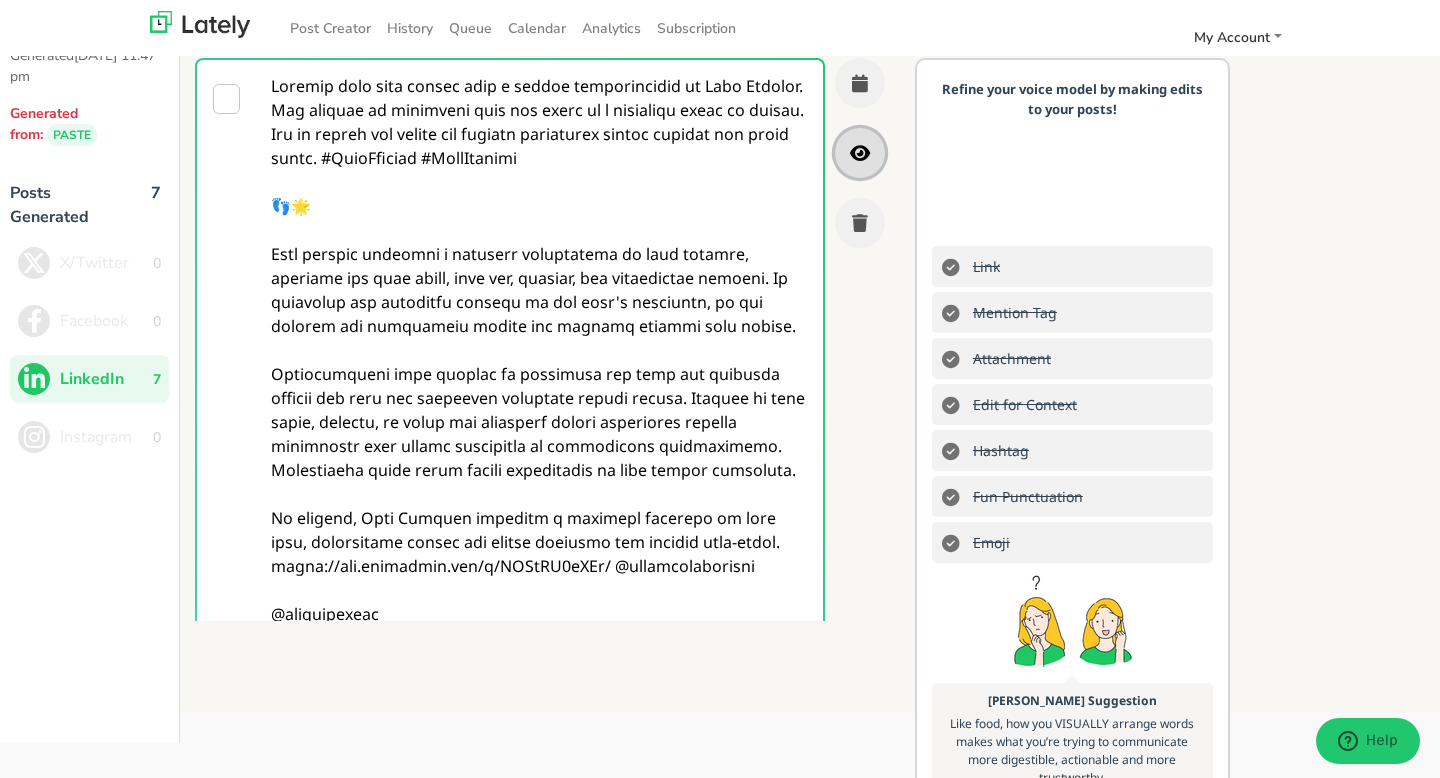 click at bounding box center (860, 153) 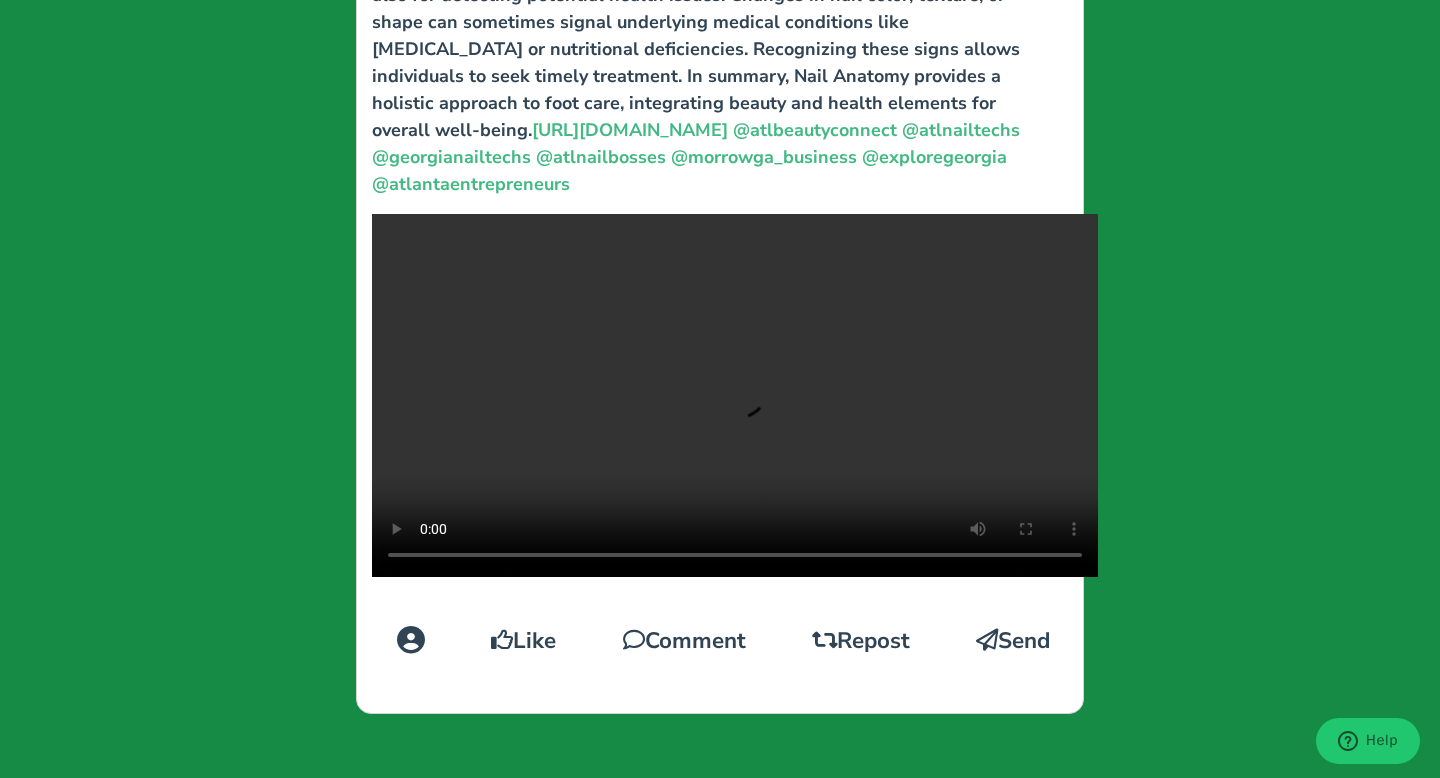 scroll, scrollTop: 1287, scrollLeft: 0, axis: vertical 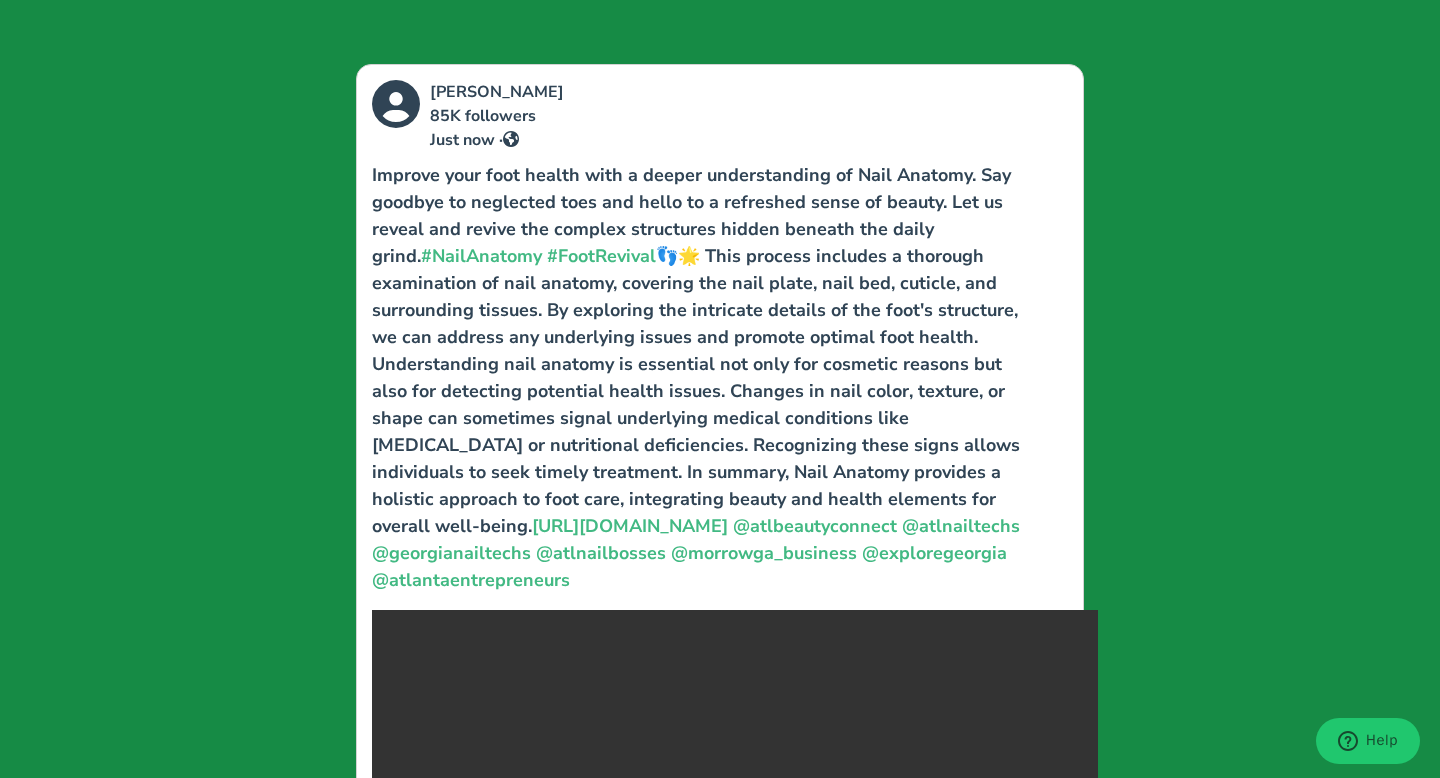 click on "[PERSON_NAME] 85K followers Just now ·  Improve your foot health with a deeper understanding of Nail Anatomy. Say goodbye to neglected toes and hello to a refreshed sense of beauty. Let us reveal and revive the complex structures hidden beneath the daily grind.  #NailAnatomy   #FootRevival [URL][DOMAIN_NAME]   @atlbeautyconnect
@atlnailtechs
@georgianailtechs
@atlnailbosses
@morrowga_business
@exploregeorgia
@atlantaentrepreneurs  Like  Comment  Repost  Send" at bounding box center [720, 389] 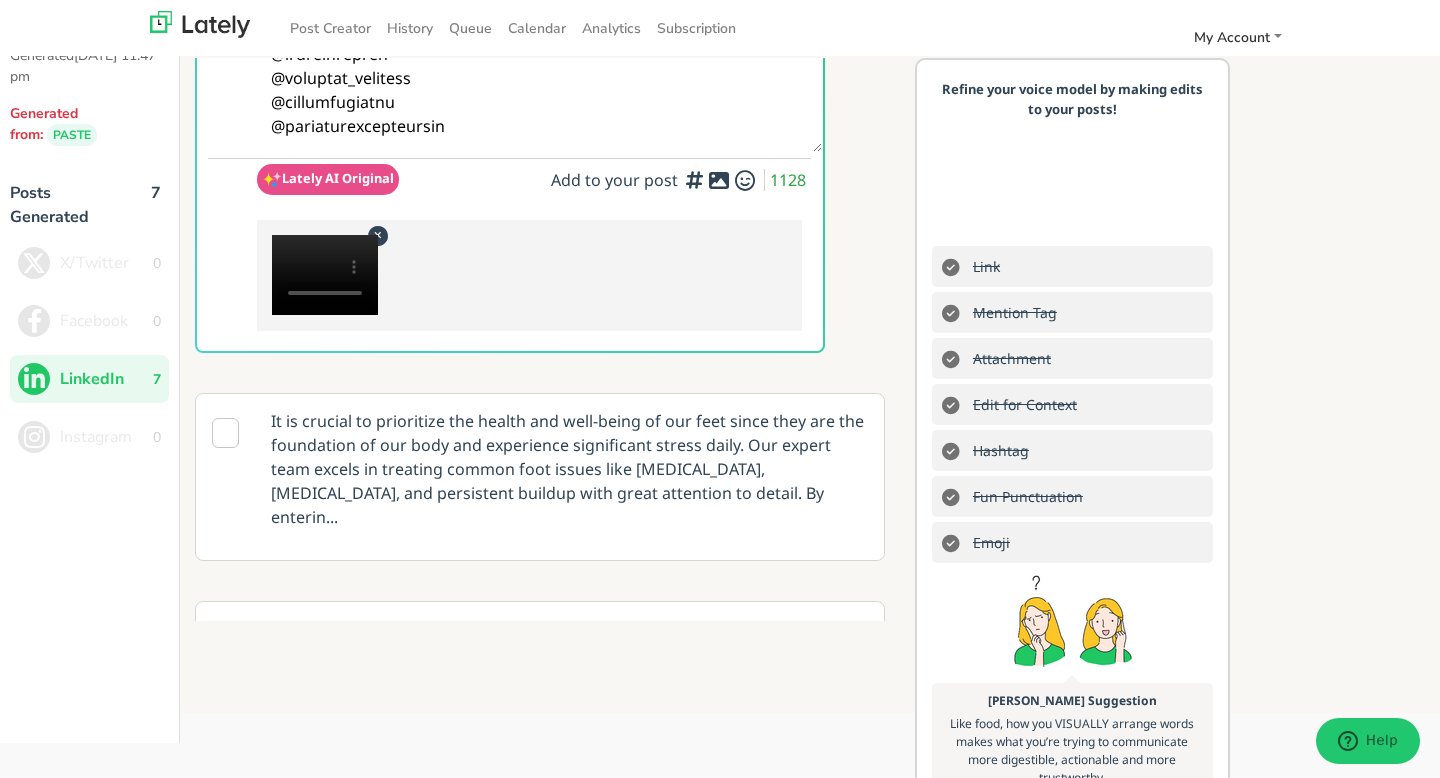 scroll, scrollTop: 457, scrollLeft: 0, axis: vertical 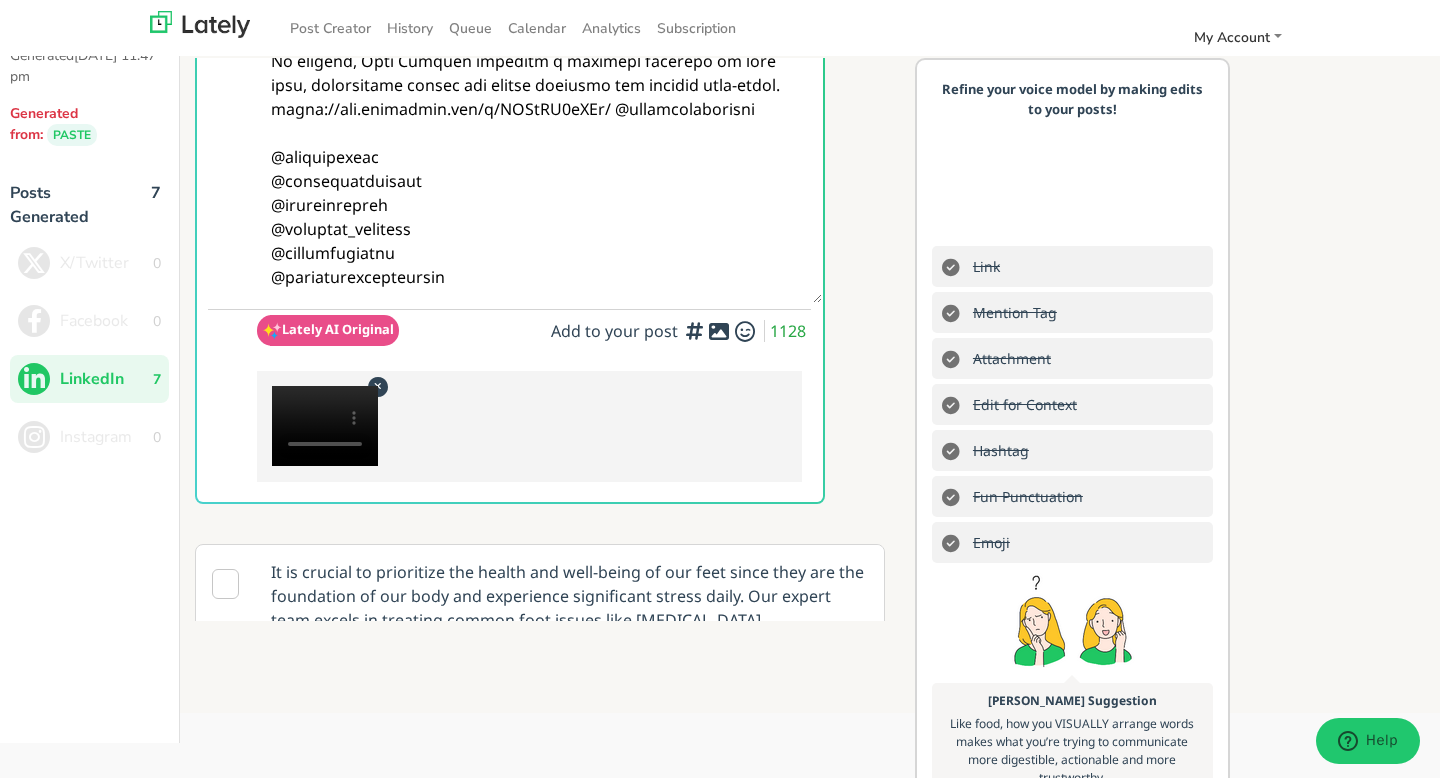 click at bounding box center (325, 426) 